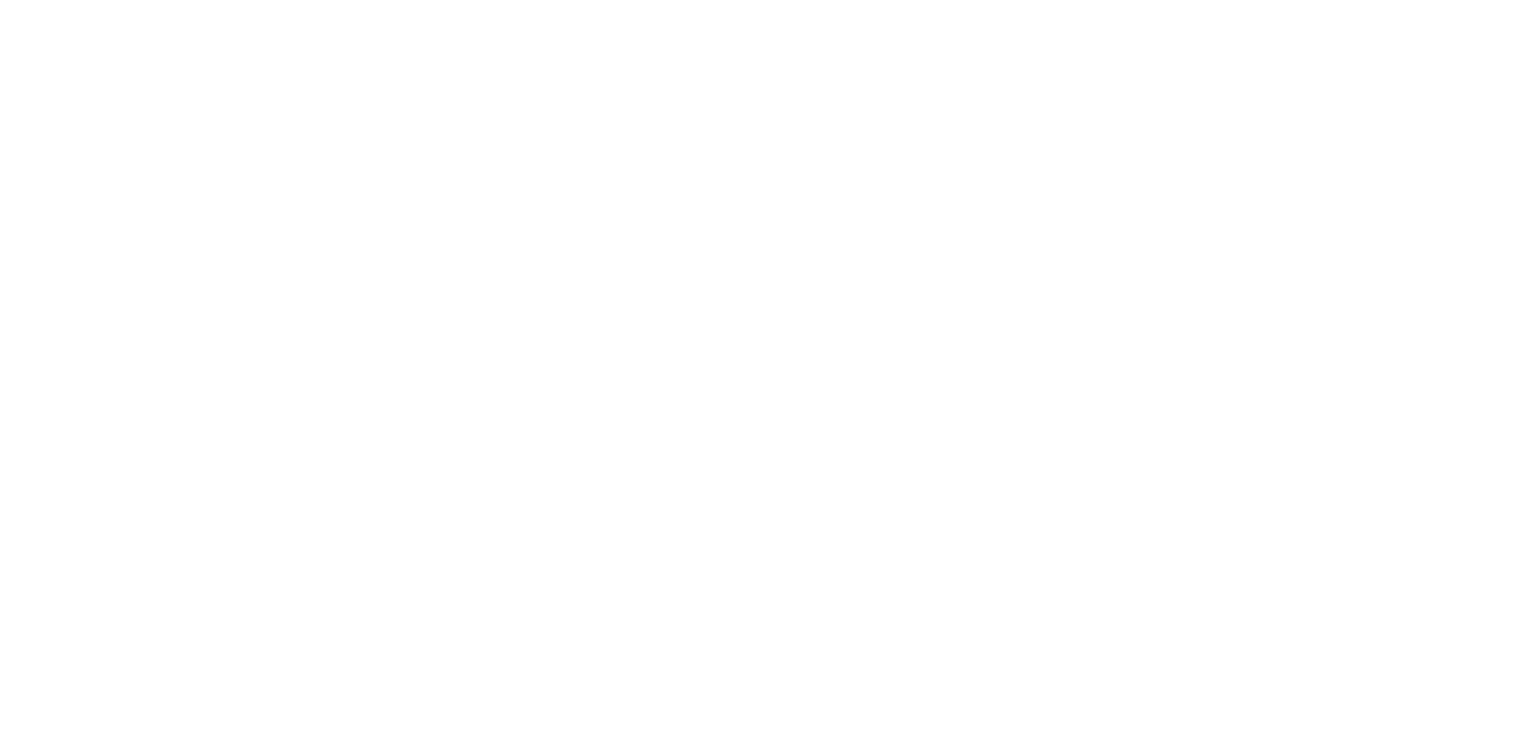 scroll, scrollTop: 0, scrollLeft: 0, axis: both 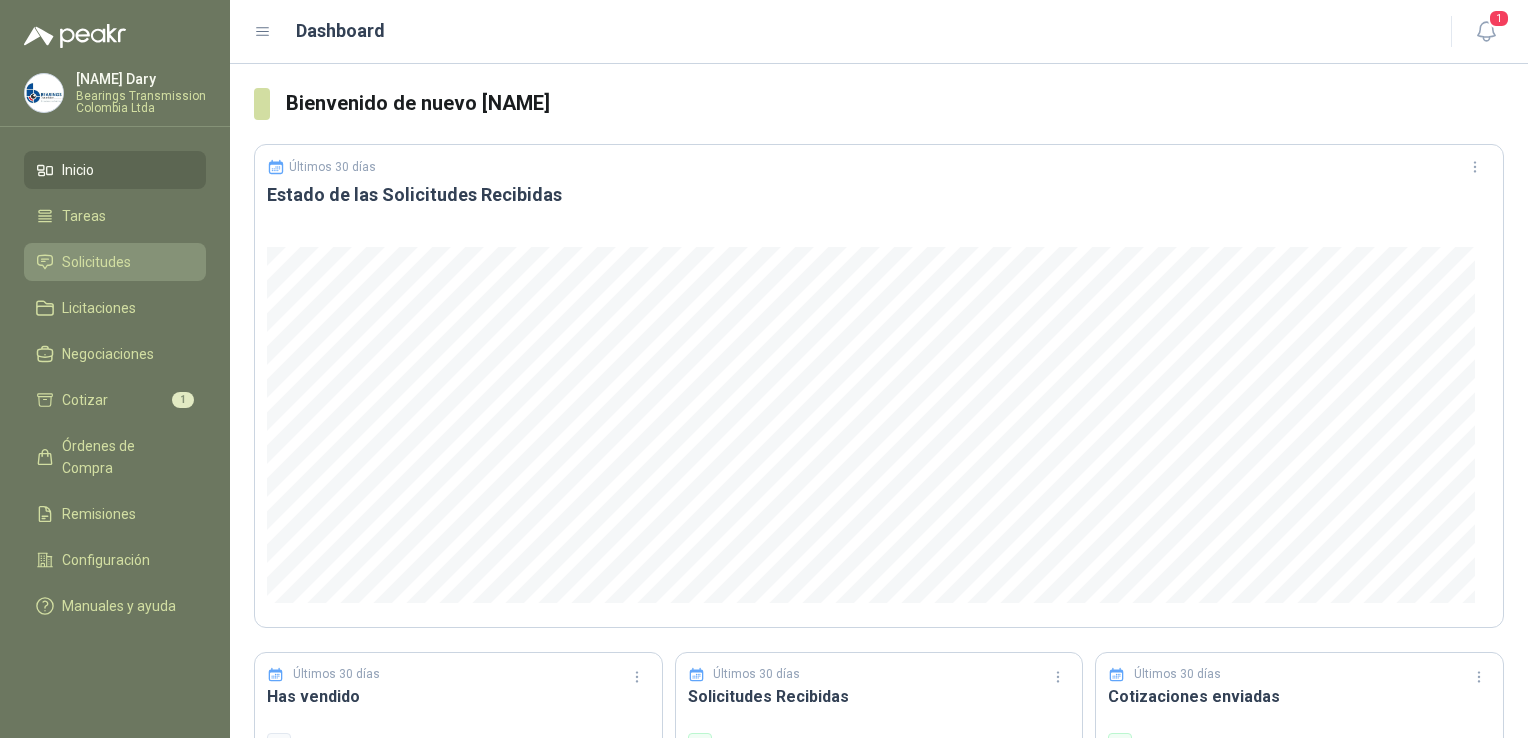 click on "Solicitudes" at bounding box center [96, 262] 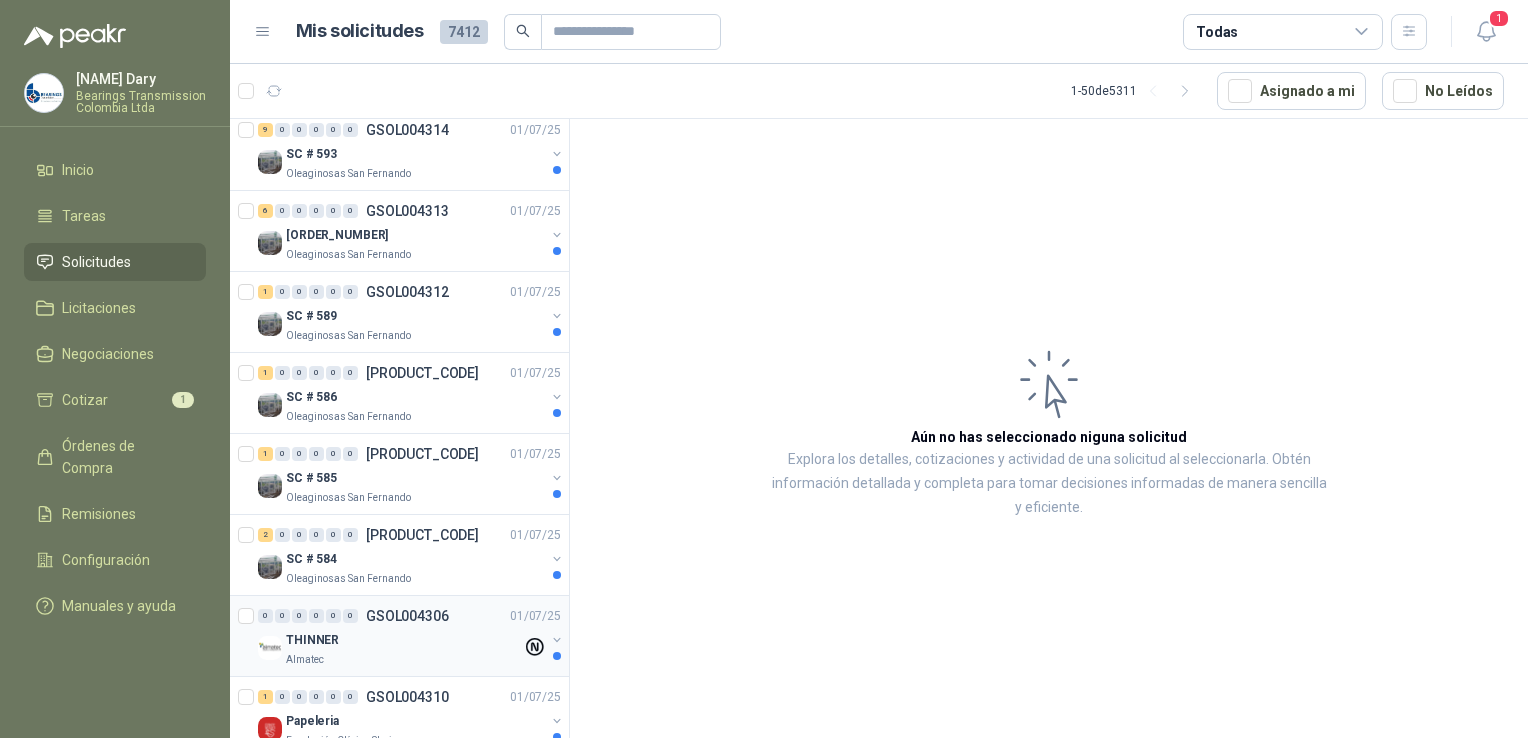 scroll, scrollTop: 0, scrollLeft: 0, axis: both 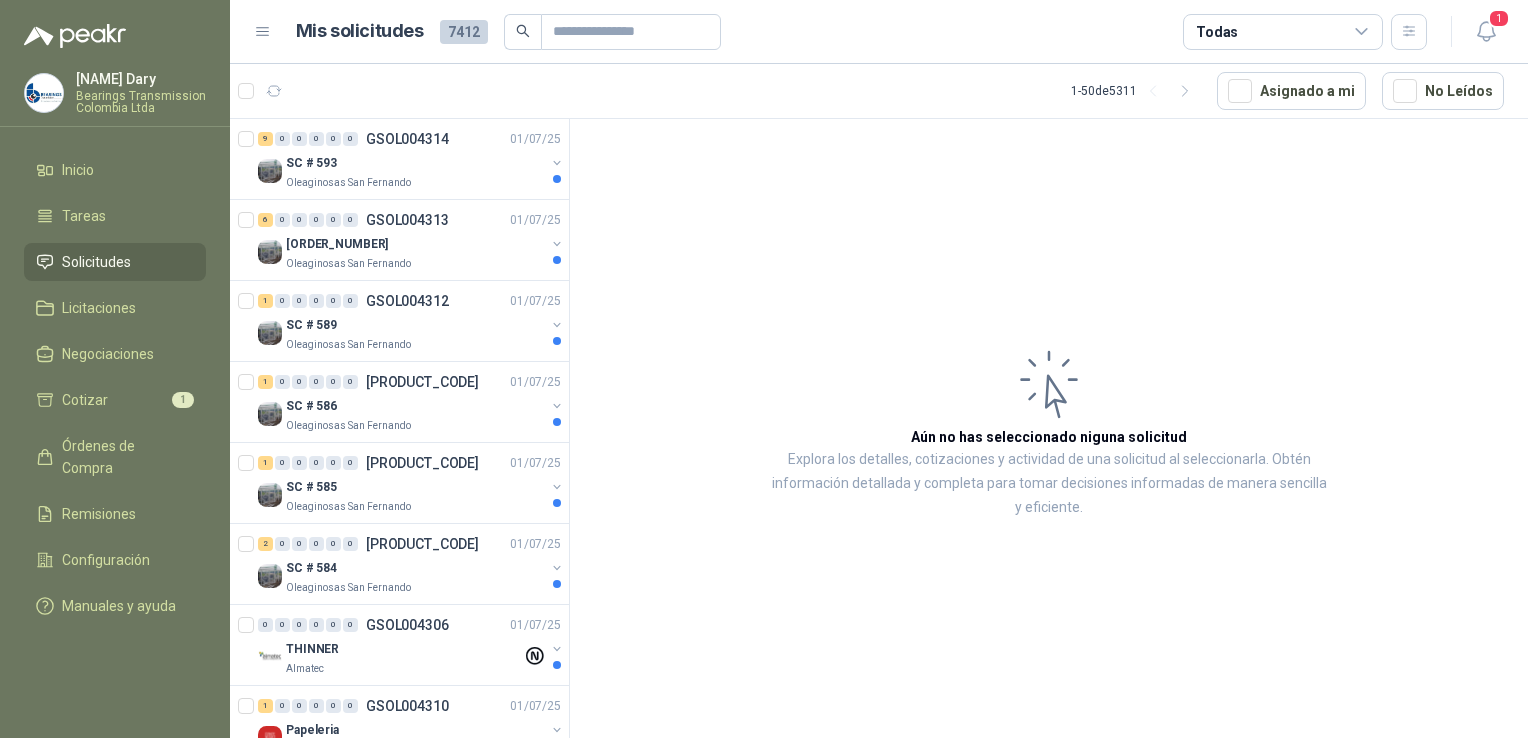 click on "Solicitudes" at bounding box center [96, 262] 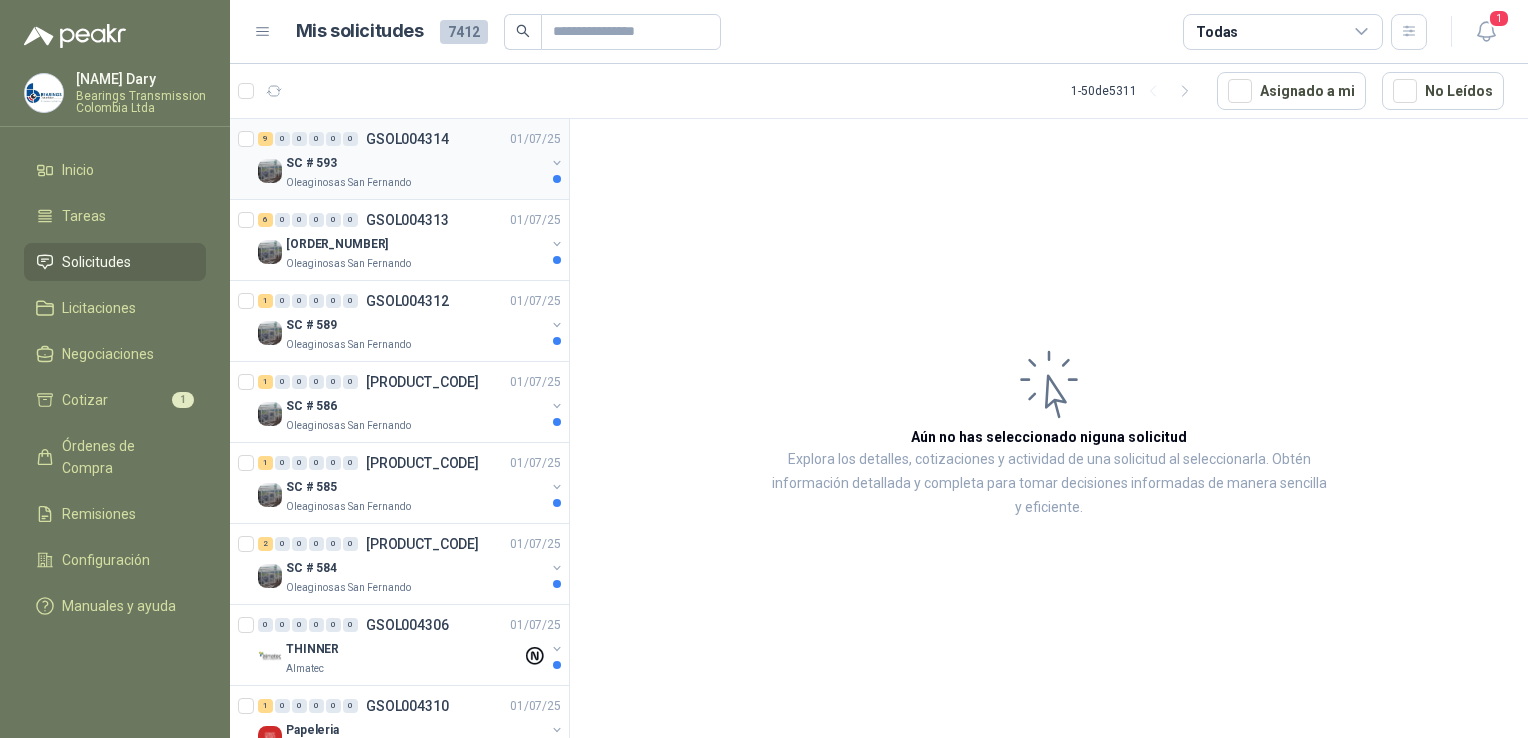 click on "GSOL004314" at bounding box center [407, 139] 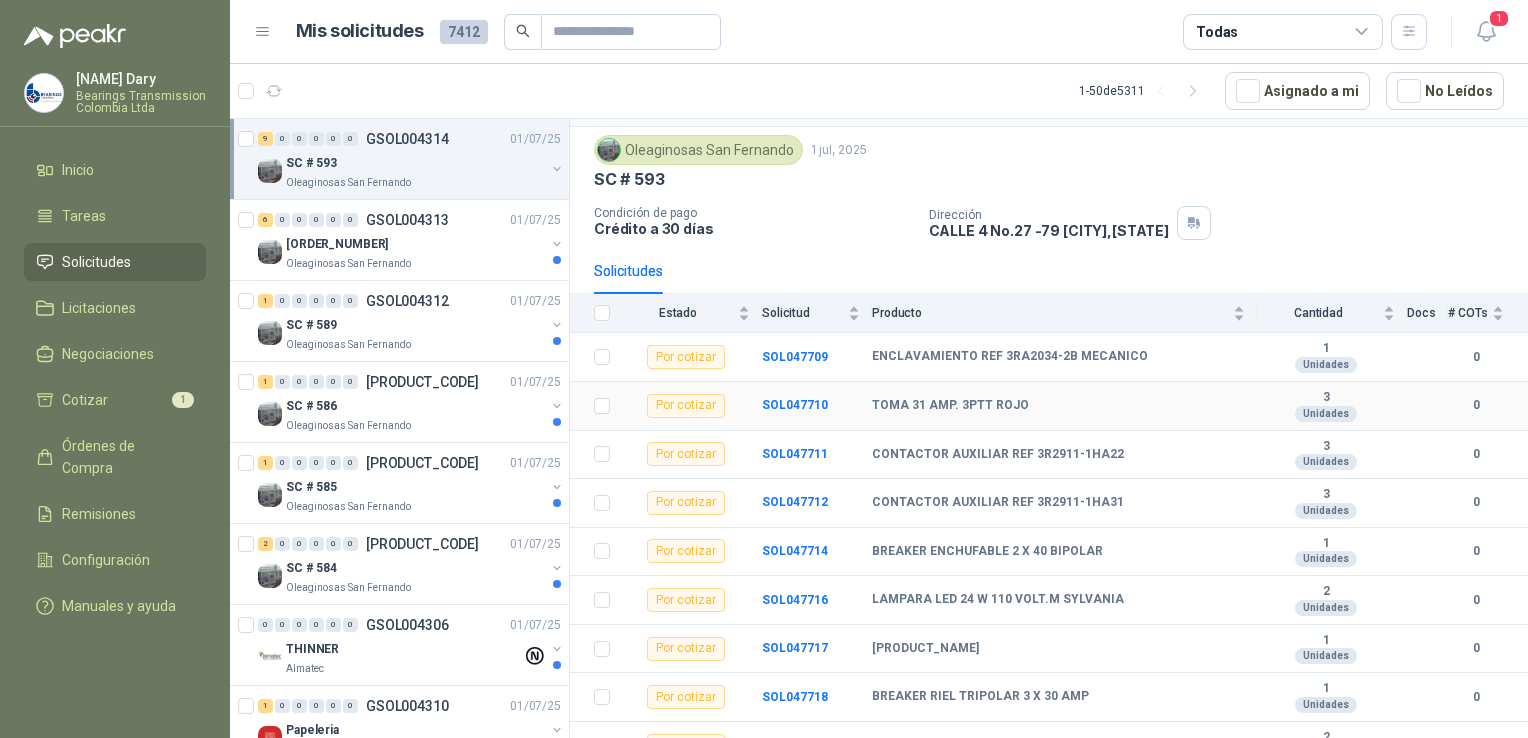 scroll, scrollTop: 76, scrollLeft: 0, axis: vertical 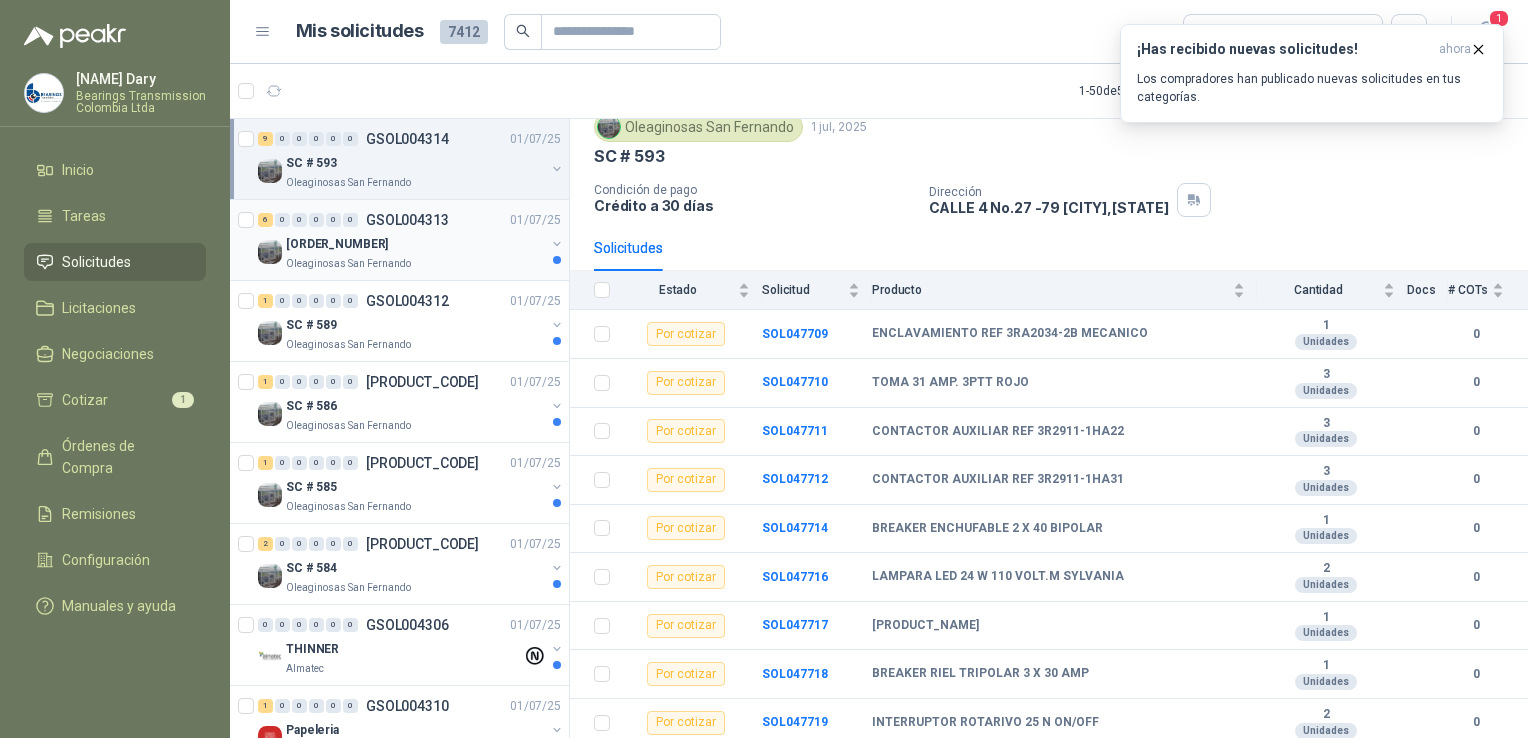 click on "GSOL004313" at bounding box center [407, 220] 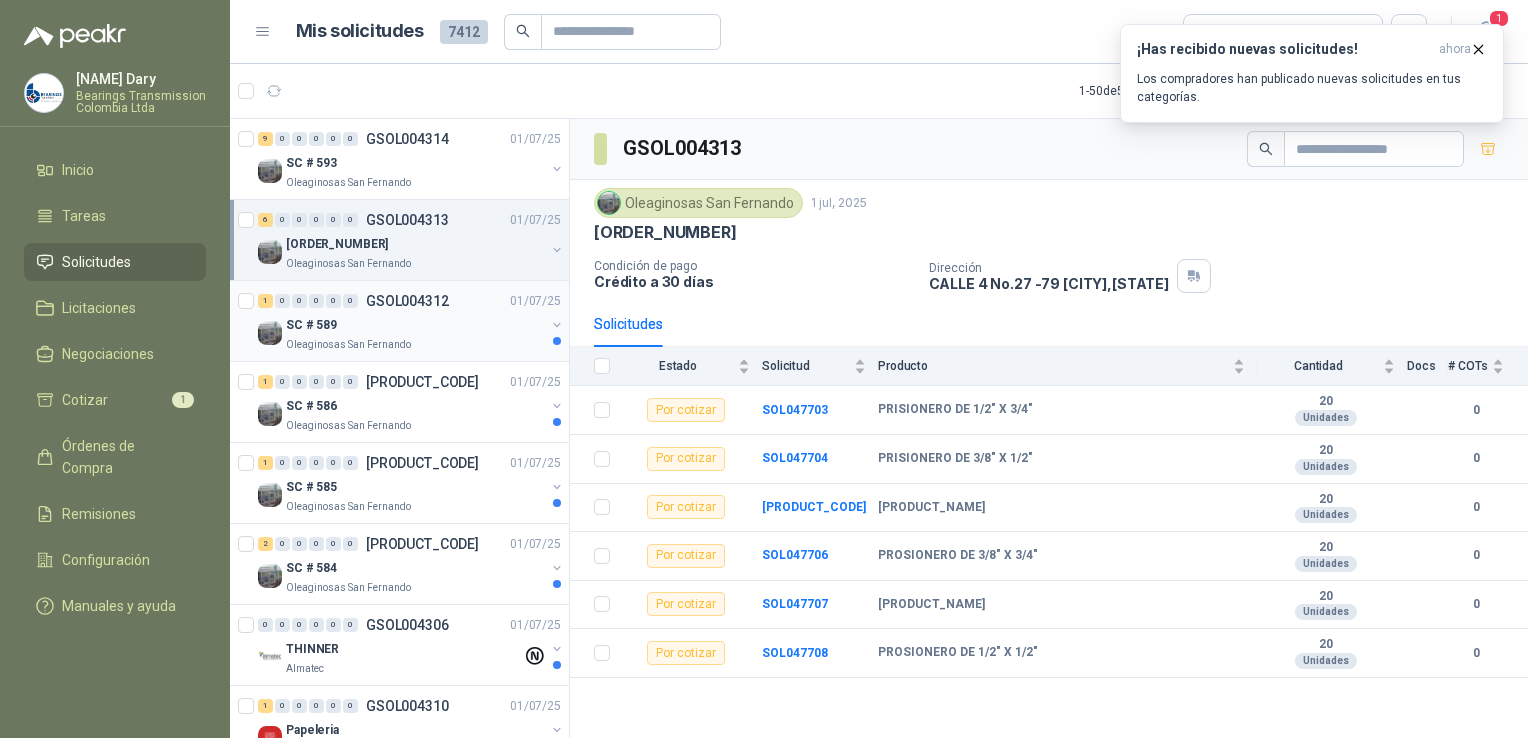 click on "1 0 0 0 0 0 GSOL004312 01/07/25" at bounding box center [411, 301] 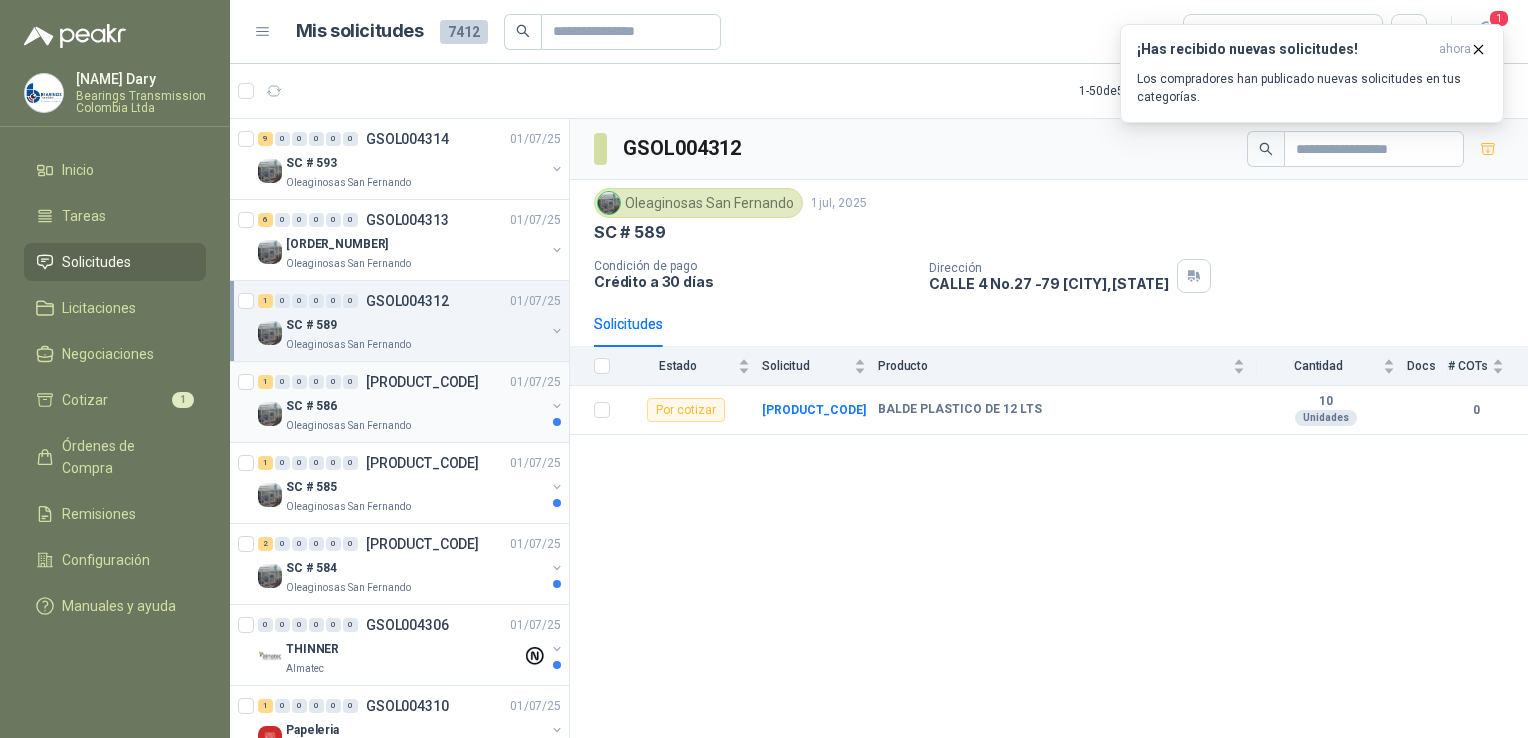 click on "[PRODUCT_CODE]" at bounding box center [422, 382] 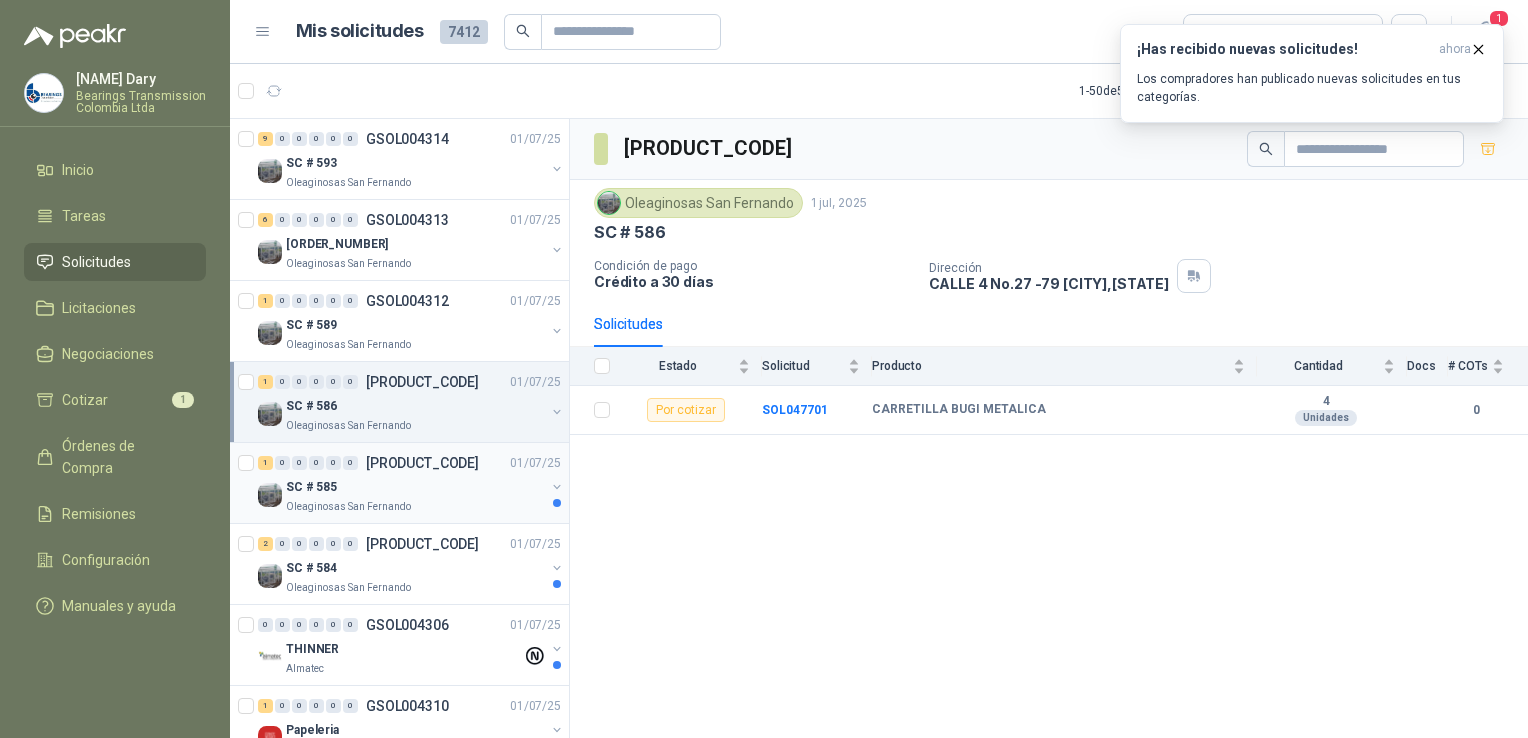 click on "1 0 0 0 0 0 GSOL004309 01/07/25" at bounding box center (411, 463) 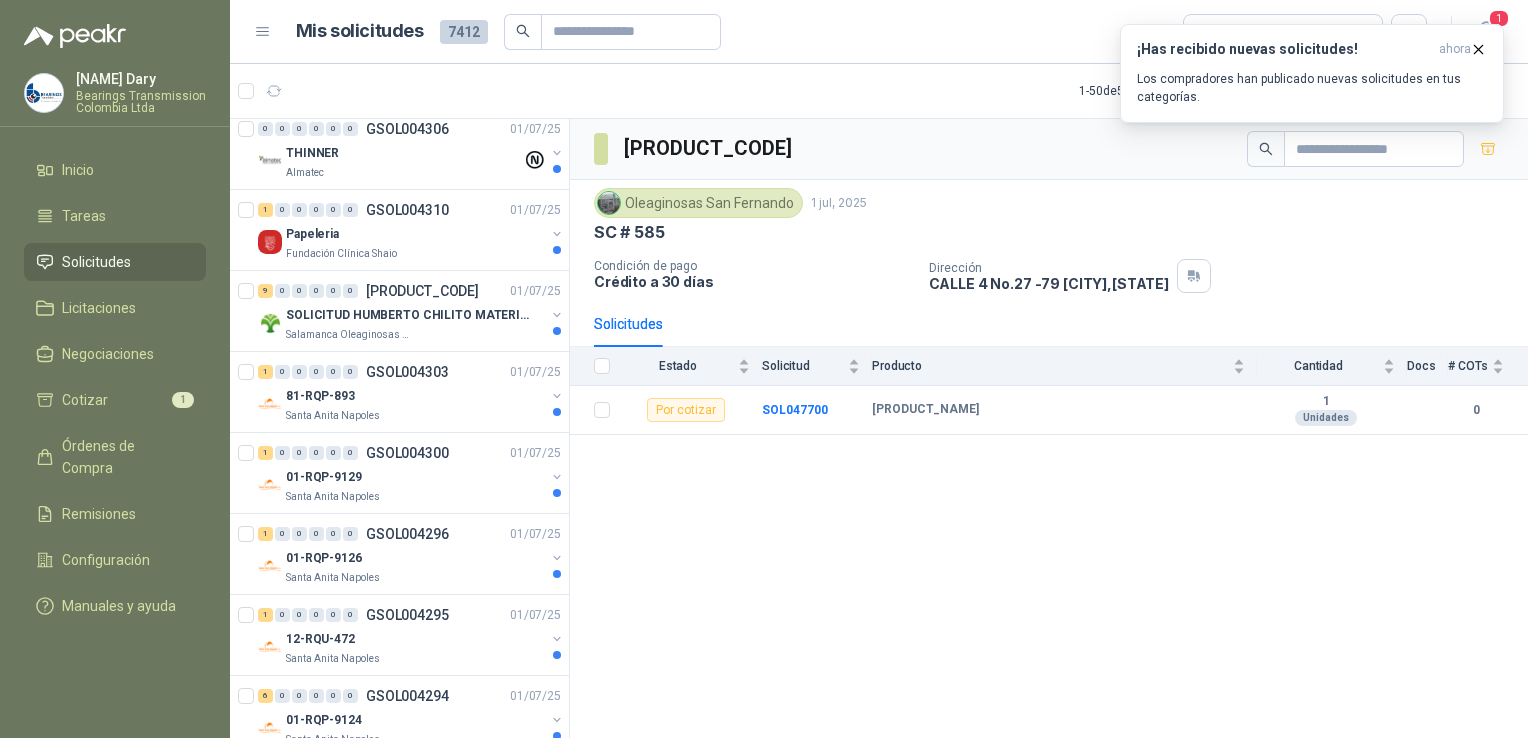 scroll, scrollTop: 500, scrollLeft: 0, axis: vertical 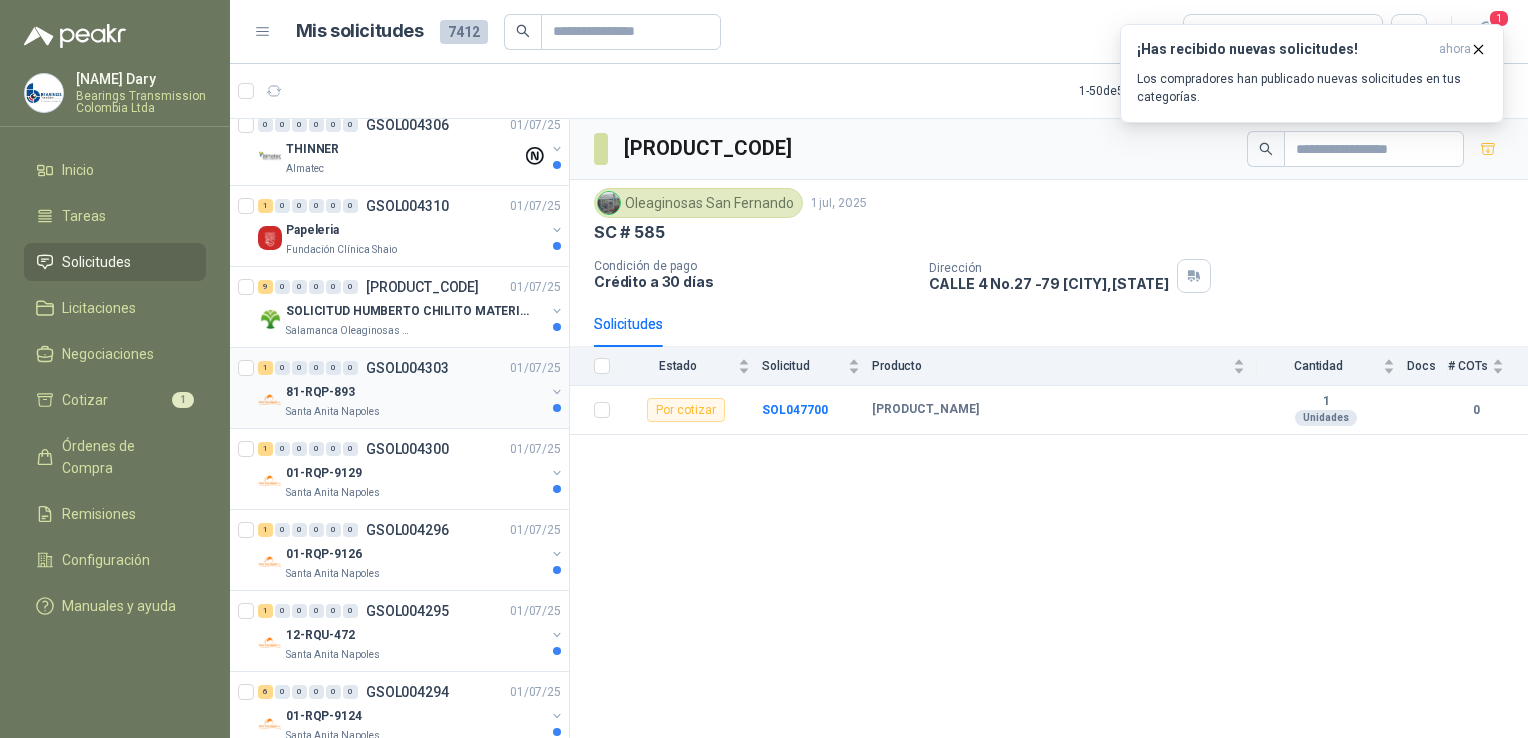 click on "GSOL004303" at bounding box center (407, 368) 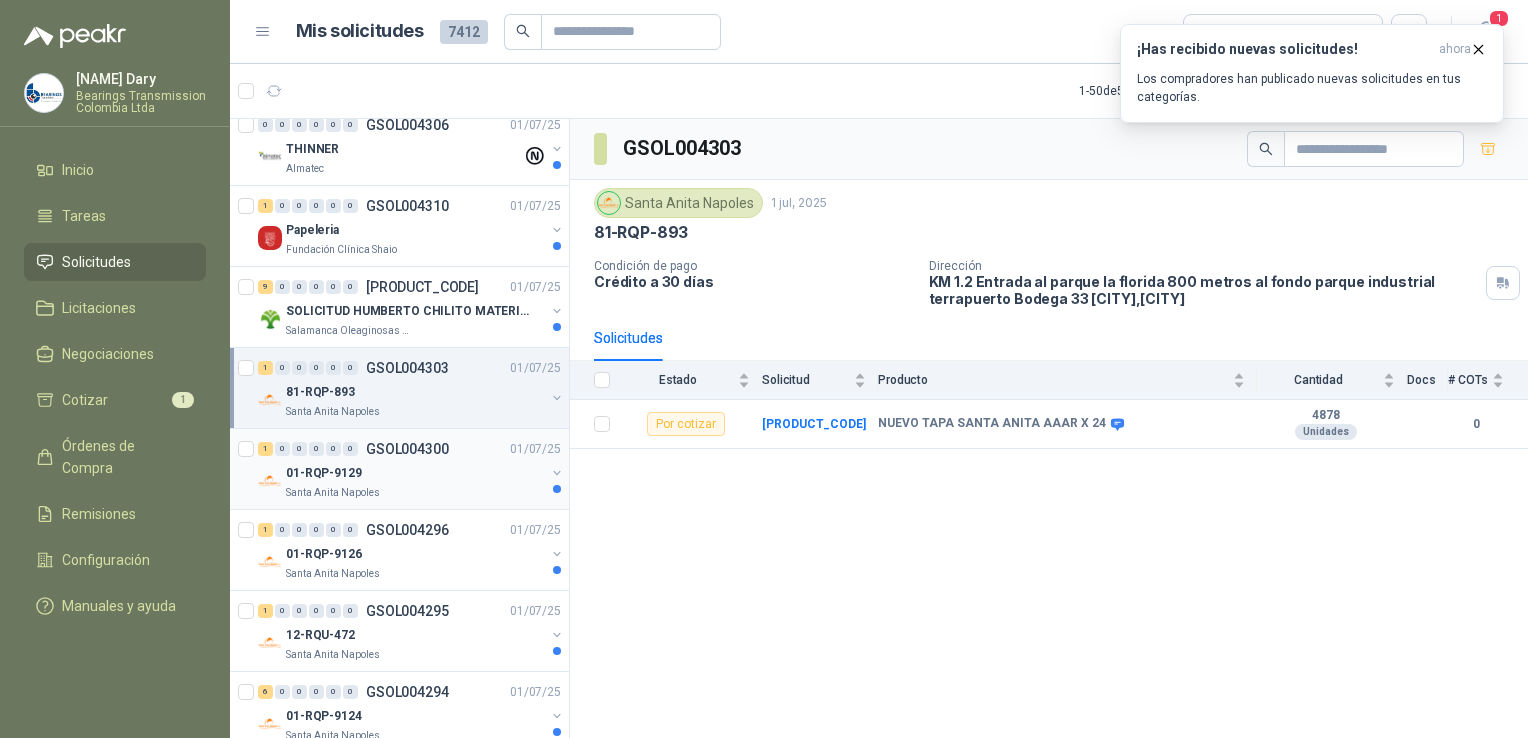 click on "GSOL004300" at bounding box center (407, 449) 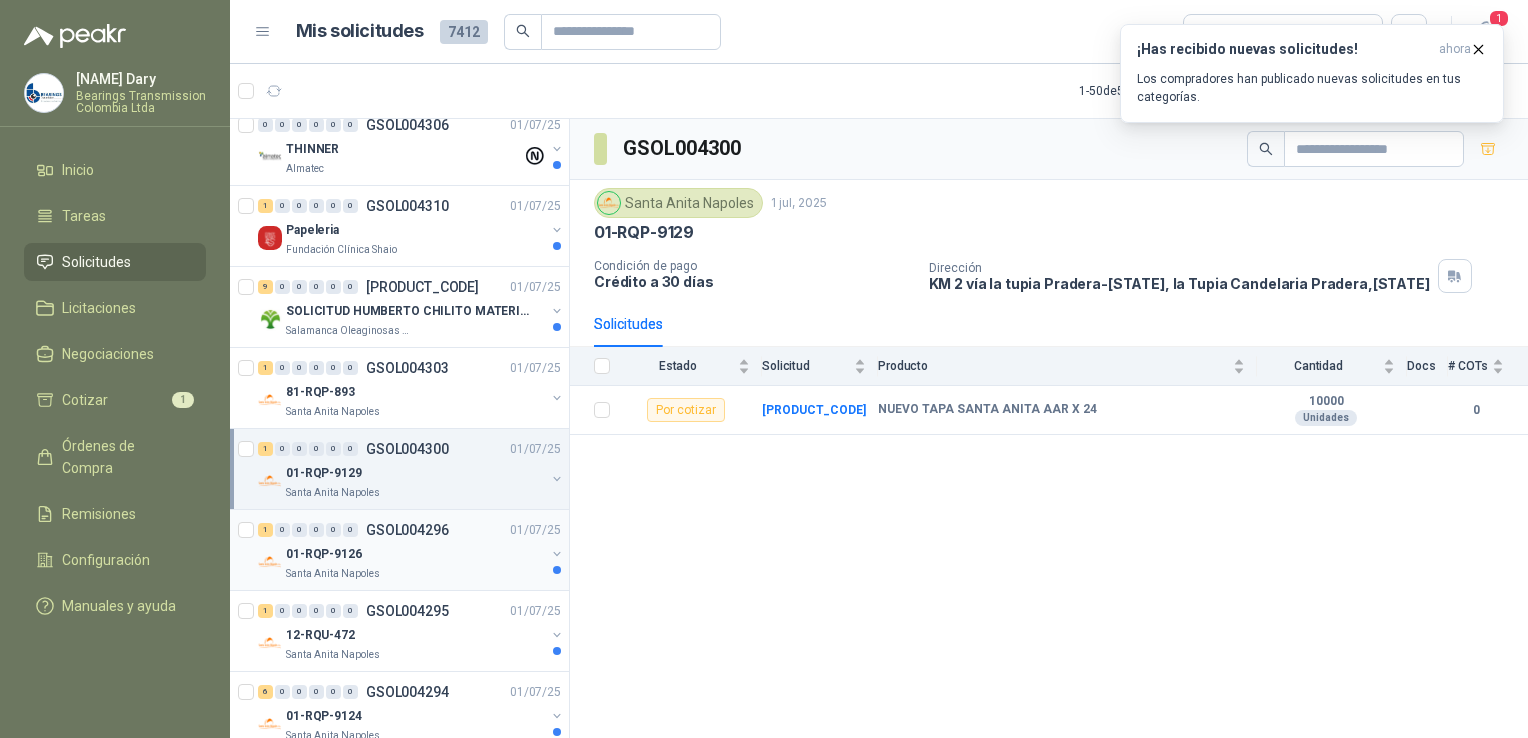 click on "GSOL004296" at bounding box center [407, 530] 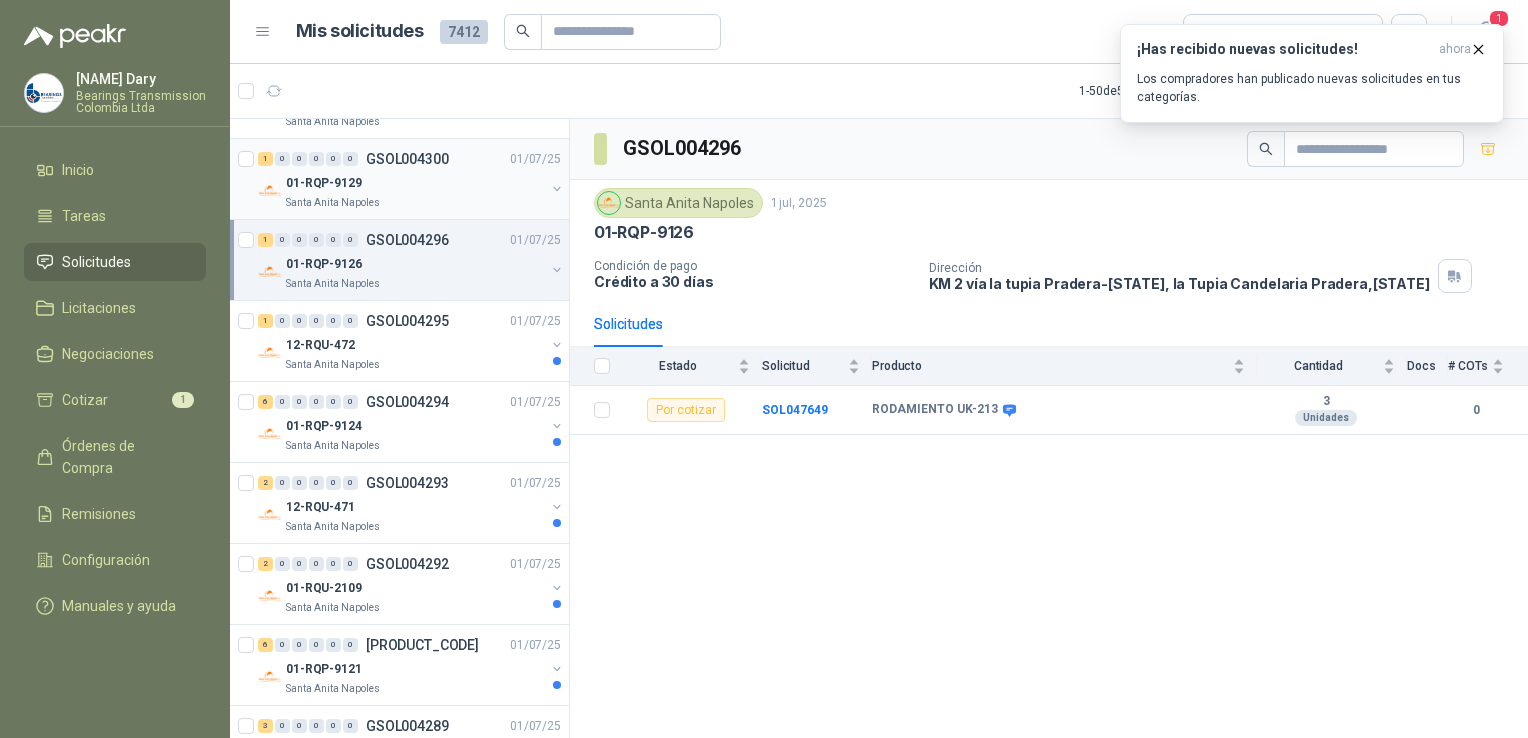 scroll, scrollTop: 800, scrollLeft: 0, axis: vertical 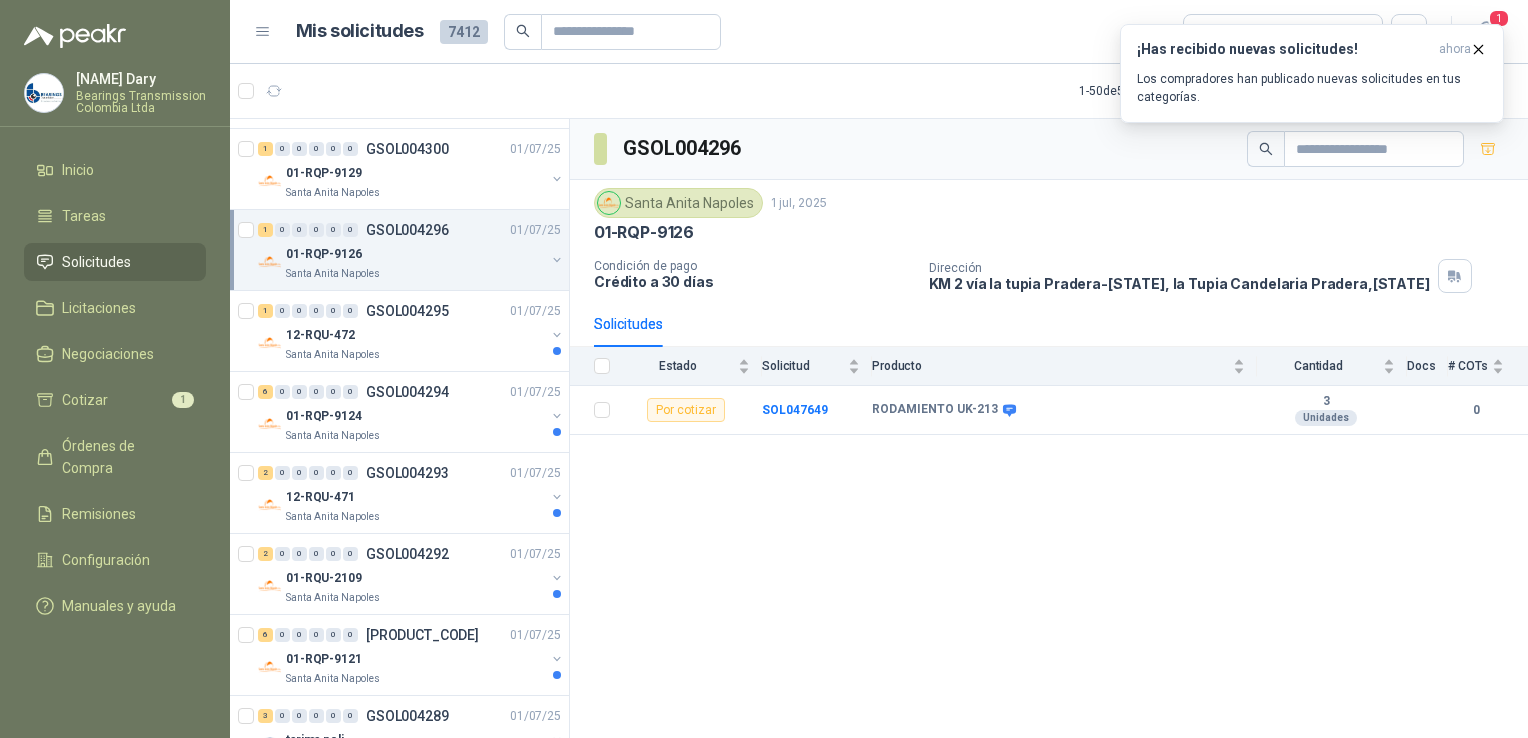 click on "GSOL004296 [CITY] 1 jul, 2025 01-RQP-9126 Condición de pago Crédito a 30 días Dirección KM 2 vía la tupia Pradera-[STATE], la Tupia Candelaria Pradera , [STATE] Solicitudes Estado Solicitud Producto Cantidad Docs # COTs Por cotizar SOL047649 RODAMIENTO UK-213 3 Unidades 0" at bounding box center [1049, 432] 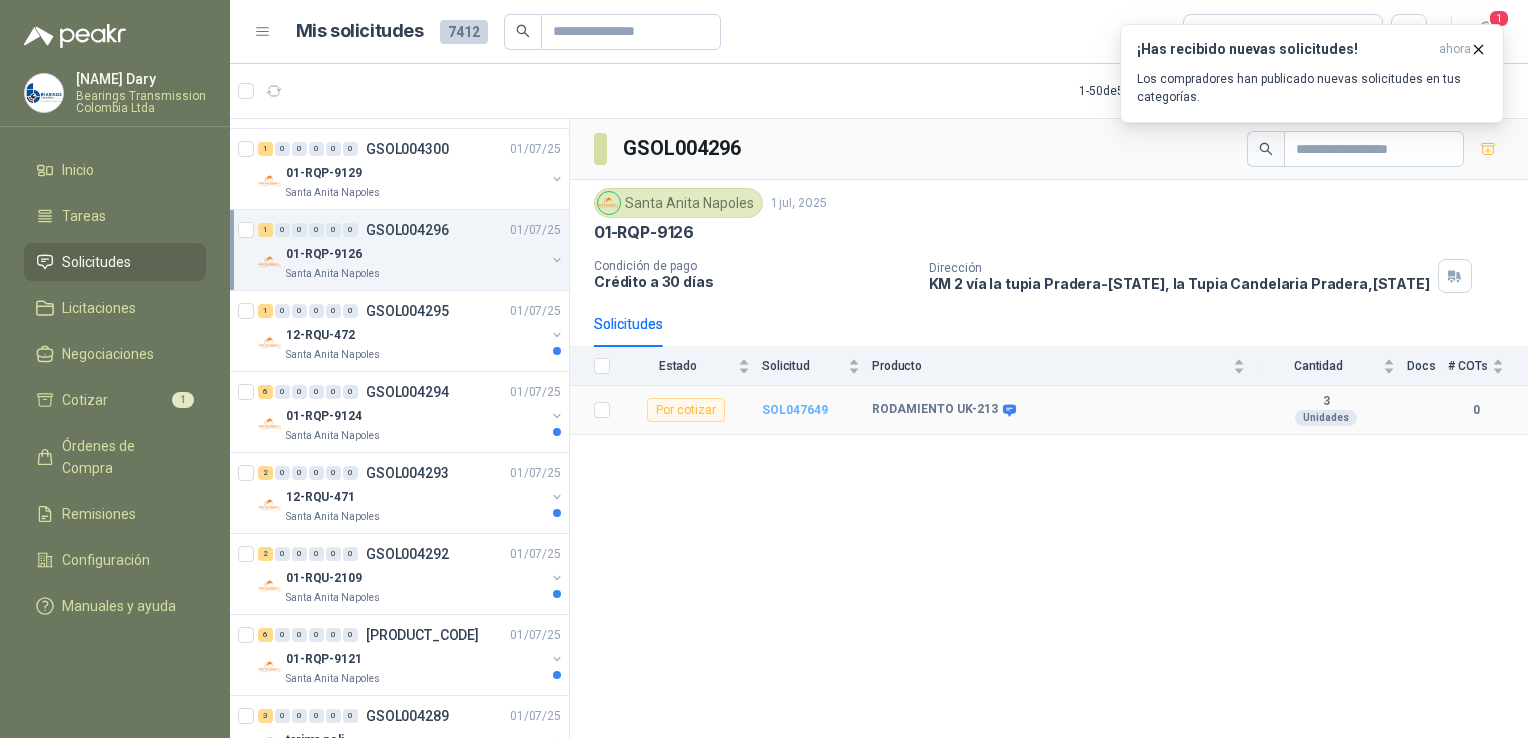click on "SOL047649" at bounding box center (795, 410) 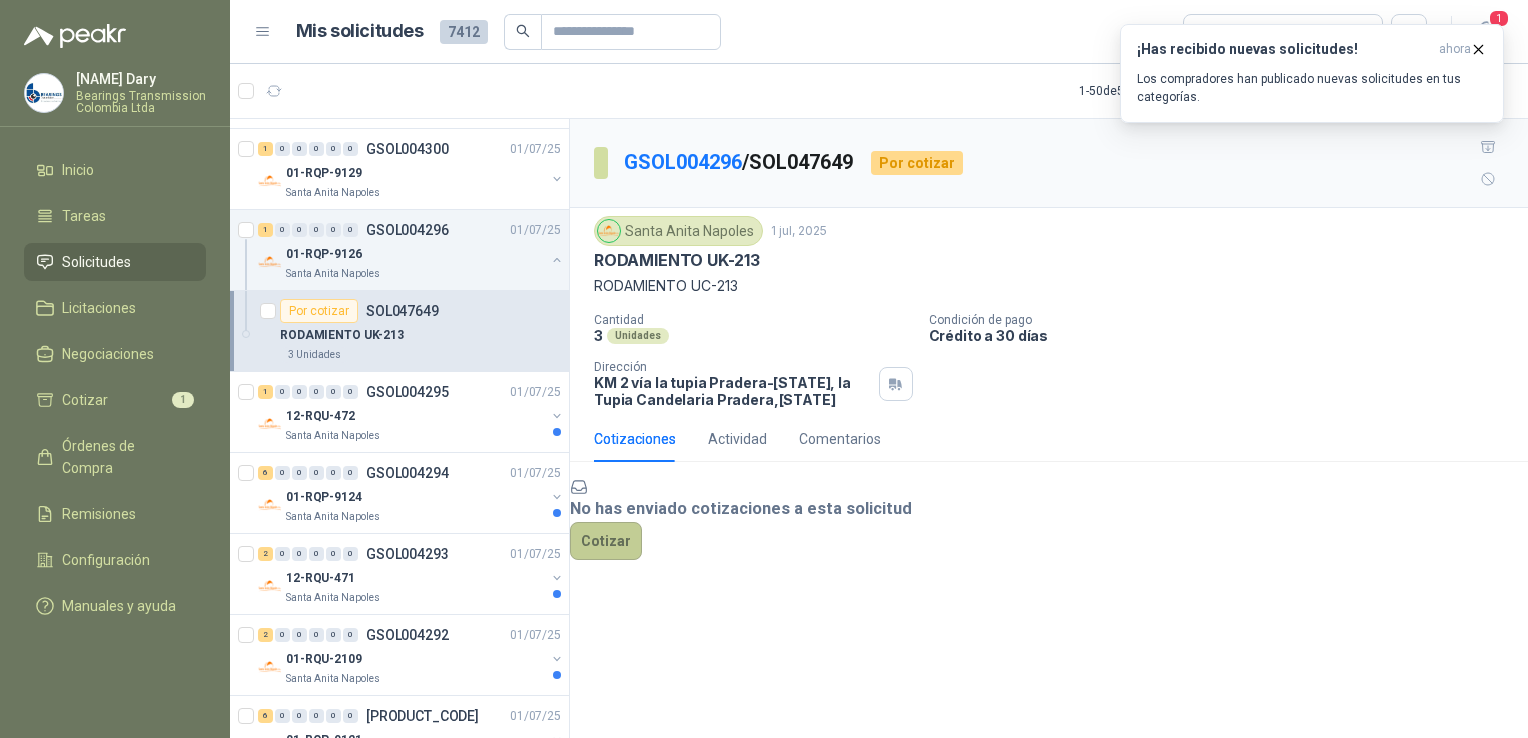 click on "Cotizar" at bounding box center [606, 541] 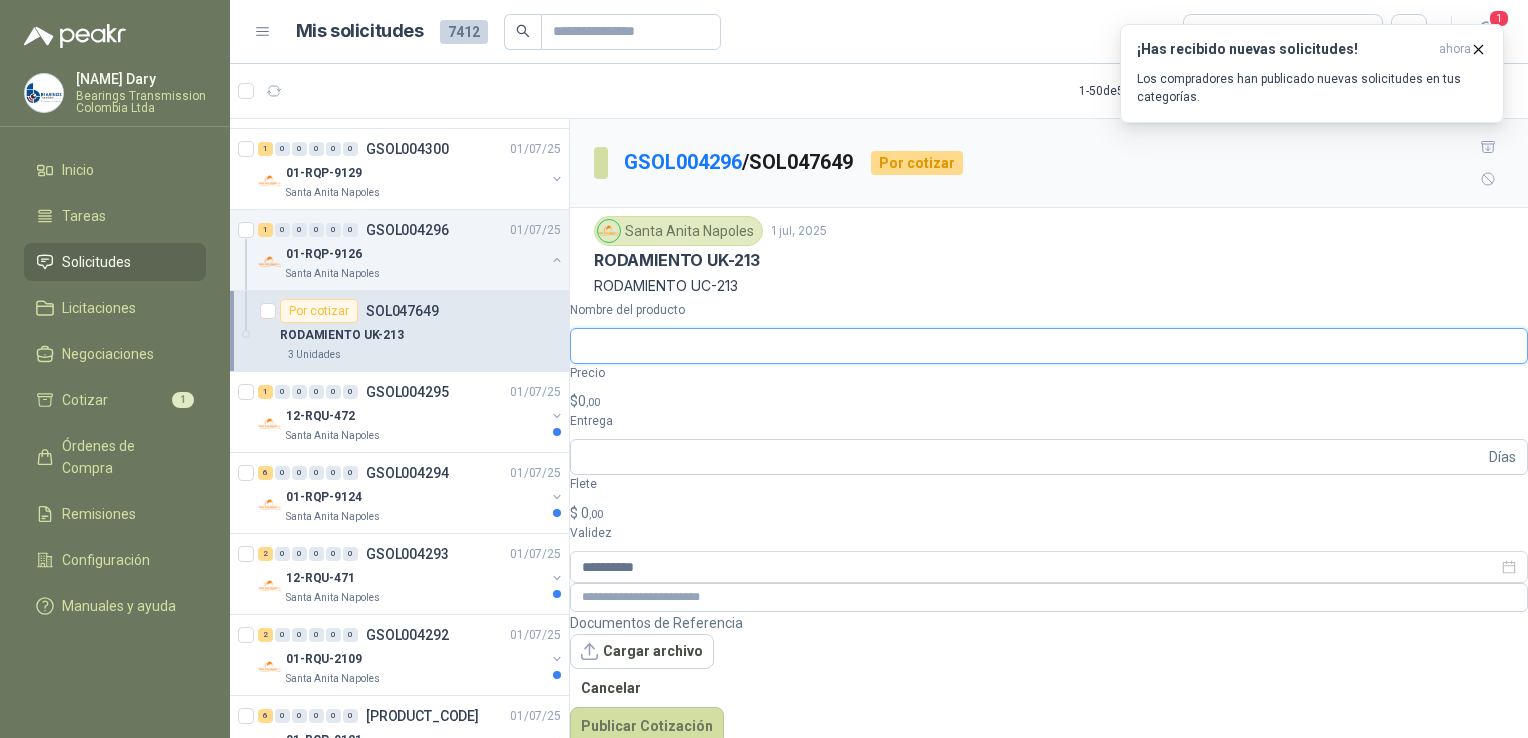 click on "Nombre del producto" at bounding box center [1049, 346] 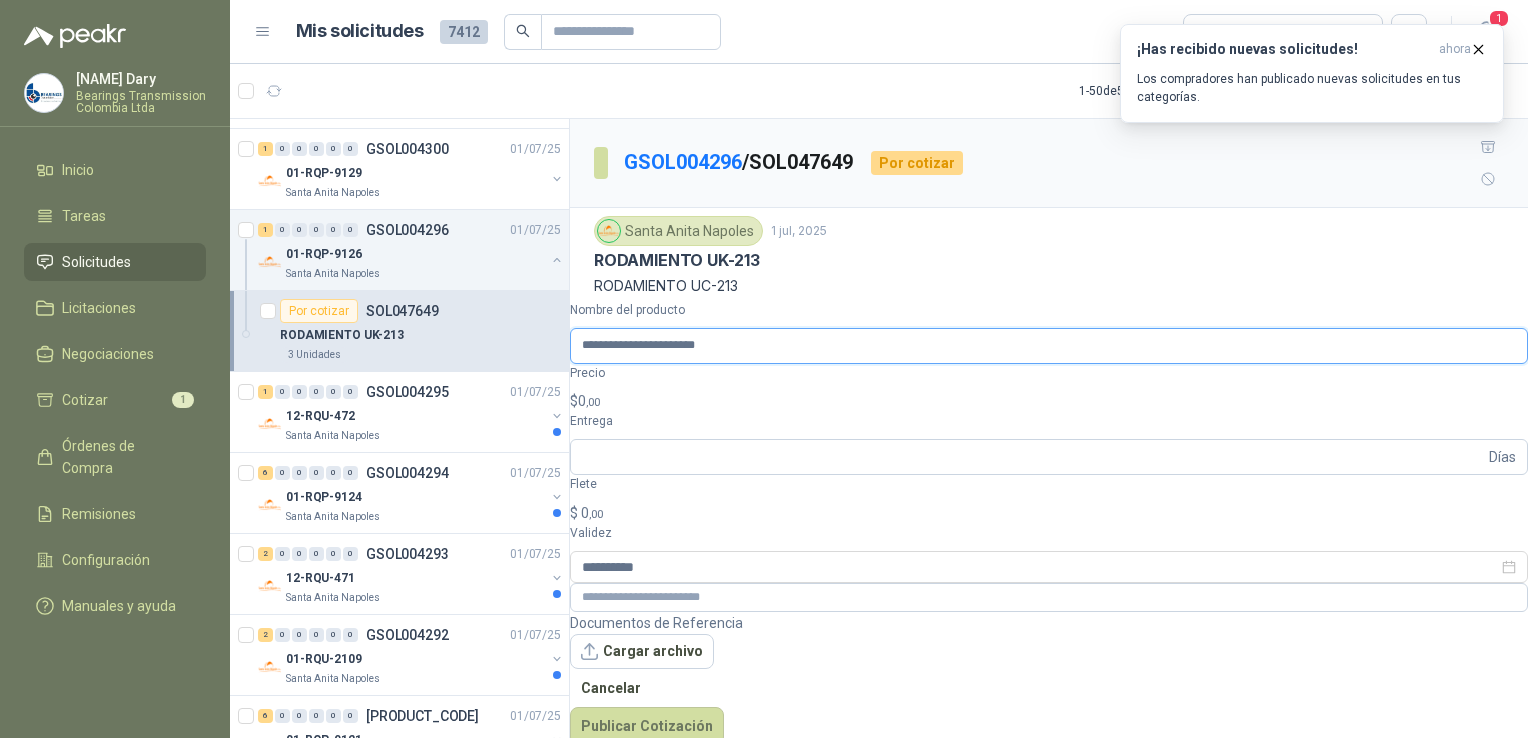 click on "**********" at bounding box center (1049, 346) 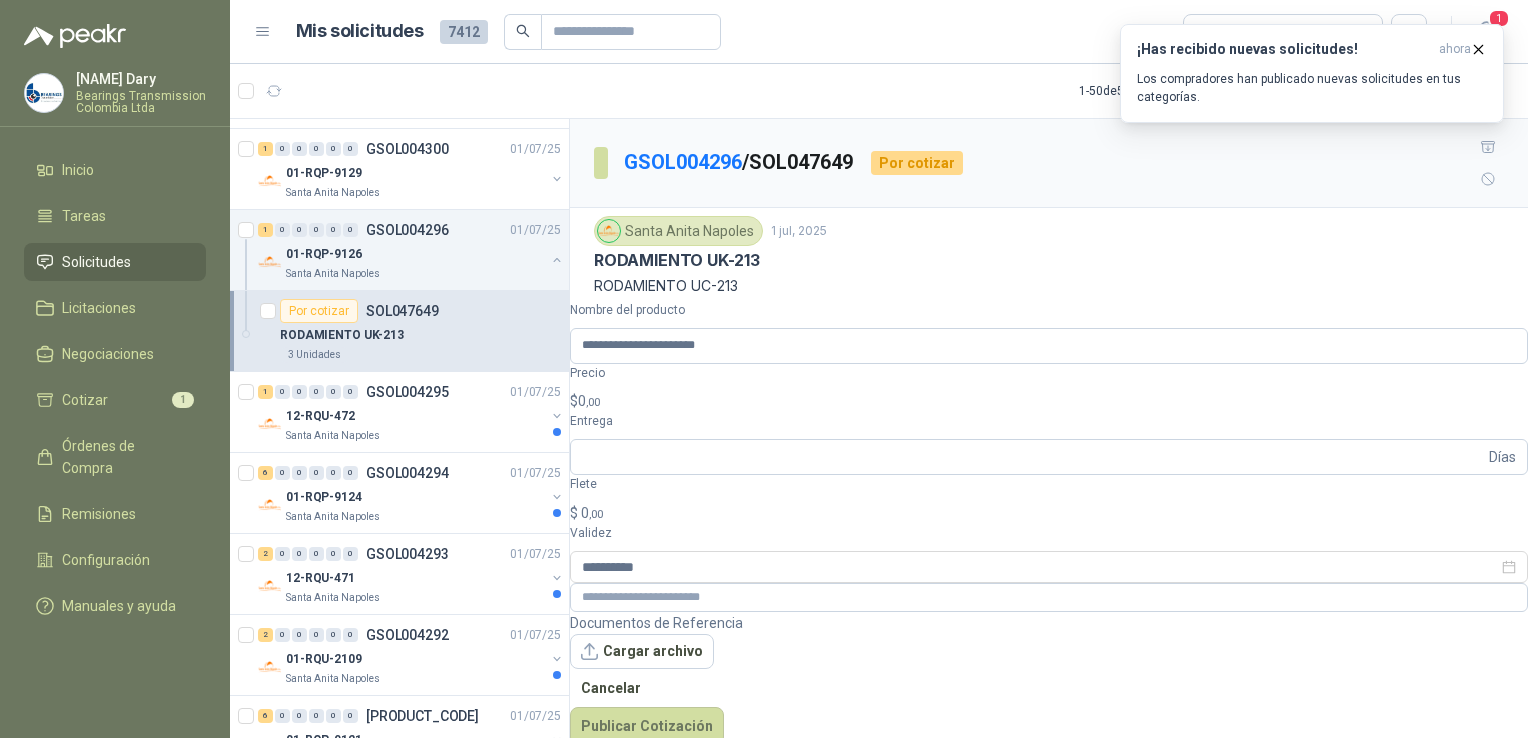 click on "Luz   Dary Bearings Transmission Colombia Ltda   Inicio   Tareas   Solicitudes   Licitaciones   Negociaciones   Cotizar 1   Órdenes de Compra   Remisiones   Configuración   Manuales y ayuda Mis solicitudes 7412 Todas 1 1 - 50  de  5311 Asignado a mi No Leídos 9   0   0   0   0   0   GSOL004314 01/07/25   SC # 593 Oleaginosas [STATE]   6   0   0   0   0   0   GSOL004313 01/07/25   SC # 592 Oleaginosas [STATE]   1   0   0   0   0   0   GSOL004312 01/07/25   SC # 589 Oleaginosas [STATE]   1   0   0   0   0   0   GSOL004311 01/07/25   SC # 586 Oleaginosas [STATE]   1   0   0   0   0   0   GSOL004309 01/07/25   SC # 585 Oleaginosas [STATE]   2   0   0   0   0   0   GSOL004308 01/07/25   SC # 584 Oleaginosas [STATE]   0   0   0   0   0   0   GSOL004306 01/07/25   THINNER Almatec   1   0   0   0   0   0   GSOL004310 01/07/25   Papeleria Fundación Clínica Shaio   9   0   0   0   0   0   GSOL004305 01/07/25   SOLICITUD HUMBERTO CHILITO MATERIAL OBRA EDIFICIO    1   0   0   0   0   0" at bounding box center [764, 369] 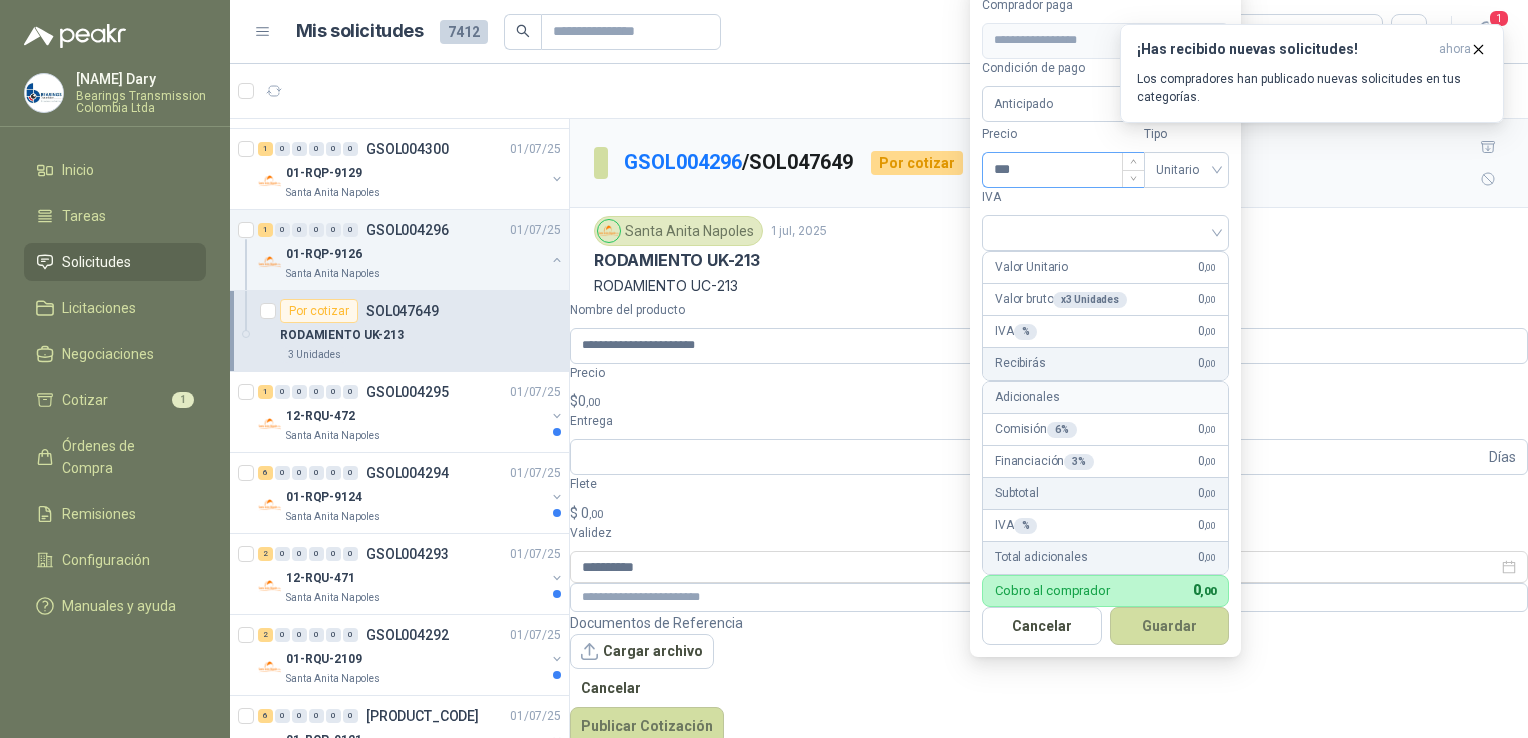 click on "***" at bounding box center (1063, 170) 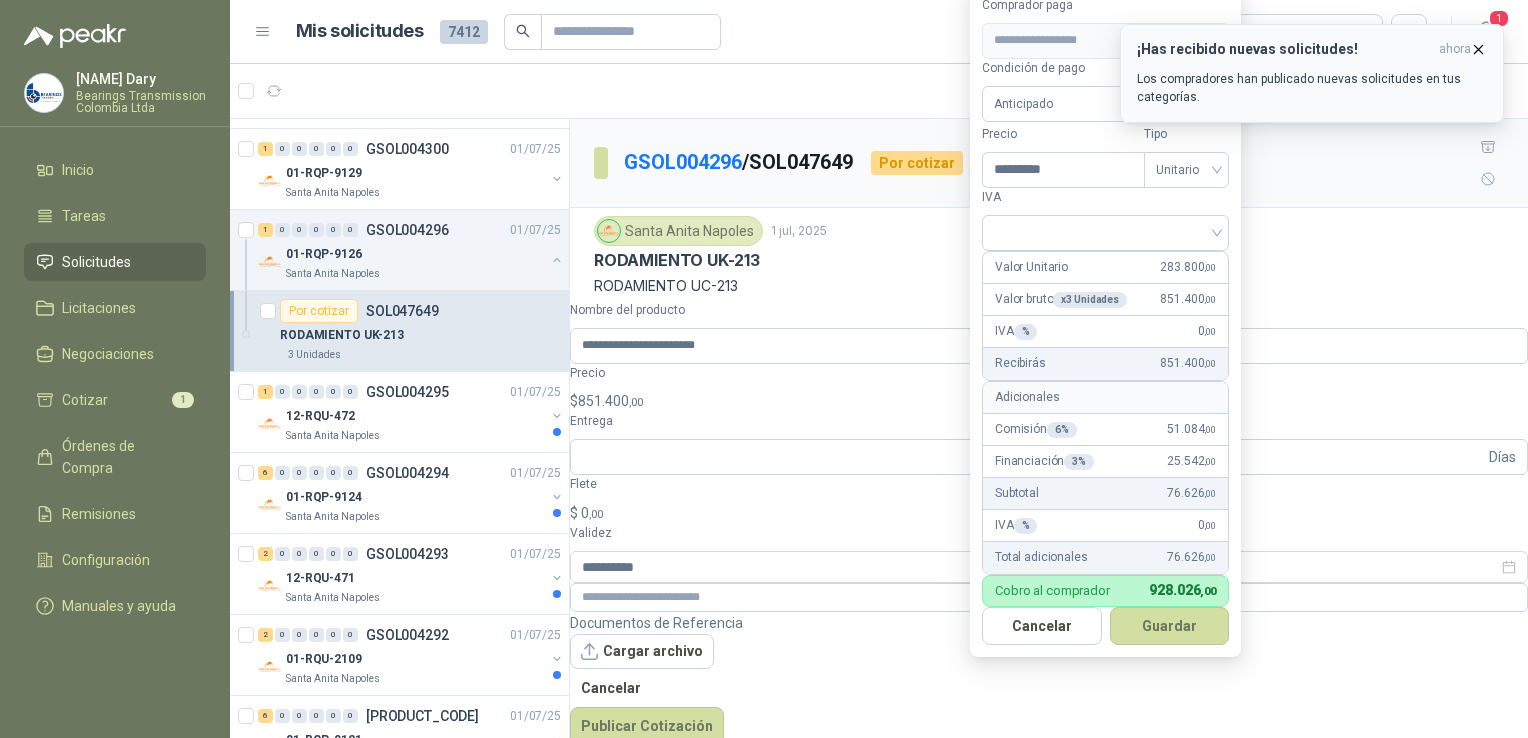 type on "*********" 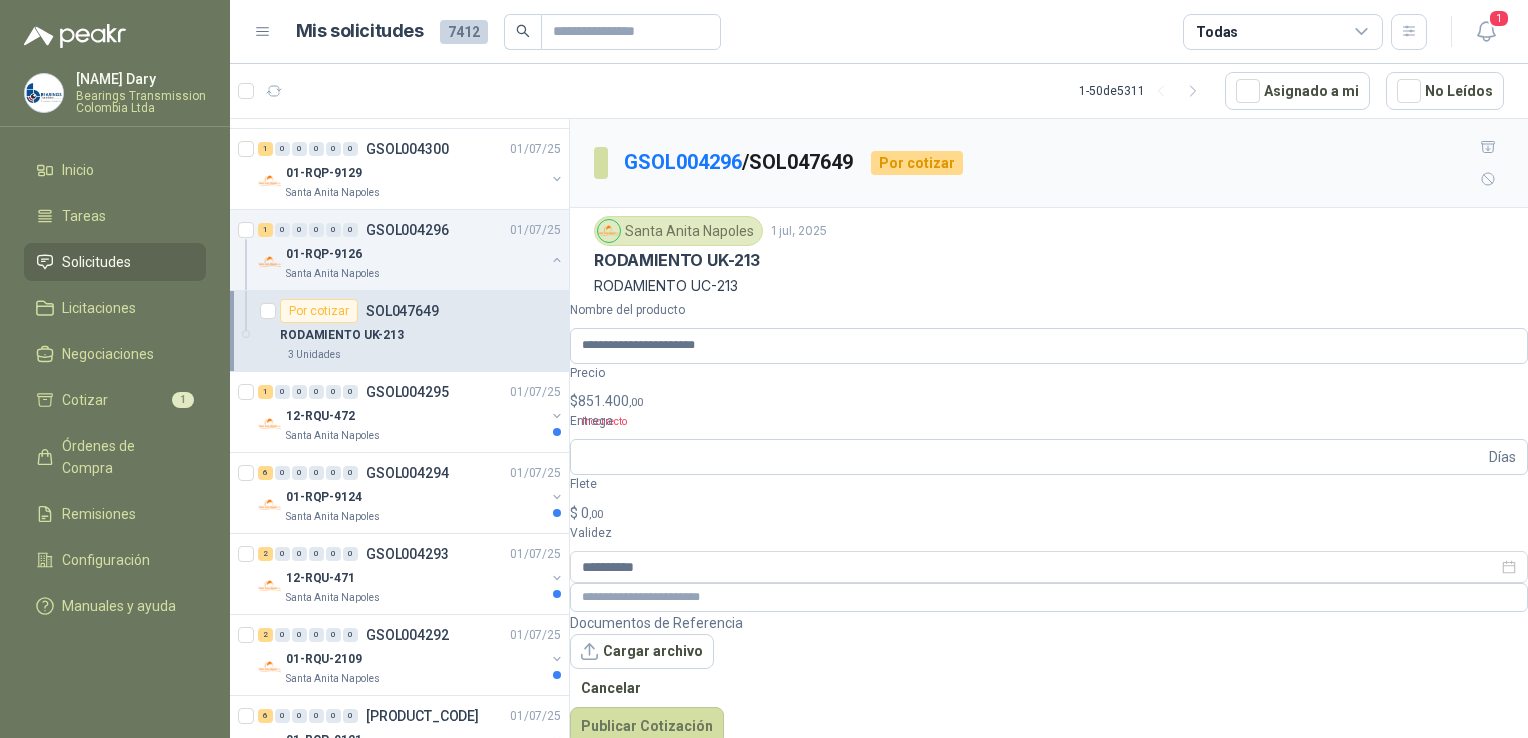 click on "Luz   Dary Bearings Transmission Colombia Ltda   Inicio   Tareas   Solicitudes   Licitaciones   Negociaciones   Cotizar 1   Órdenes de Compra   Remisiones   Configuración   Manuales y ayuda Mis solicitudes 7412 Todas 1 1 - 50  de  5311 Asignado a mi No Leídos 9   0   0   0   0   0   GSOL004314 01/07/25   SC # 593 Oleaginosas [STATE]   6   0   0   0   0   0   GSOL004313 01/07/25   SC # 592 Oleaginosas [STATE]   1   0   0   0   0   0   GSOL004312 01/07/25   SC # 589 Oleaginosas [STATE]   1   0   0   0   0   0   GSOL004311 01/07/25   SC # 586 Oleaginosas [STATE]   1   0   0   0   0   0   GSOL004309 01/07/25   SC # 585 Oleaginosas [STATE]   2   0   0   0   0   0   GSOL004308 01/07/25   SC # 584 Oleaginosas [STATE]   0   0   0   0   0   0   GSOL004306 01/07/25   THINNER Almatec   1   0   0   0   0   0   GSOL004310 01/07/25   Papeleria Fundación Clínica Shaio   9   0   0   0   0   0   GSOL004305 01/07/25   SOLICITUD HUMBERTO CHILITO MATERIAL OBRA EDIFICIO    1   0   0   0   0   0" at bounding box center (764, 369) 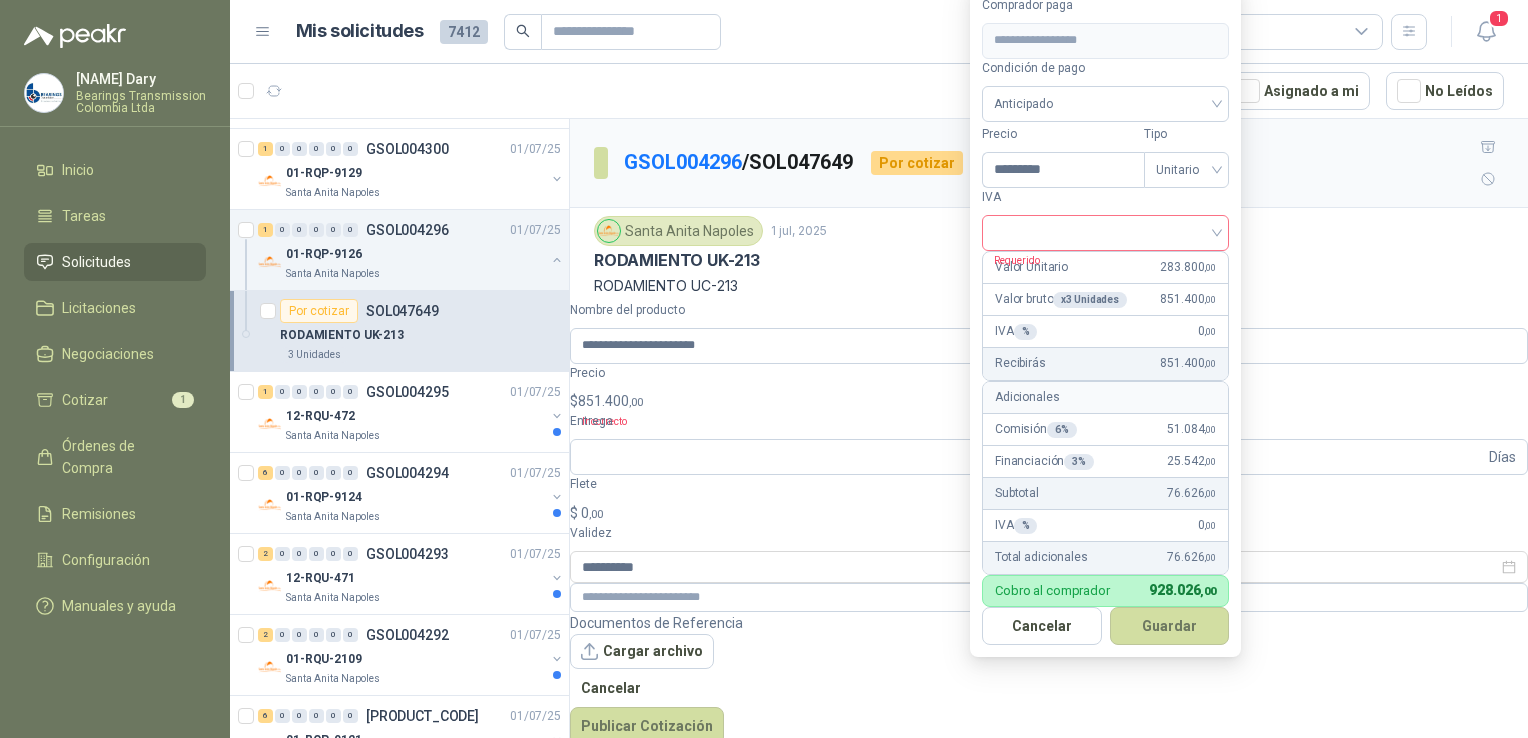 click at bounding box center (1105, 231) 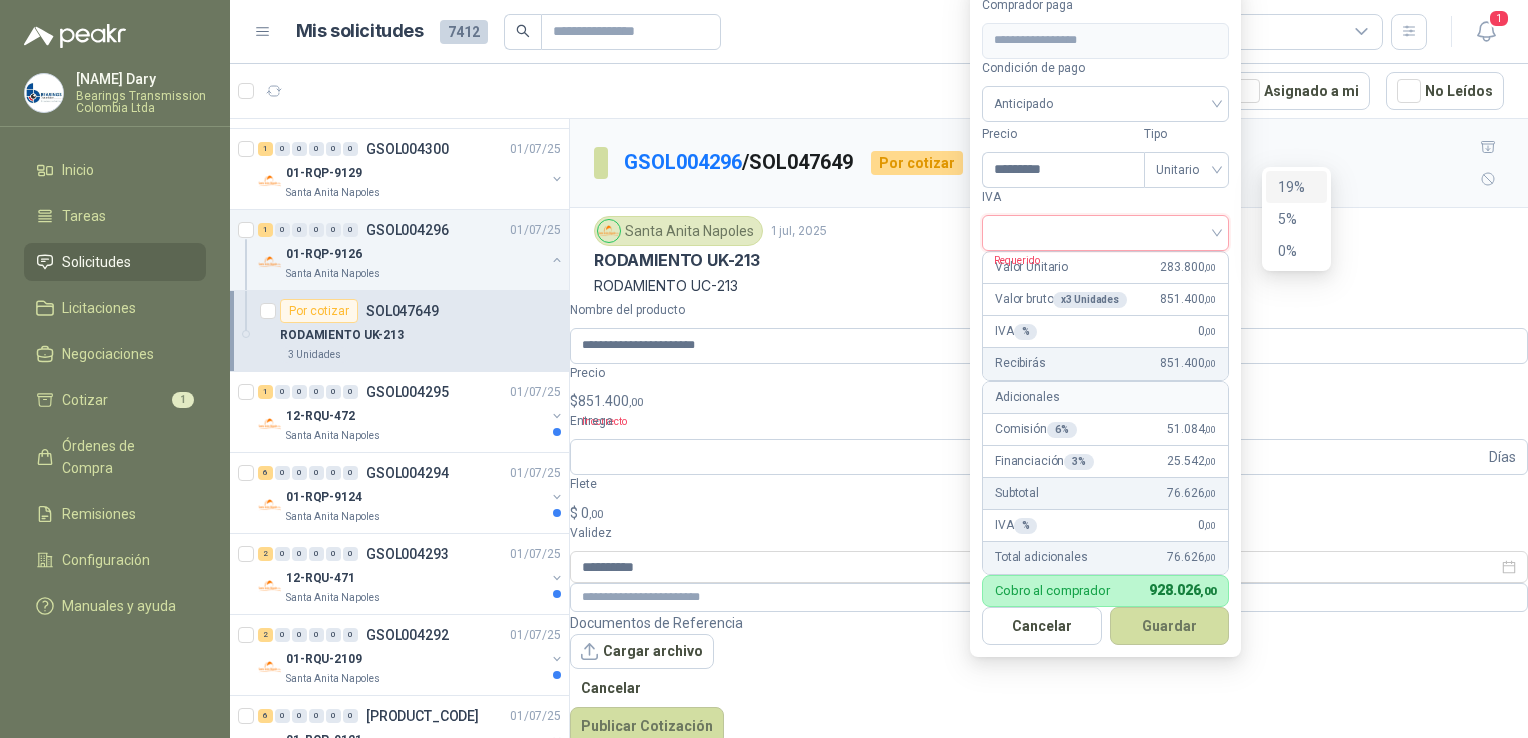 click on "19%" at bounding box center [1296, 187] 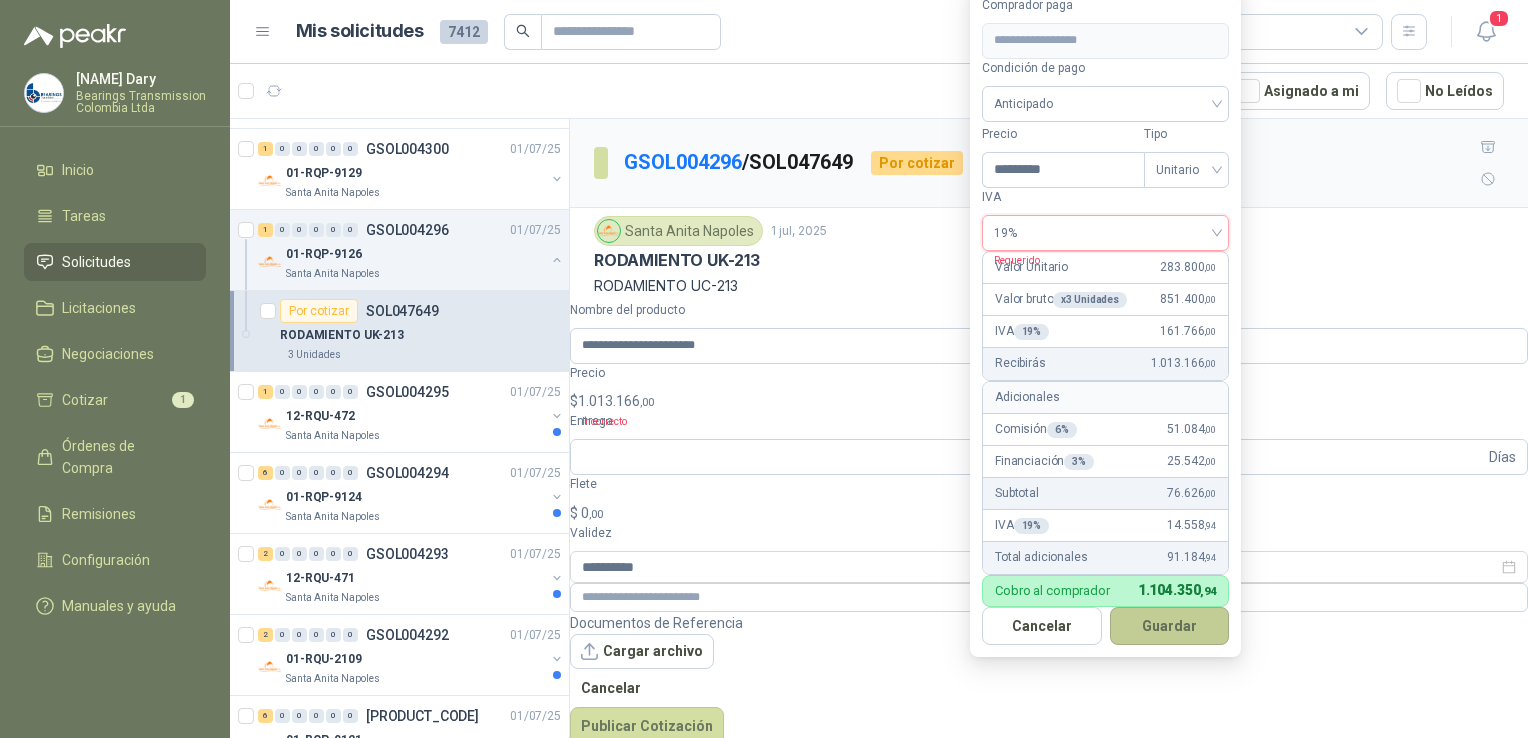click on "Guardar" at bounding box center [1170, 626] 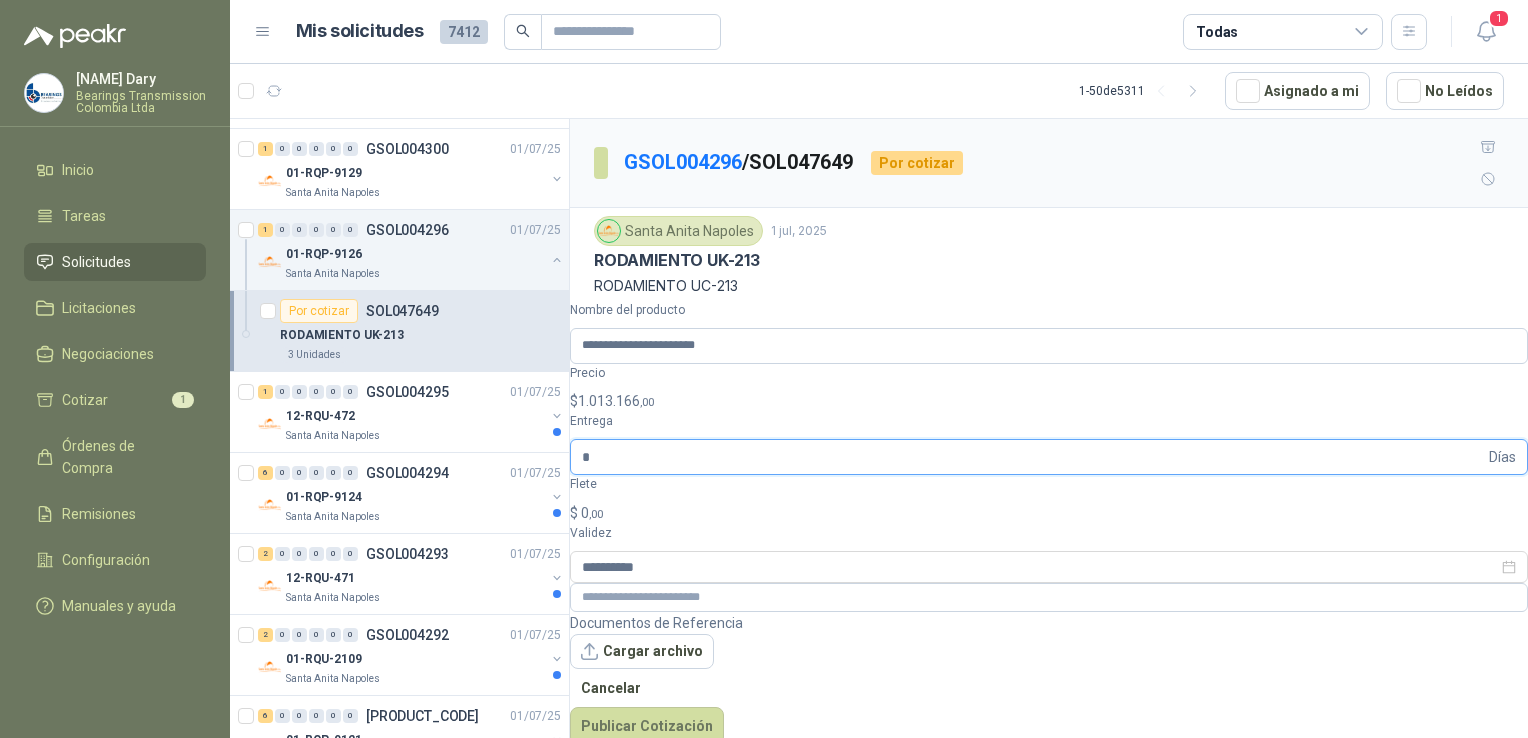 type on "*" 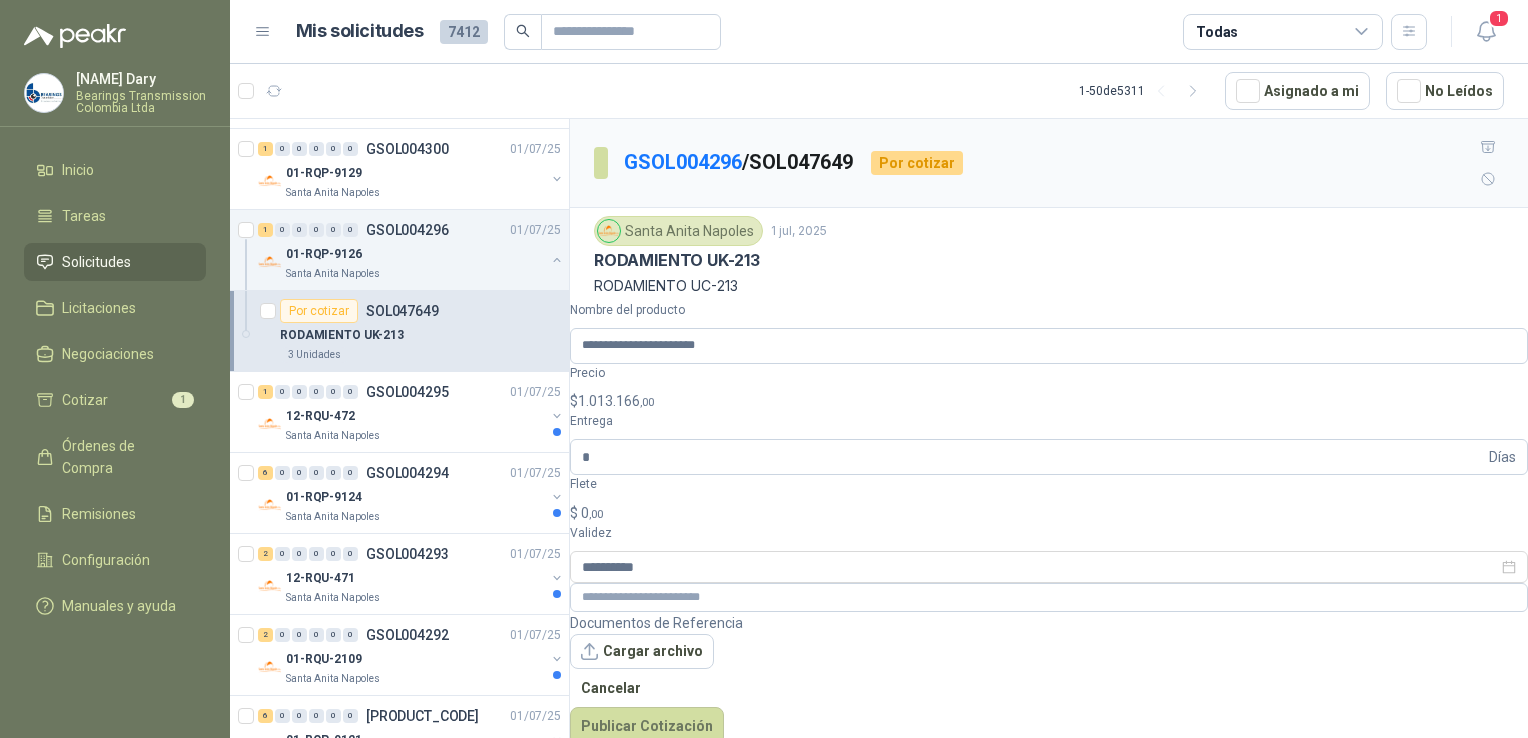 click on "$    0 ,00" at bounding box center (1049, 513) 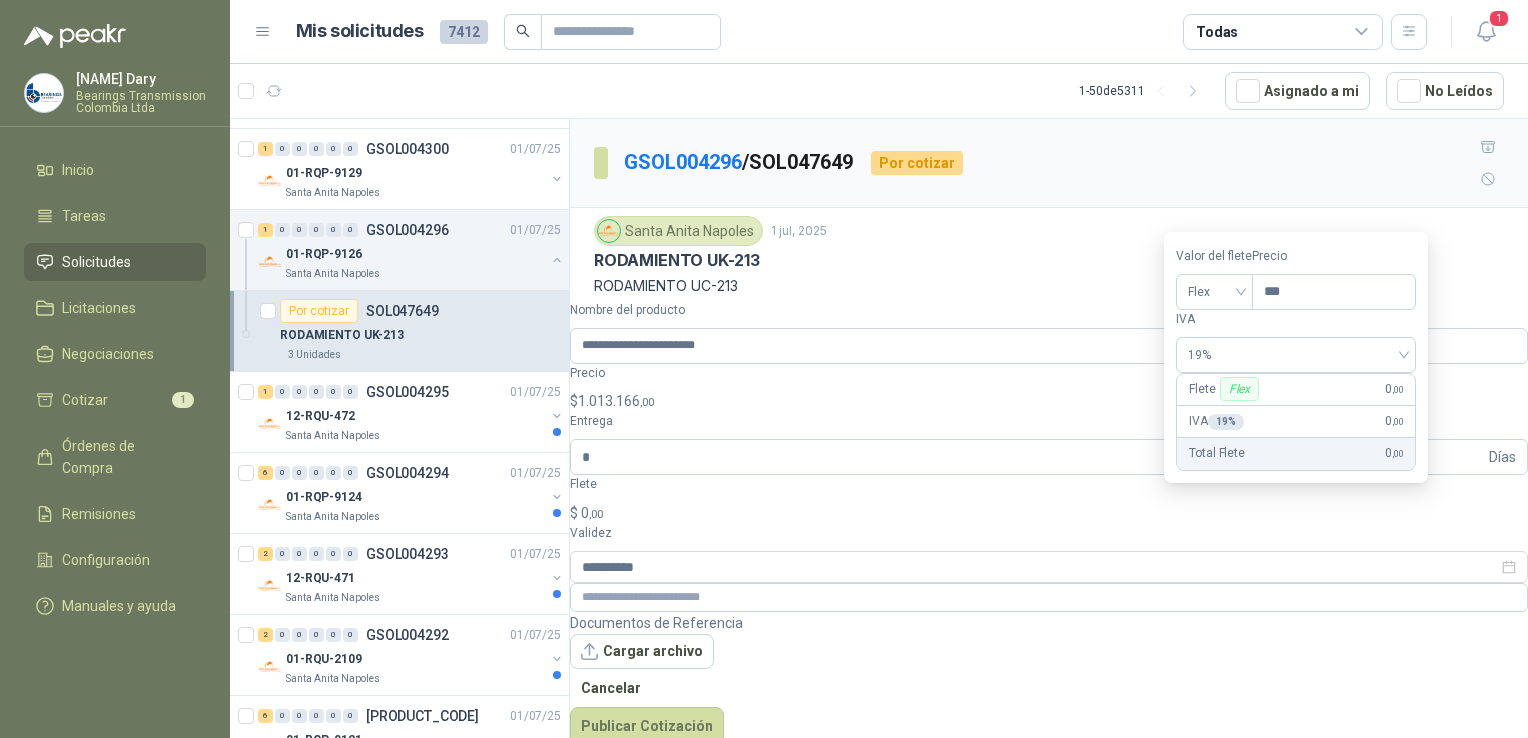 click on "[CITY] [STATE] 01/07/25" at bounding box center (1049, 231) 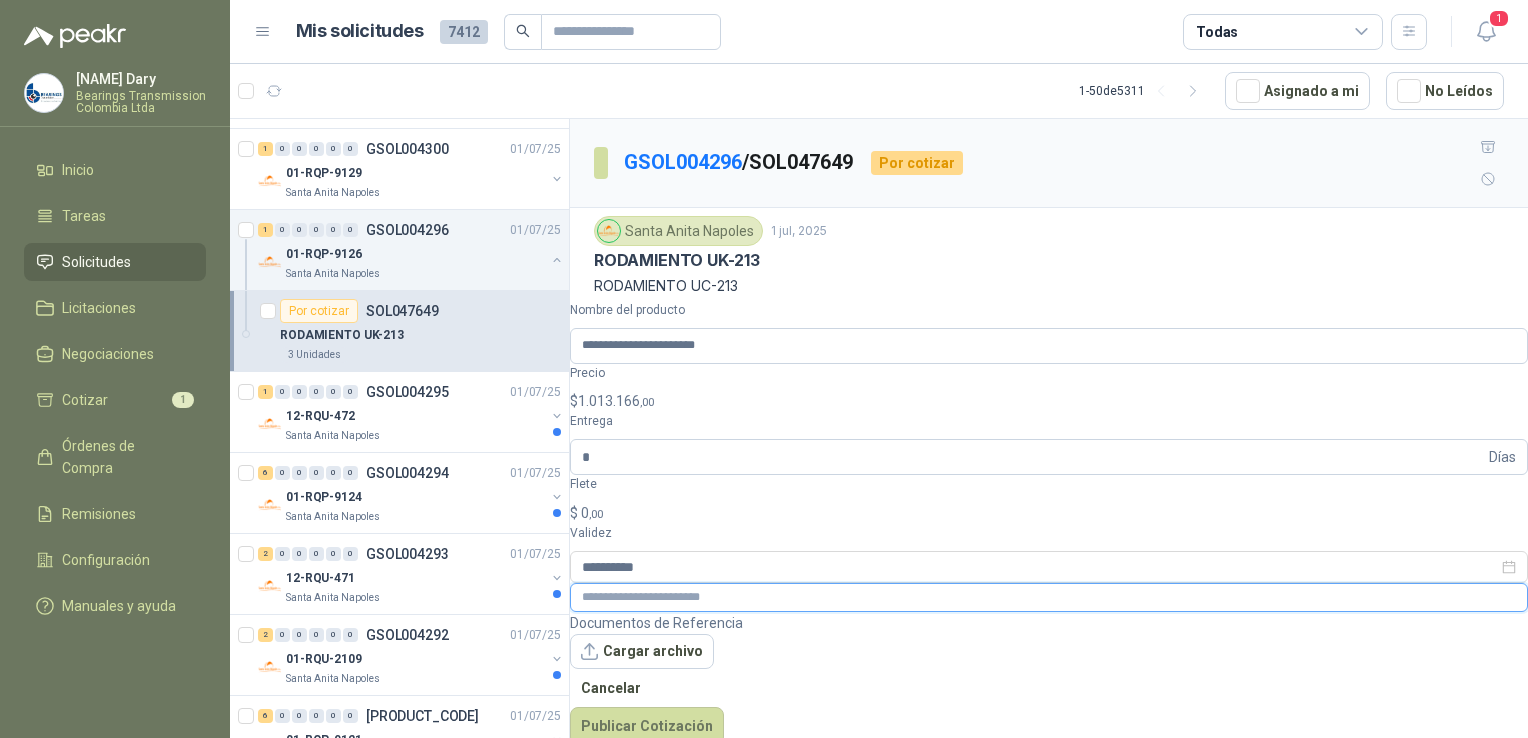 click at bounding box center [1049, 597] 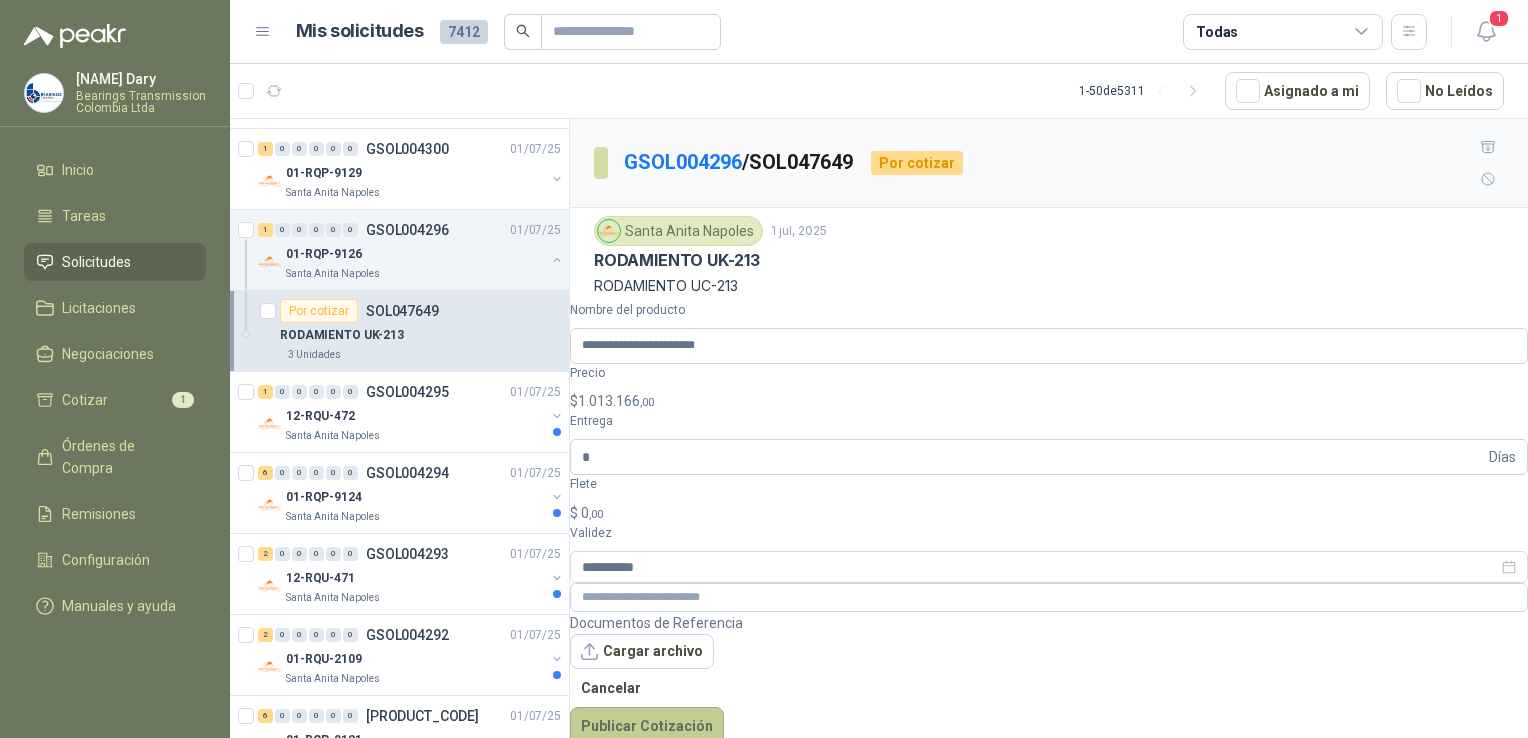 click on "Publicar Cotización" at bounding box center [647, 726] 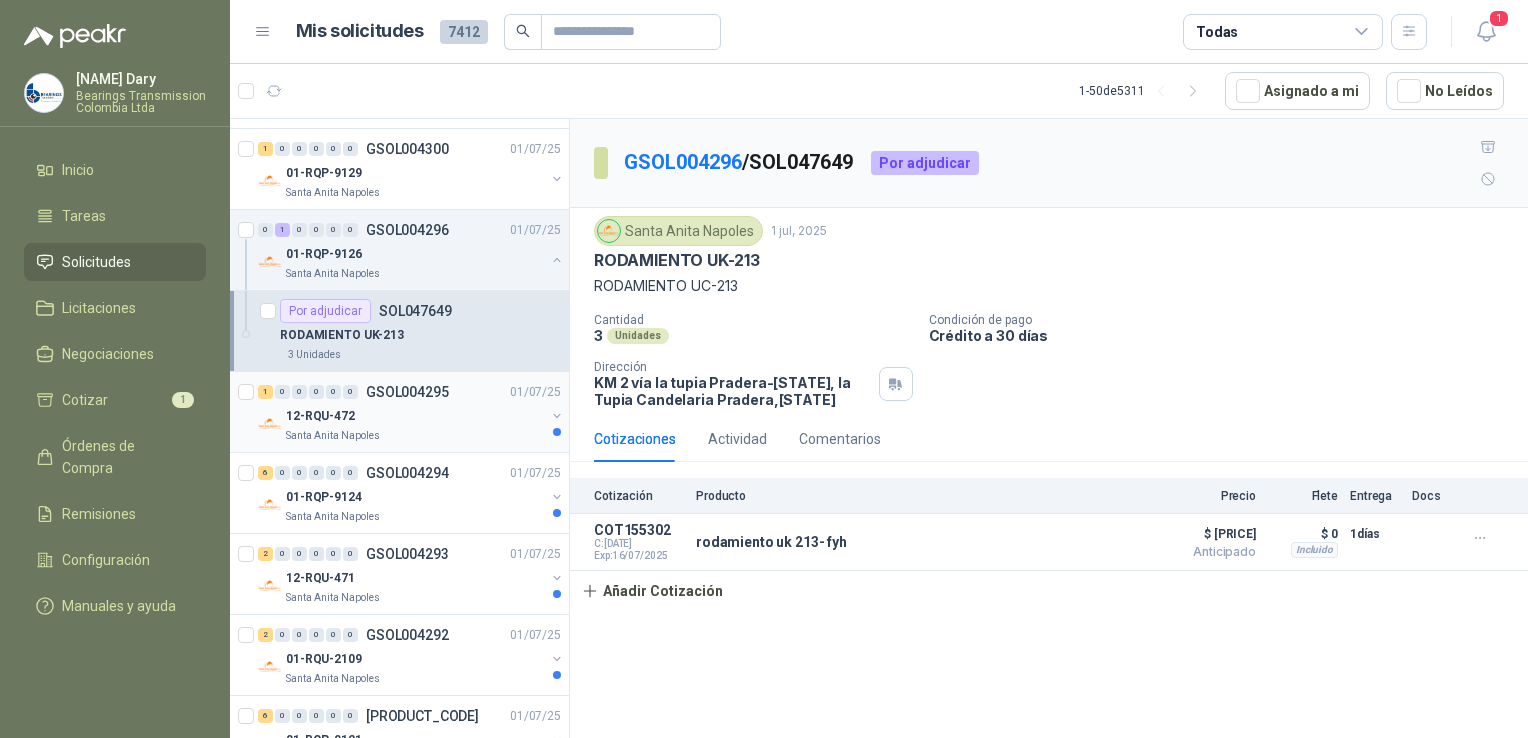 click on "GSOL004295" at bounding box center [407, 392] 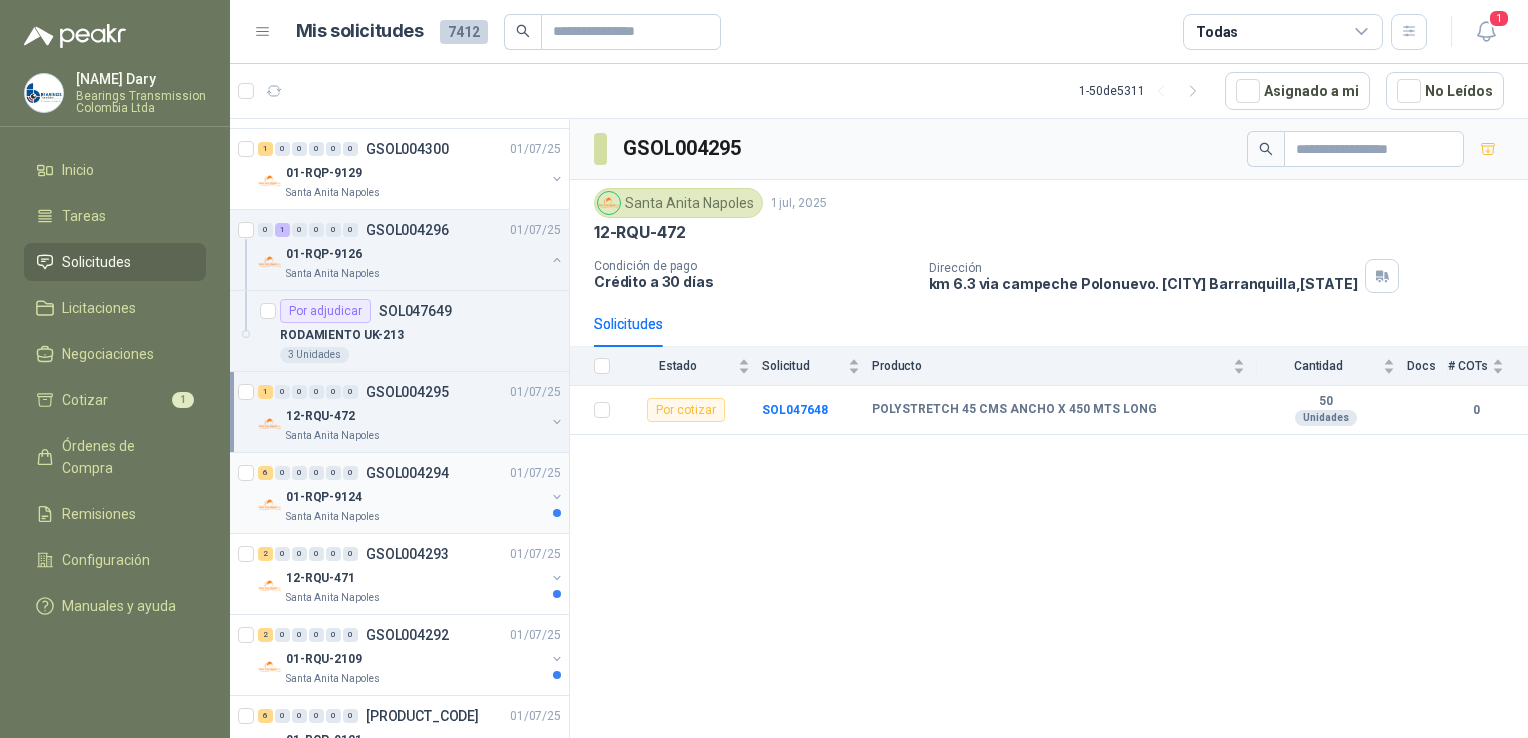 click on "GSOL004294" at bounding box center [407, 473] 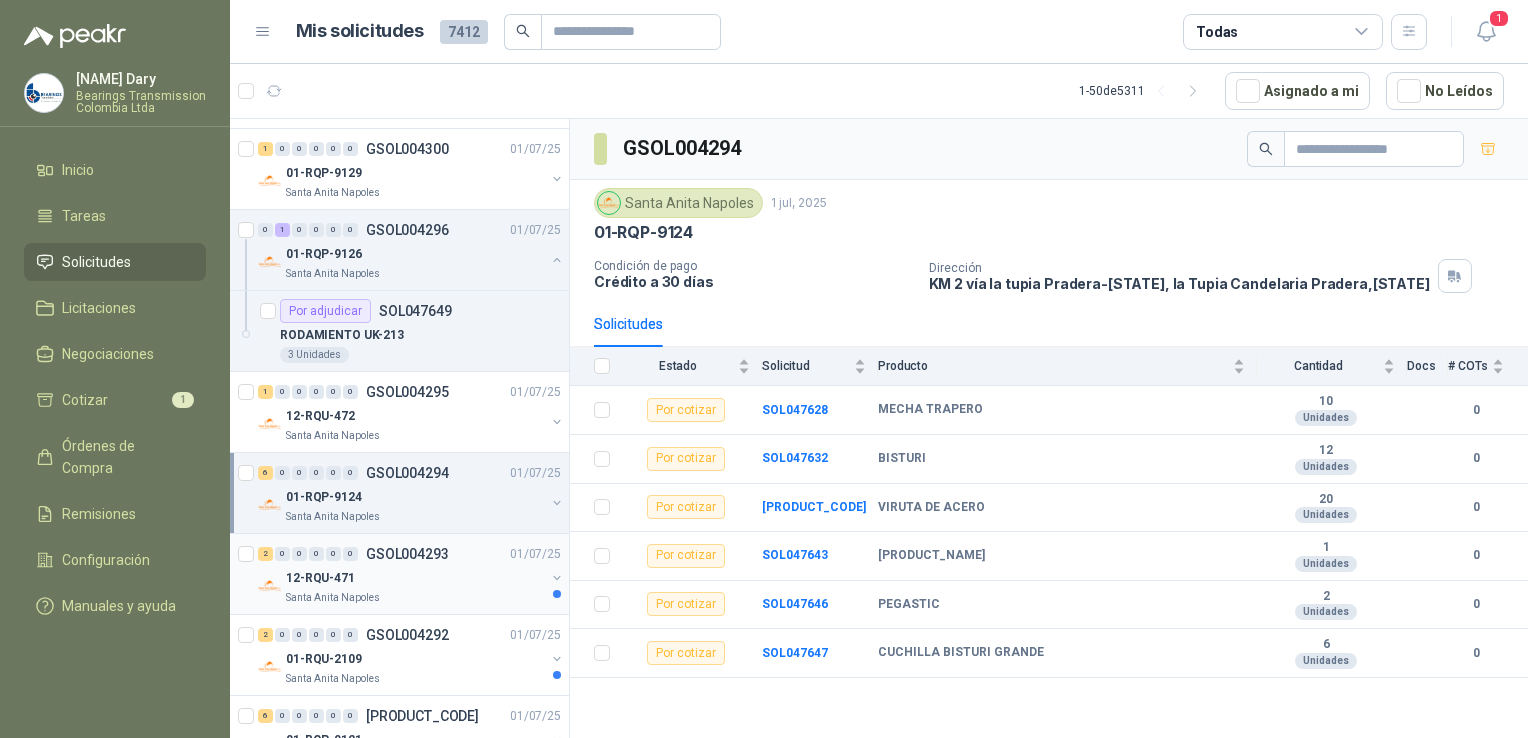 click on "GSOL004293" at bounding box center (407, 554) 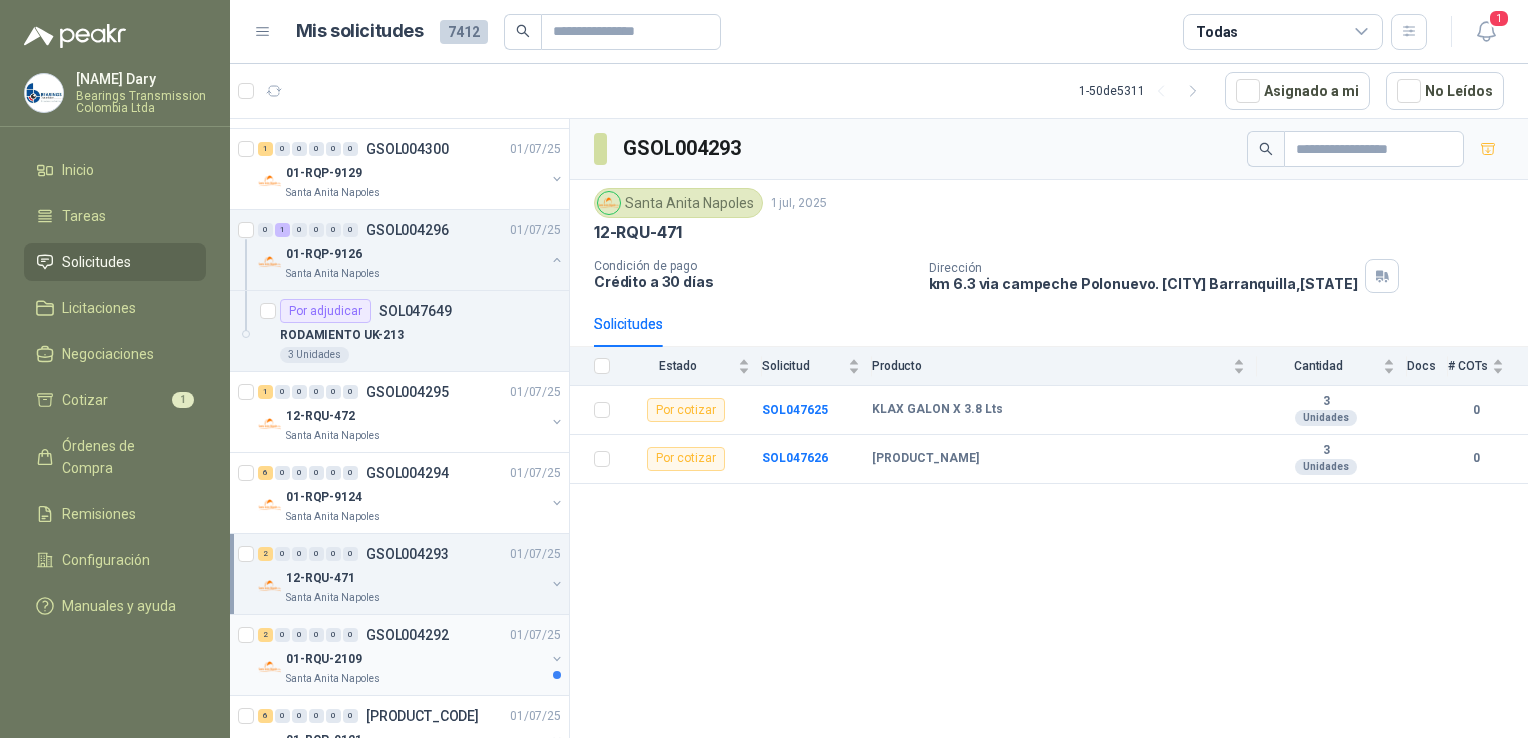 click on "GSOL004292" at bounding box center [407, 635] 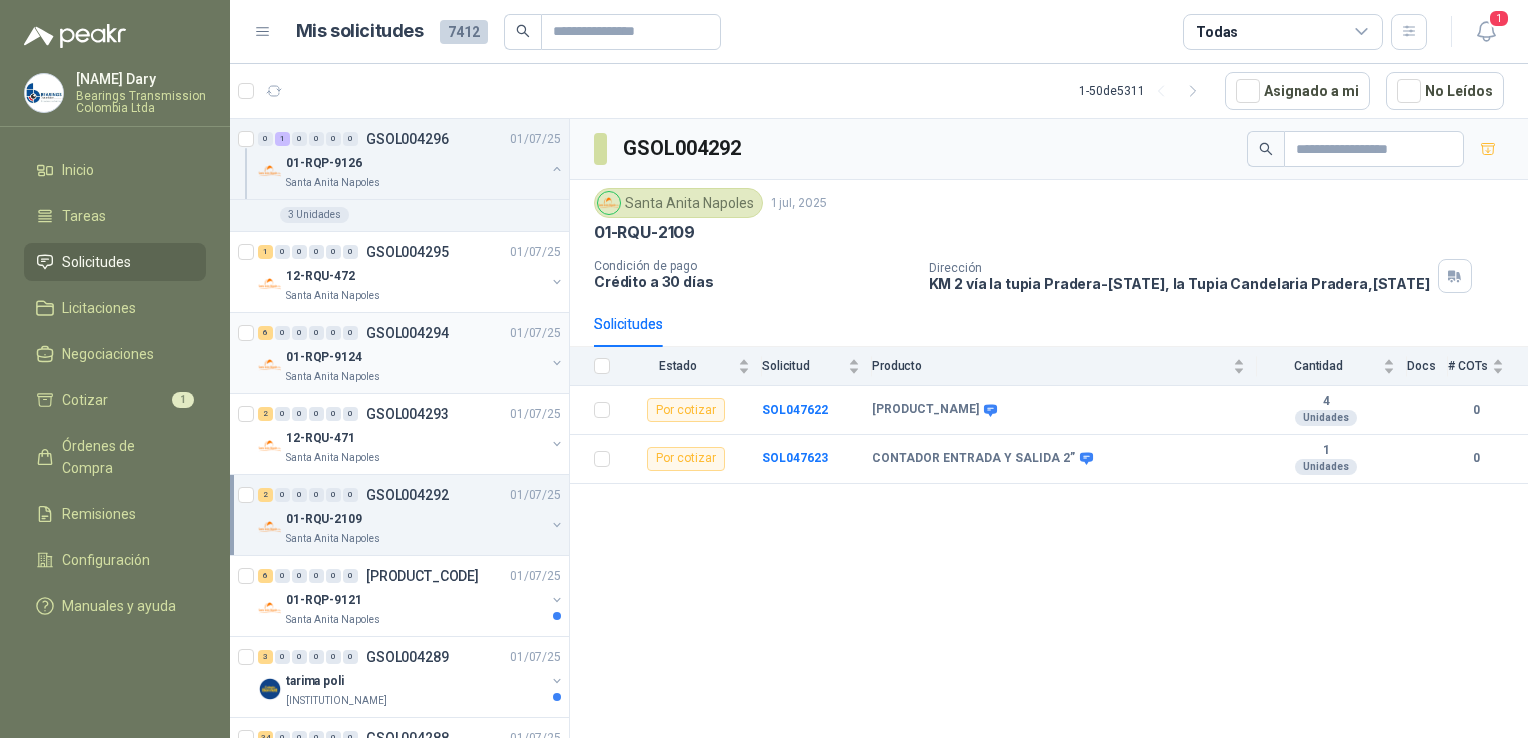 scroll, scrollTop: 1100, scrollLeft: 0, axis: vertical 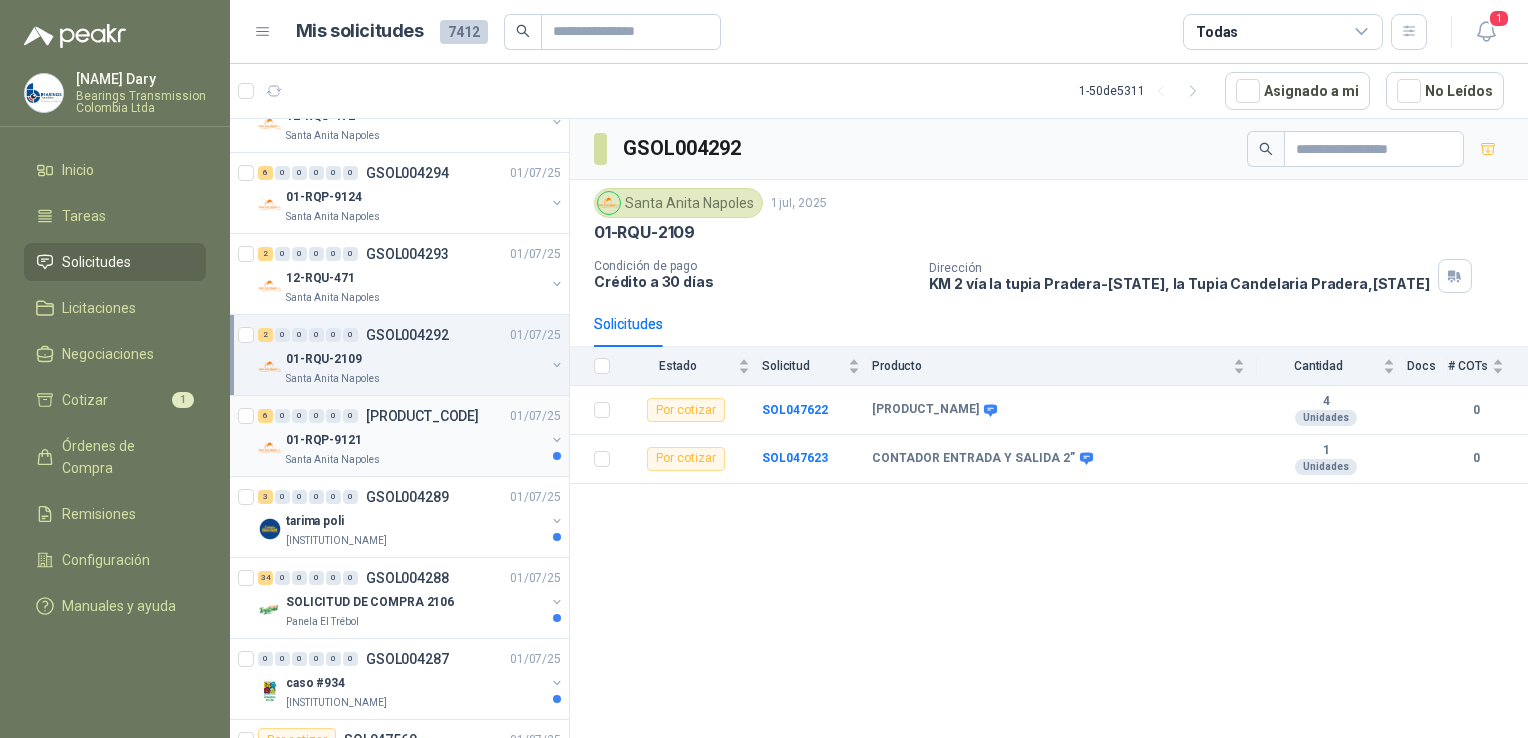 click on "[PRODUCT_CODE]" at bounding box center (422, 416) 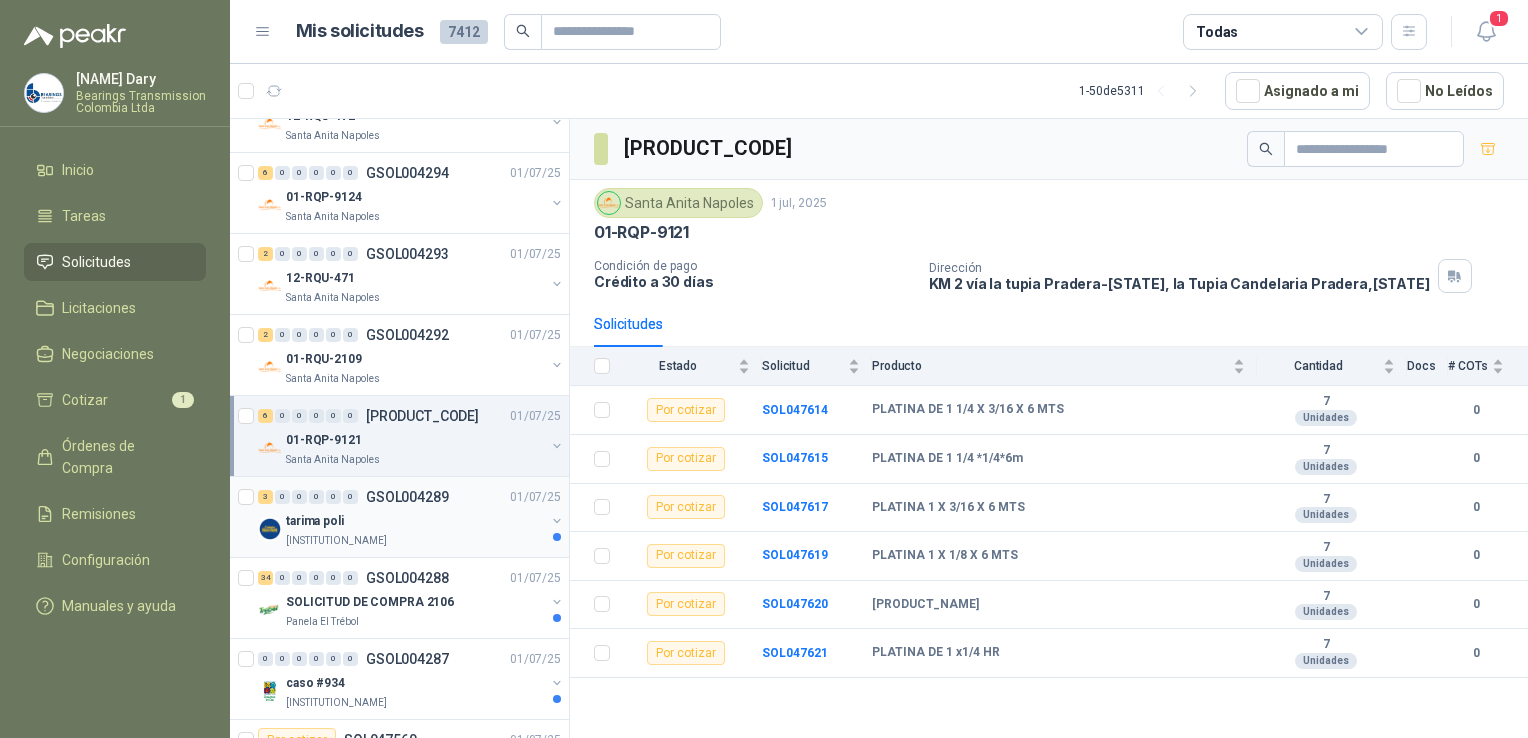 click on "GSOL004289" at bounding box center (407, 497) 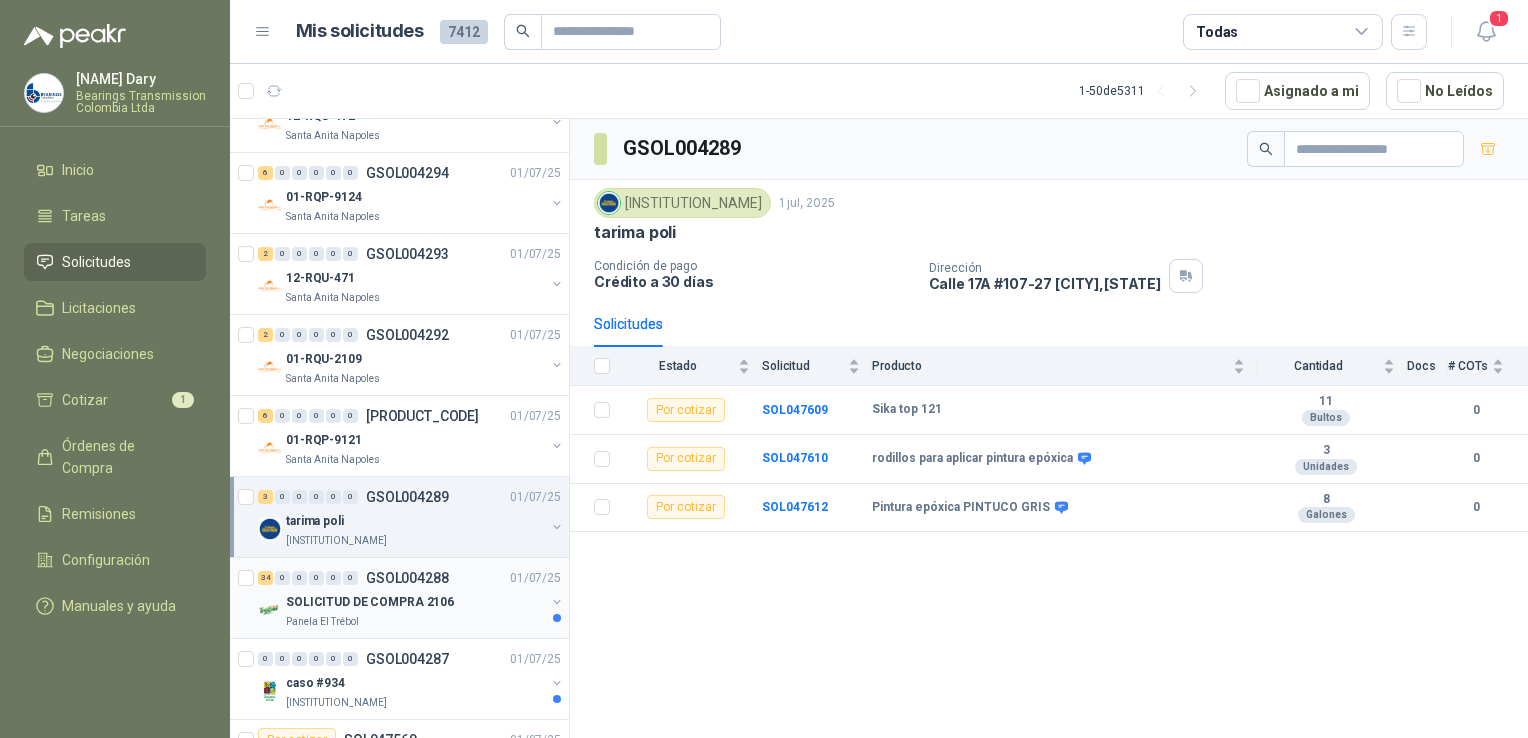 click on "GSOL004288" at bounding box center [407, 578] 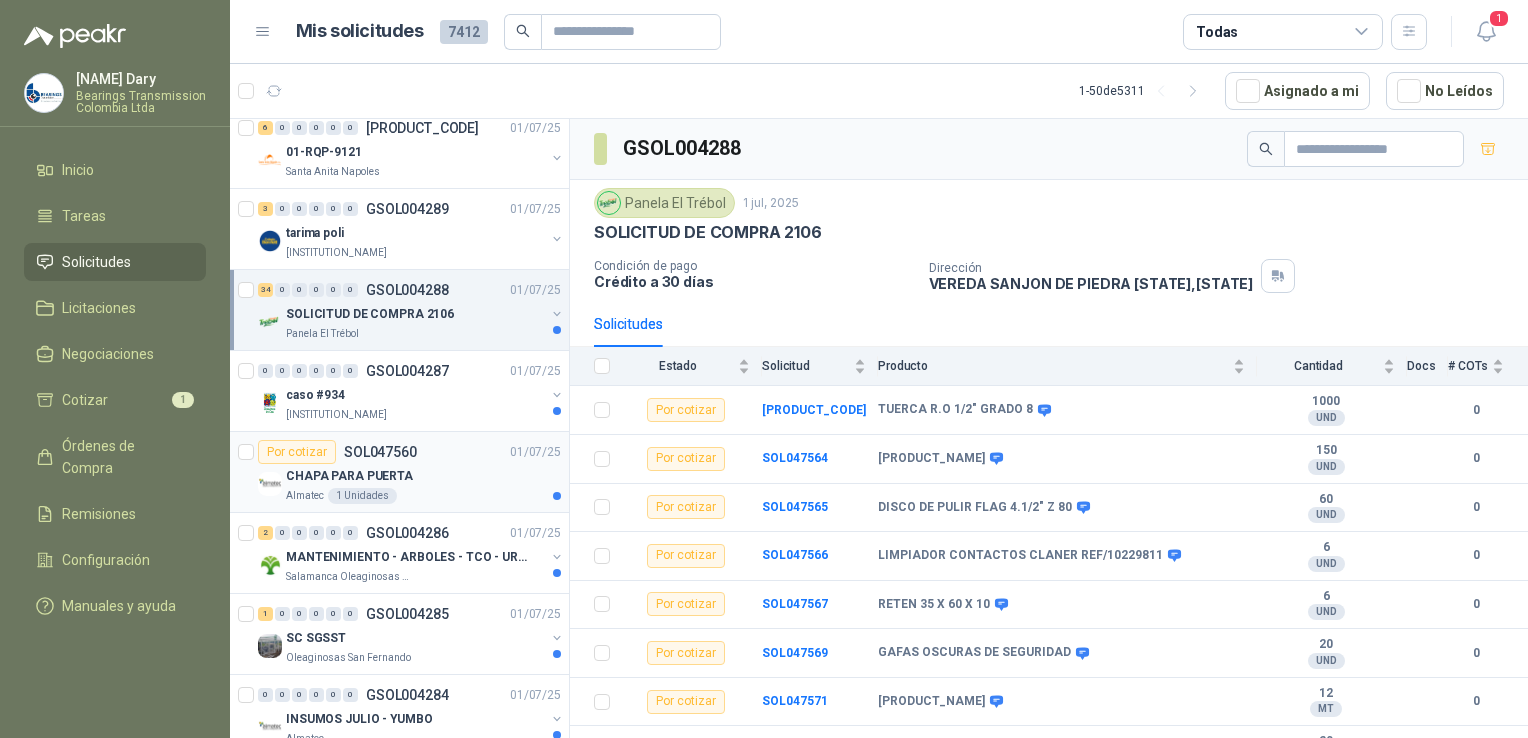 scroll, scrollTop: 1400, scrollLeft: 0, axis: vertical 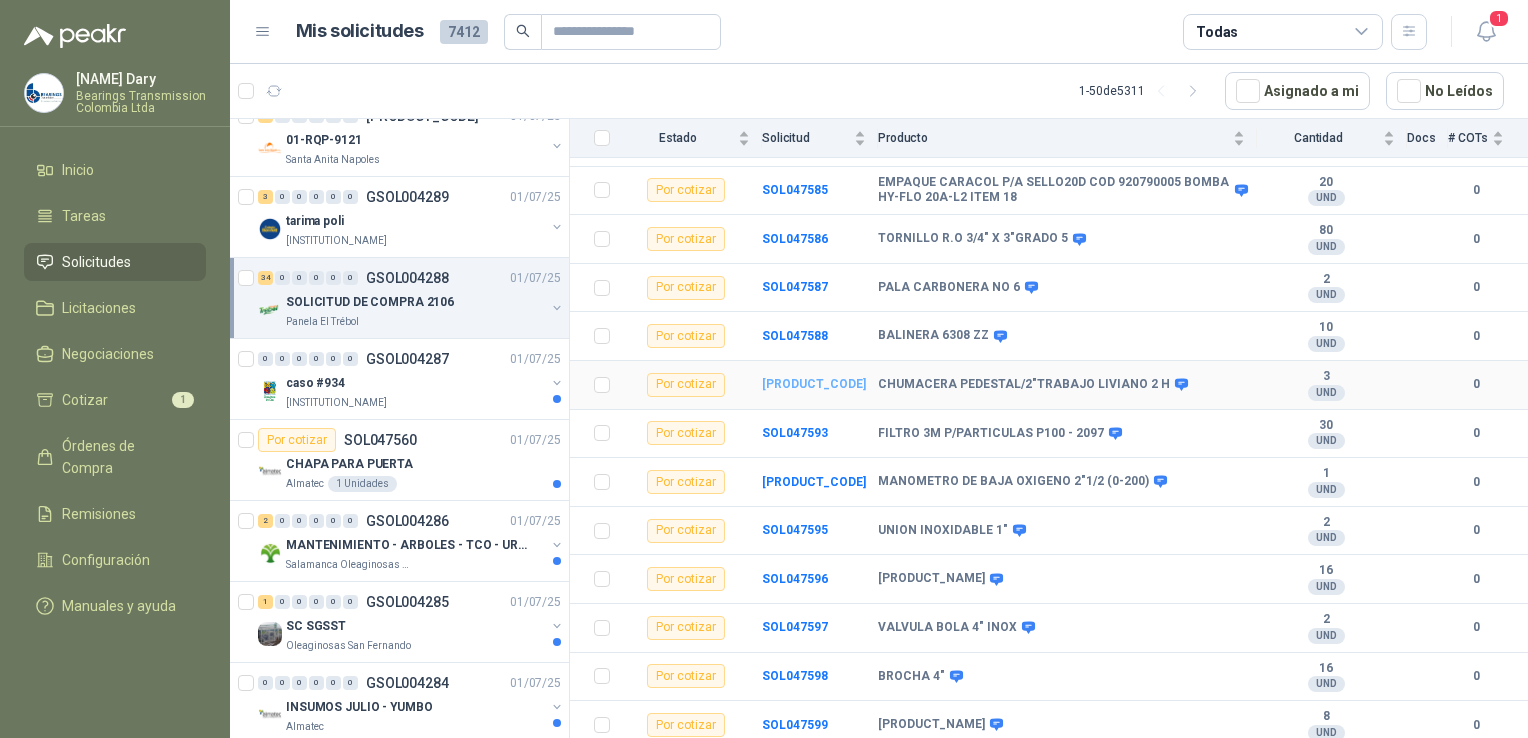 click on "[PRODUCT_CODE]" at bounding box center (814, 384) 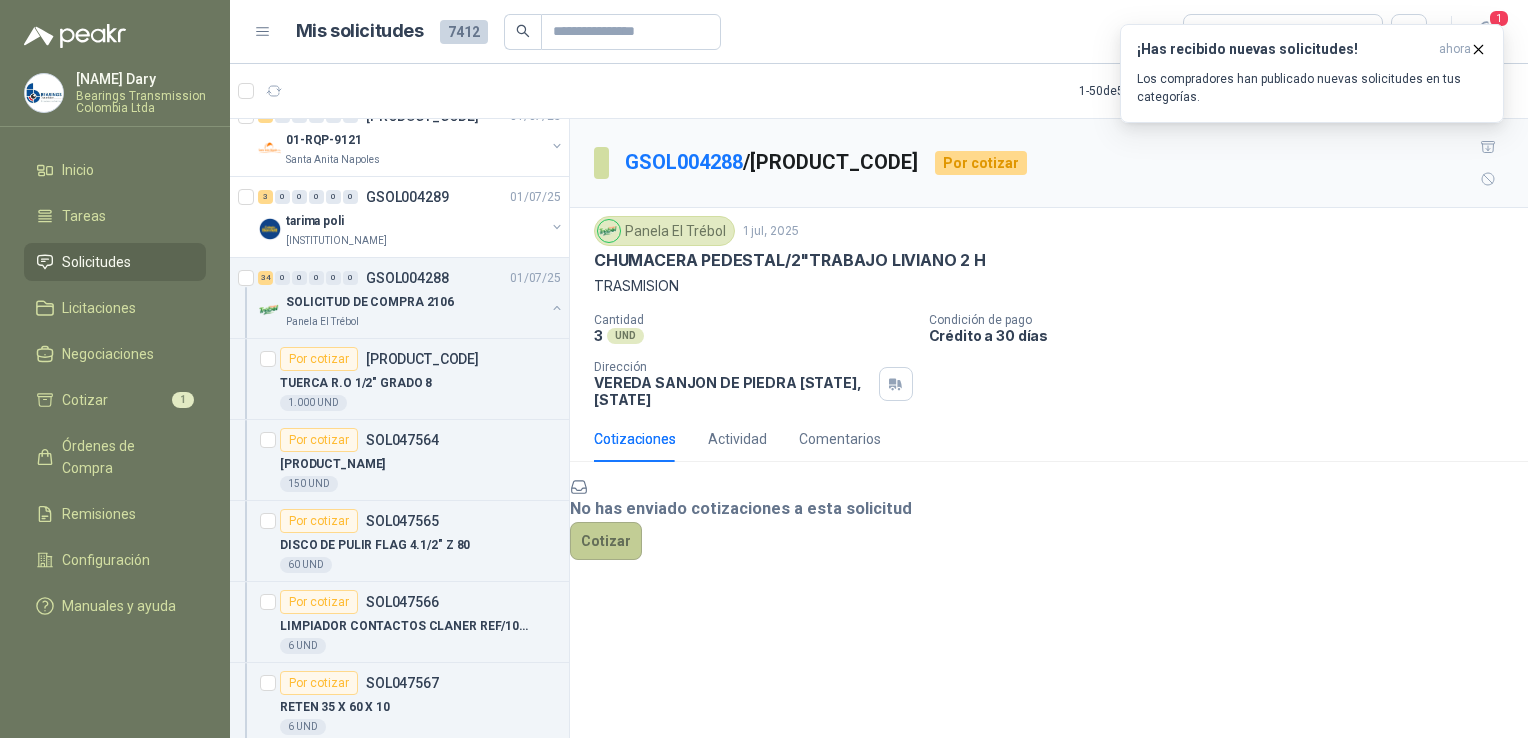 click on "Cotizar" at bounding box center [606, 541] 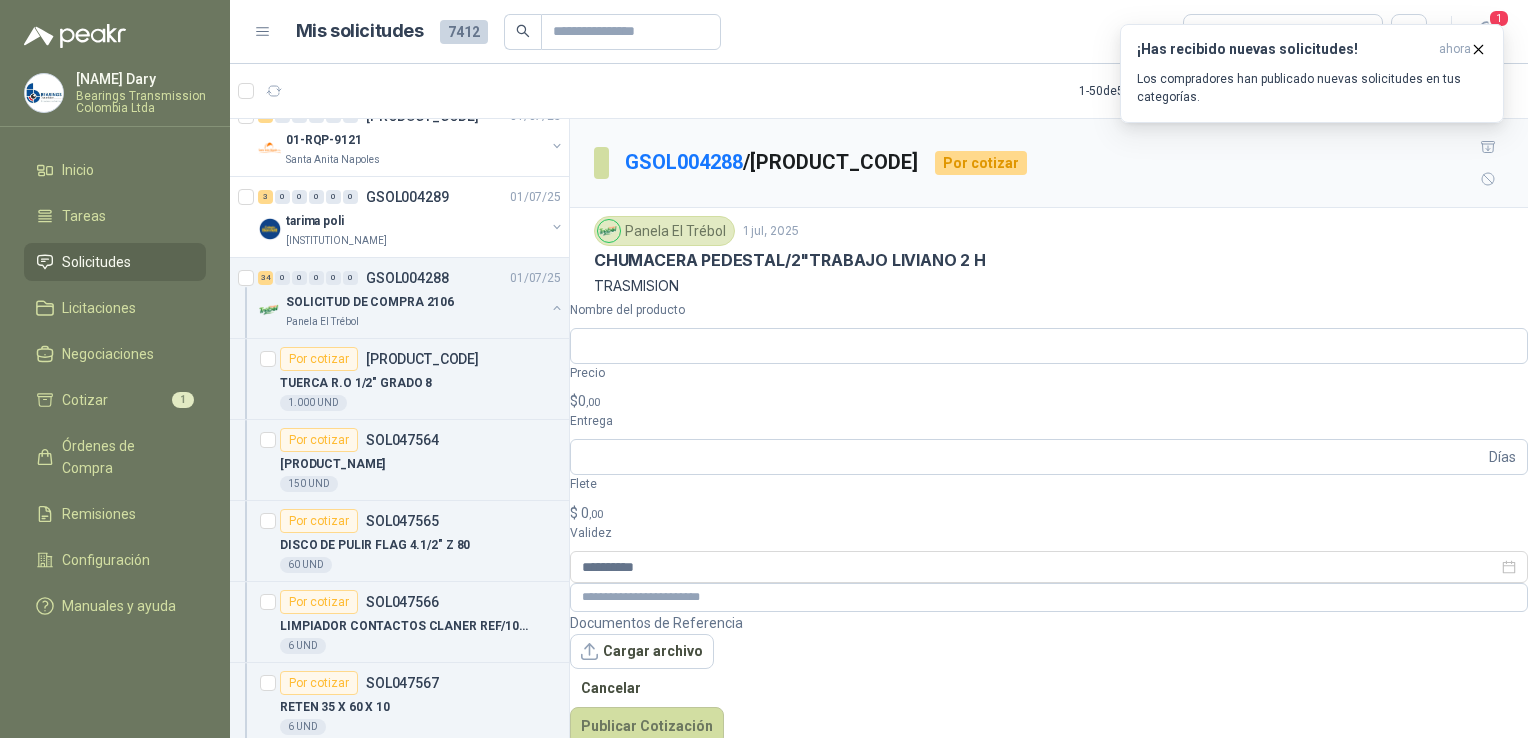 click on "Luz   Dary Bearings Transmission Colombia Ltda   Inicio   Tareas   Solicitudes   Licitaciones   Negociaciones   Cotizar 1   Órdenes de Compra   Remisiones   Configuración   Manuales y ayuda Mis solicitudes 7412 Todas 1 1 - 50  de  5311 Asignado a mi No Leídos 9   0   0   0   0   0   GSOL004314 01/07/25   SC # 593 Oleaginosas [STATE]   6   0   0   0   0   0   GSOL004313 01/07/25   SC # 592 Oleaginosas [STATE]   1   0   0   0   0   0   GSOL004312 01/07/25   SC # 589 Oleaginosas [STATE]   1   0   0   0   0   0   GSOL004311 01/07/25   SC # 586 Oleaginosas [STATE]   1   0   0   0   0   0   GSOL004309 01/07/25   SC # 585 Oleaginosas [STATE]   2   0   0   0   0   0   GSOL004308 01/07/25   SC # 584 Oleaginosas [STATE]   0   0   0   0   0   0   GSOL004306 01/07/25   THINNER Almatec   1   0   0   0   0   0   GSOL004310 01/07/25   Papeleria Fundación Clínica Shaio   9   0   0   0   0   0   GSOL004305 01/07/25   SOLICITUD HUMBERTO CHILITO MATERIAL OBRA EDIFICIO    1   0   0   0   0   0" at bounding box center [764, 369] 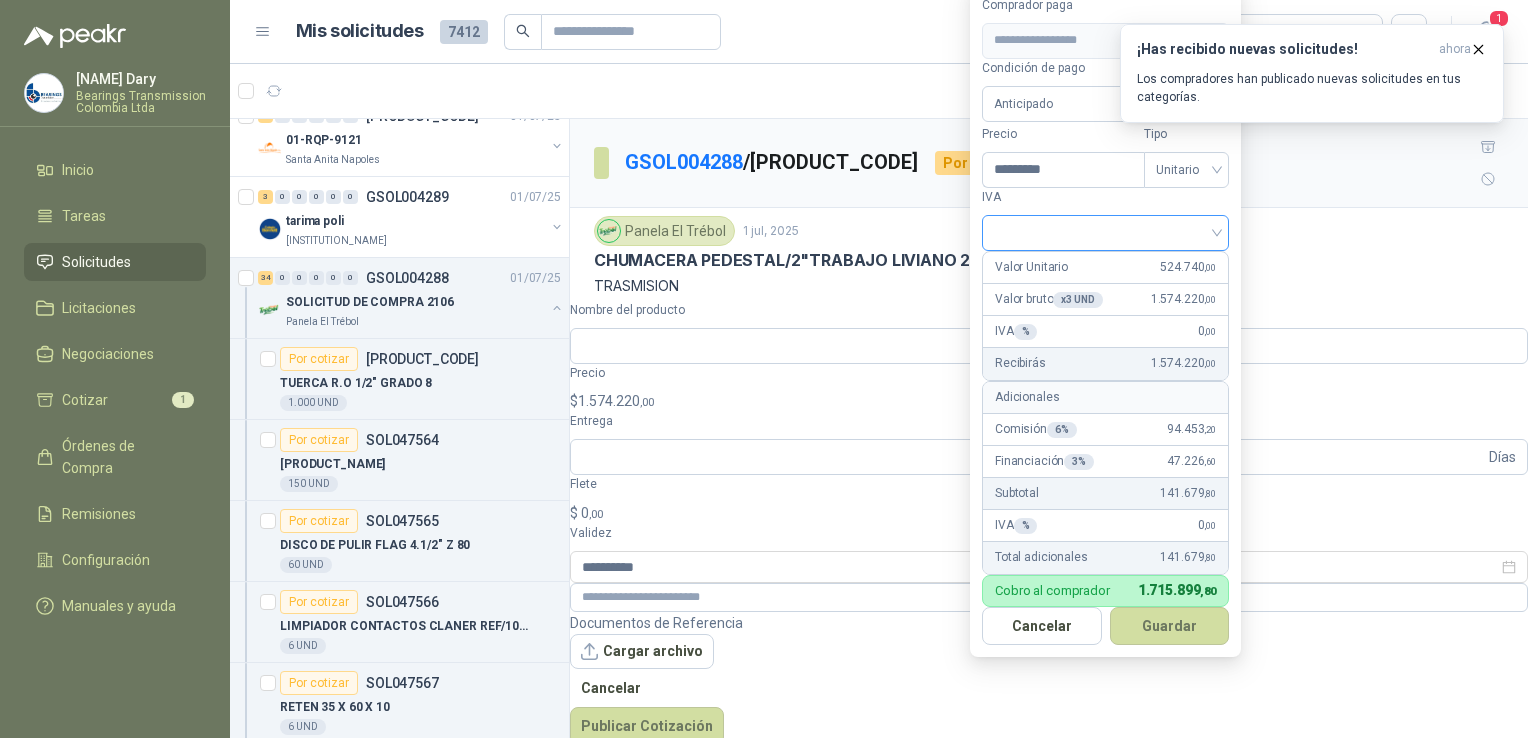 click at bounding box center [1105, 233] 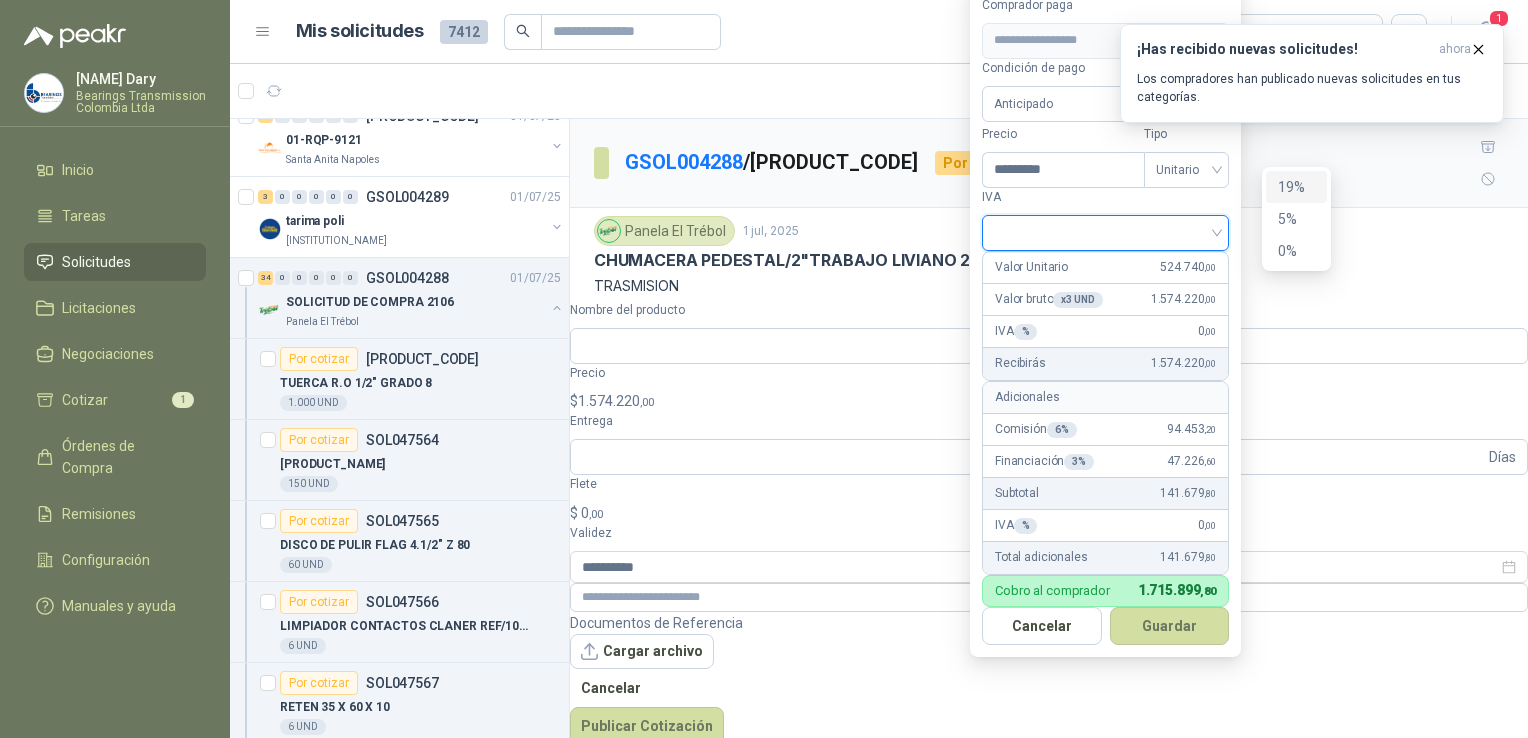 click on "19%" at bounding box center [1296, 187] 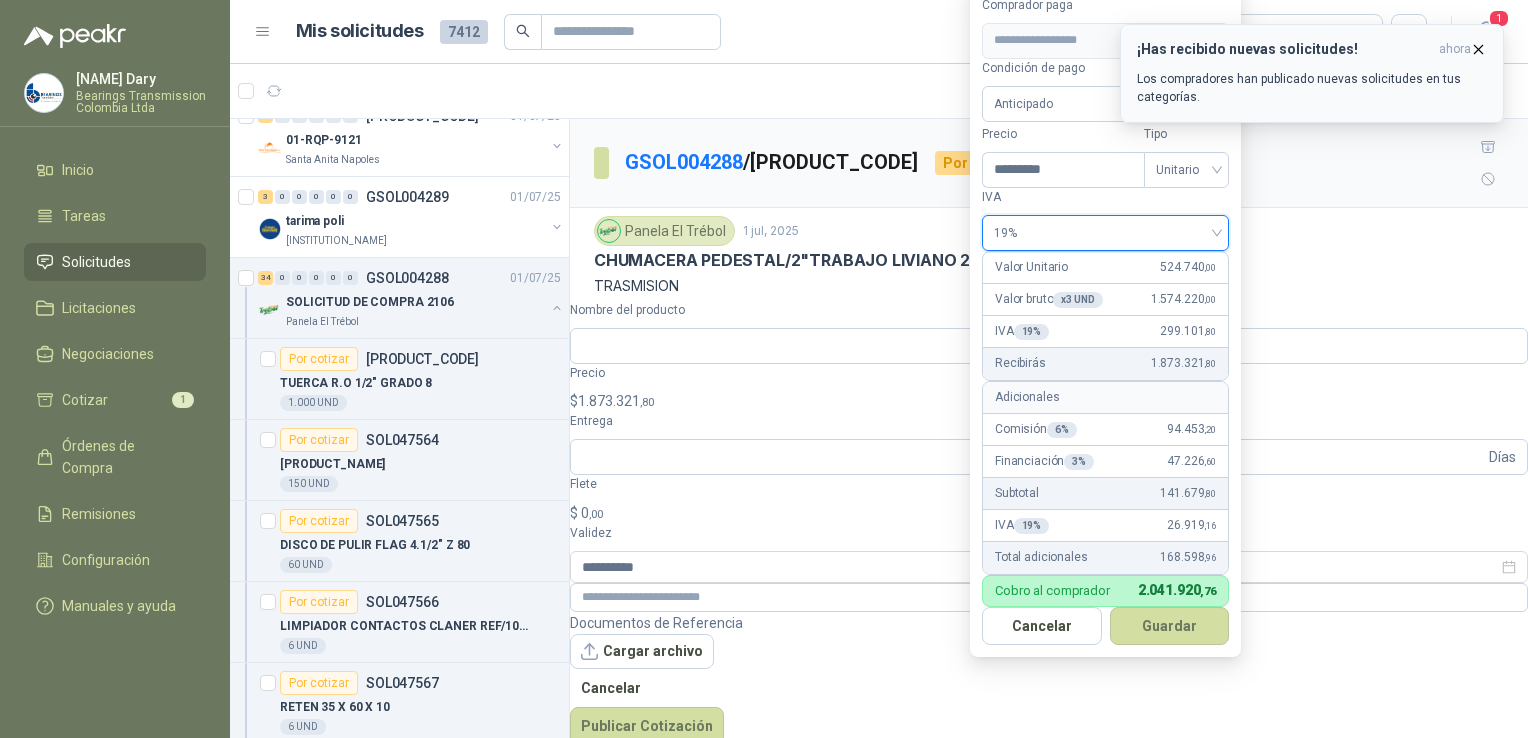click at bounding box center [1478, 49] 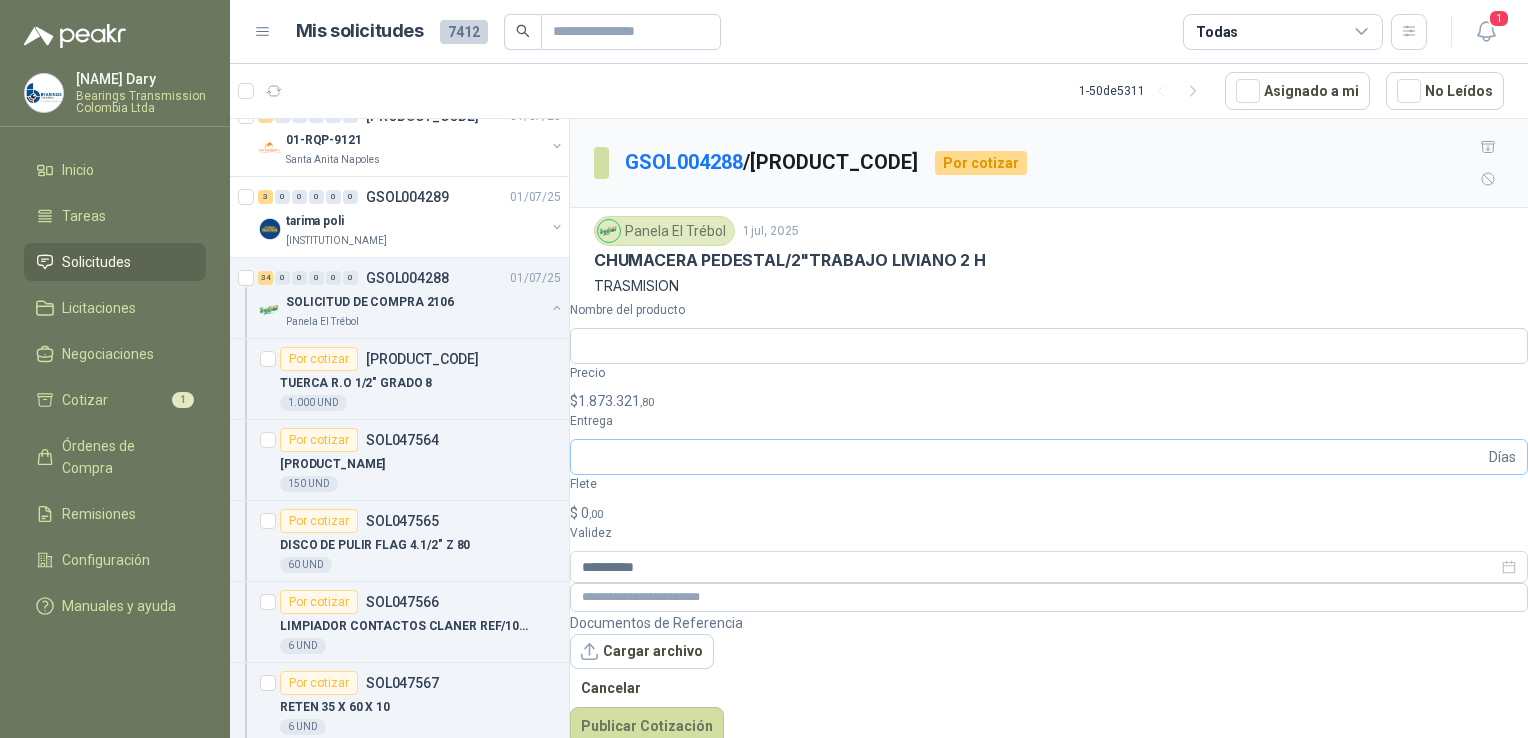 click on "Días" at bounding box center [1502, 457] 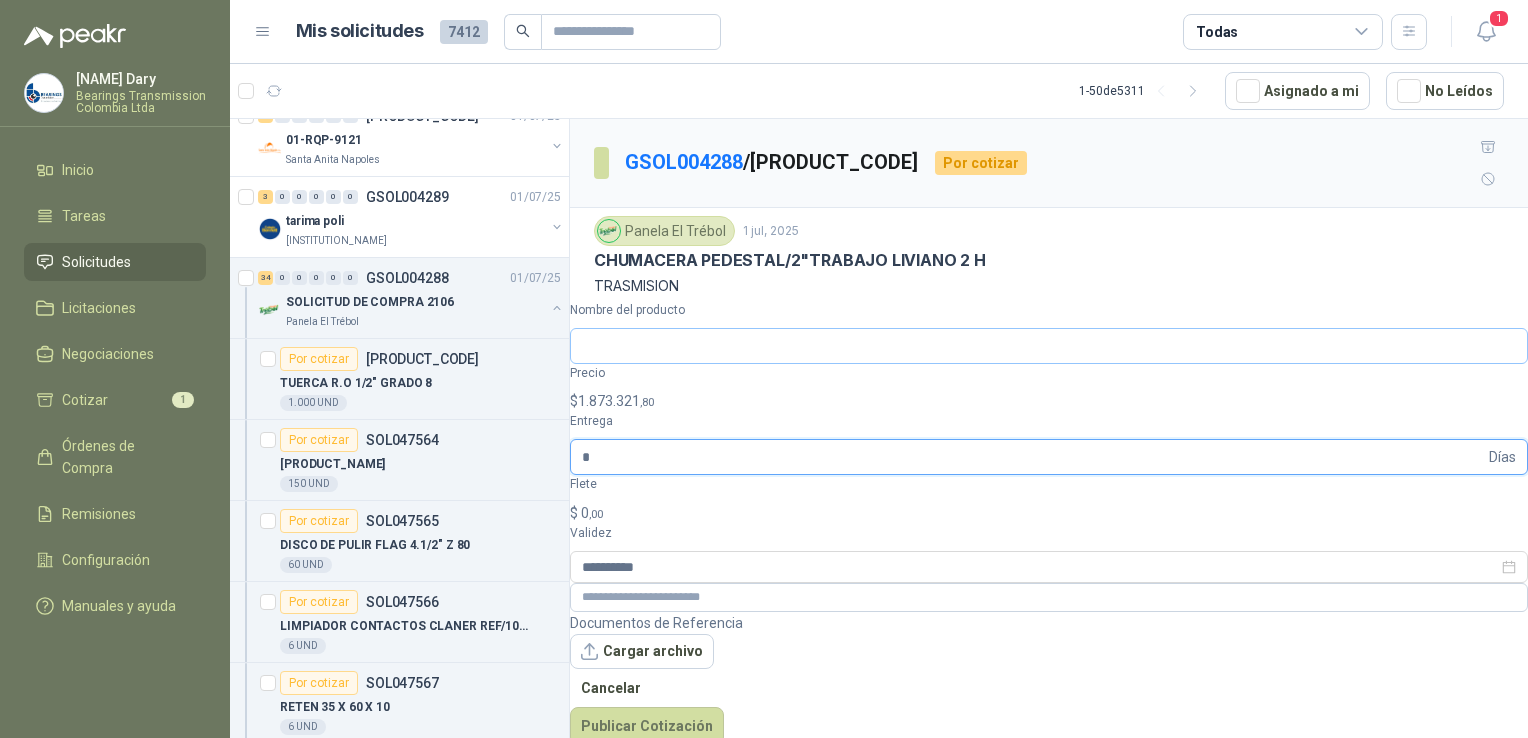 type on "*" 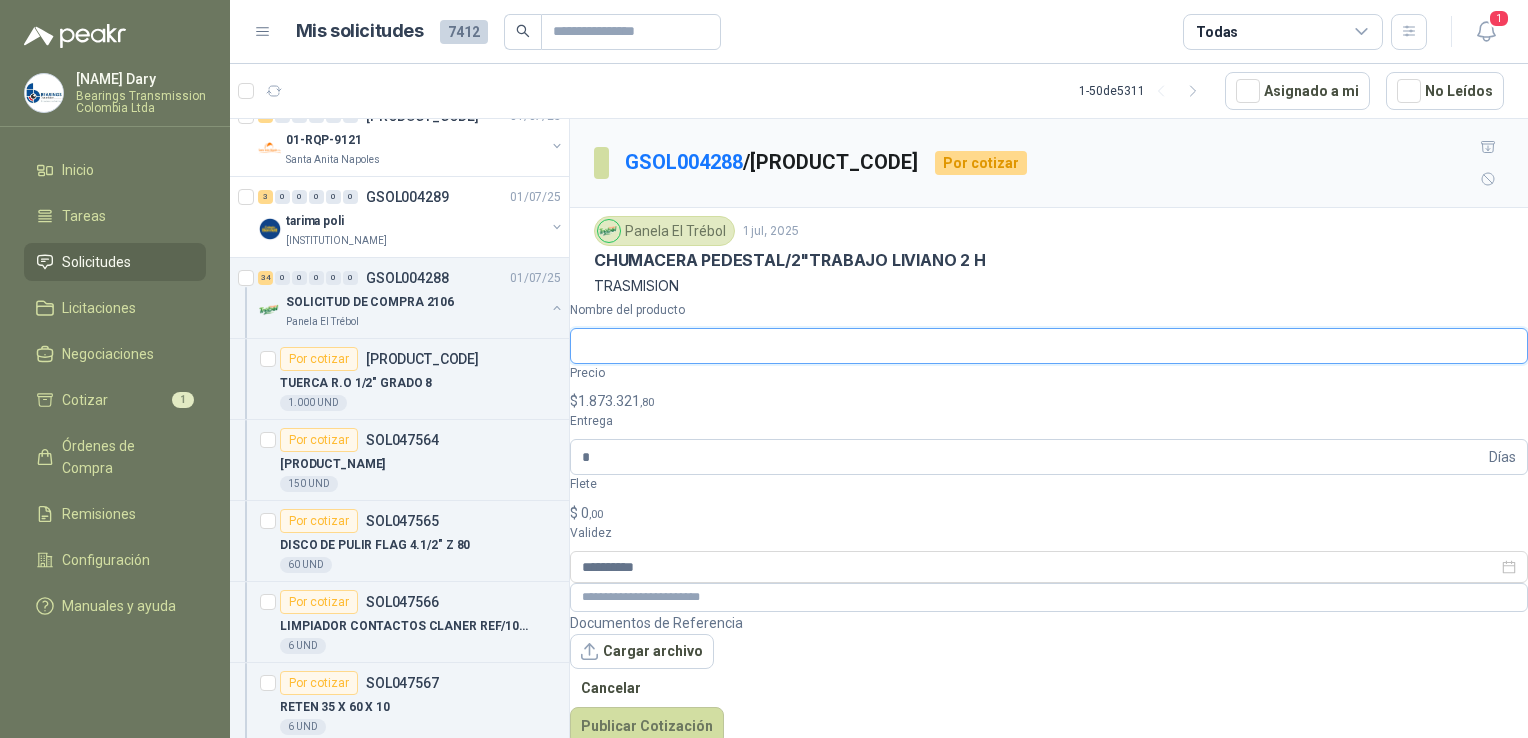 click on "Nombre del producto" at bounding box center (1049, 346) 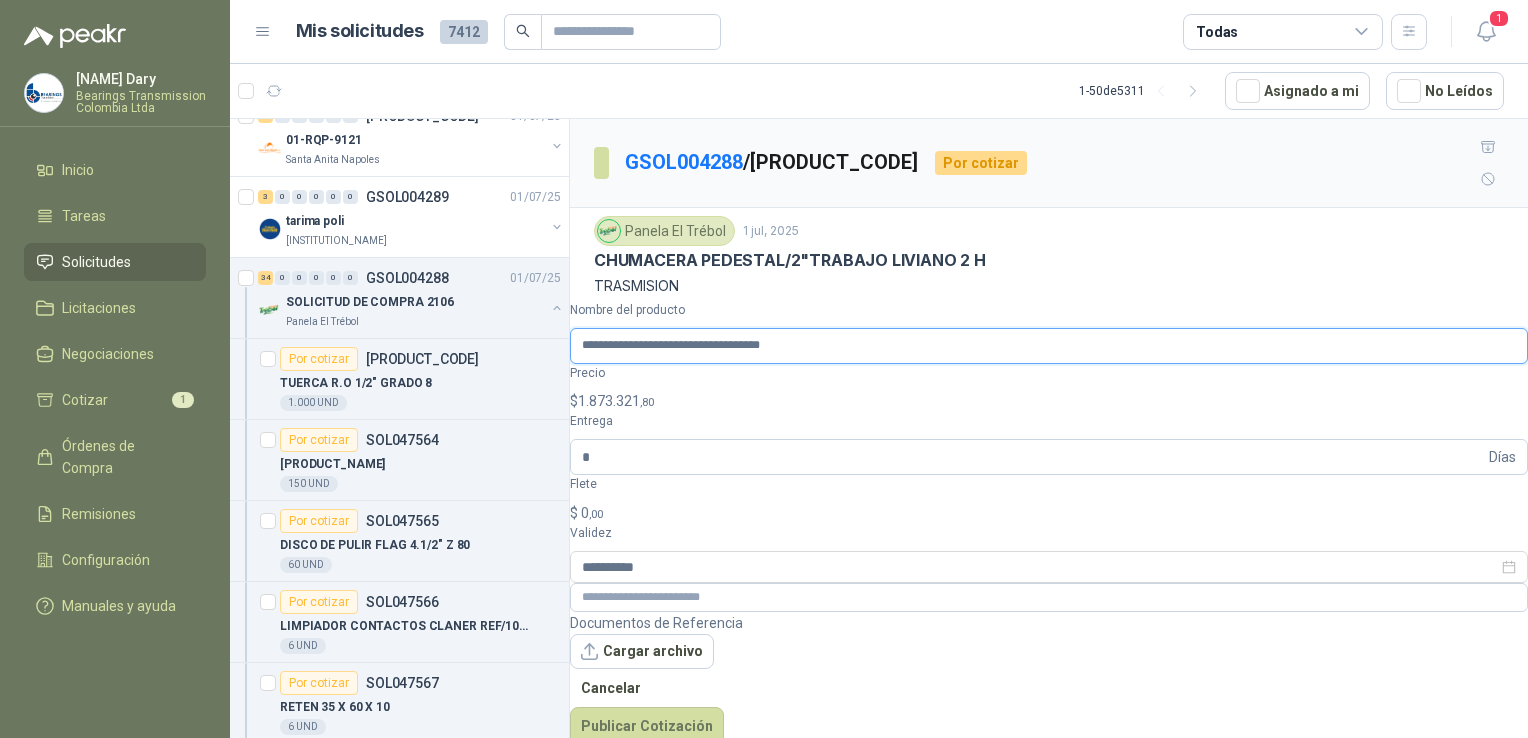 click on "**********" at bounding box center (1049, 346) 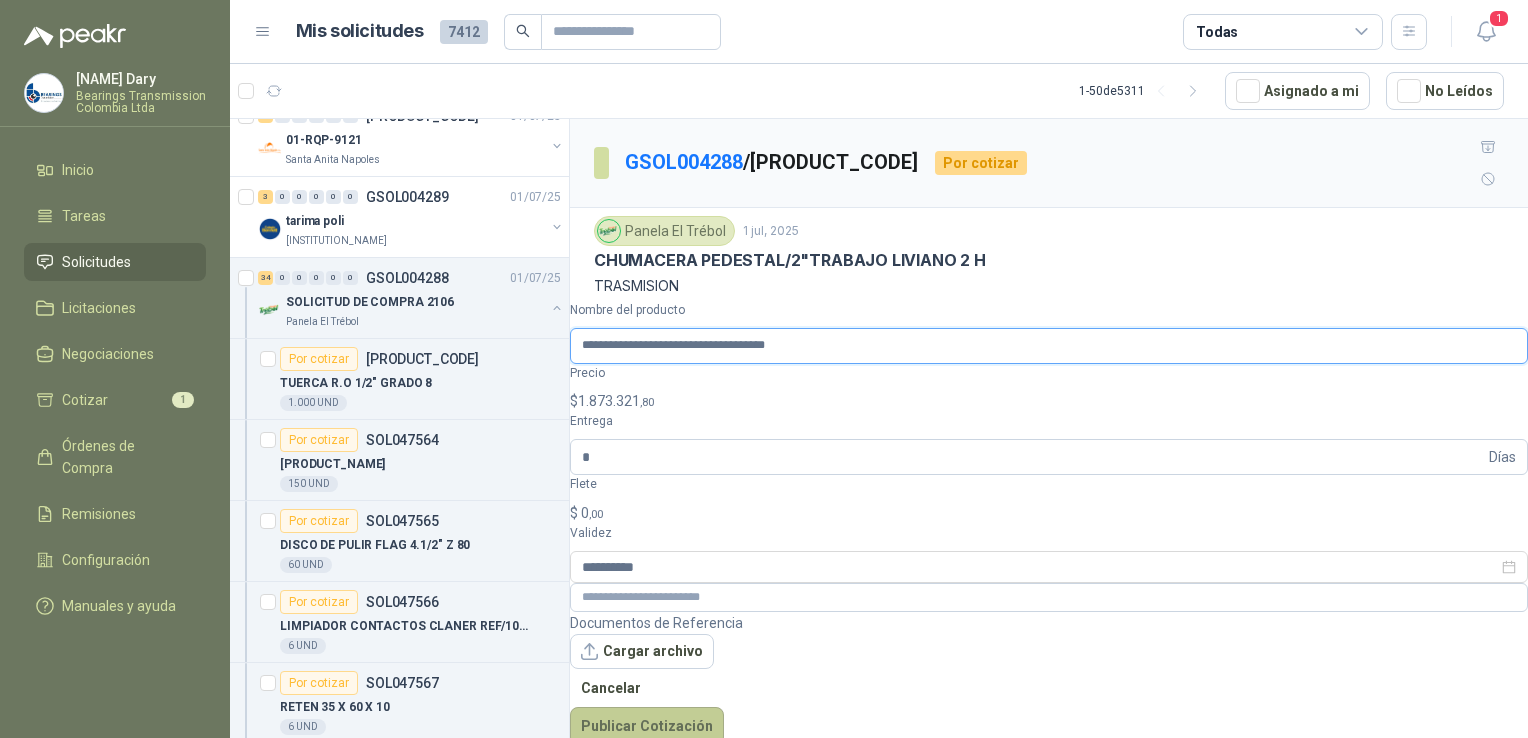 type on "**********" 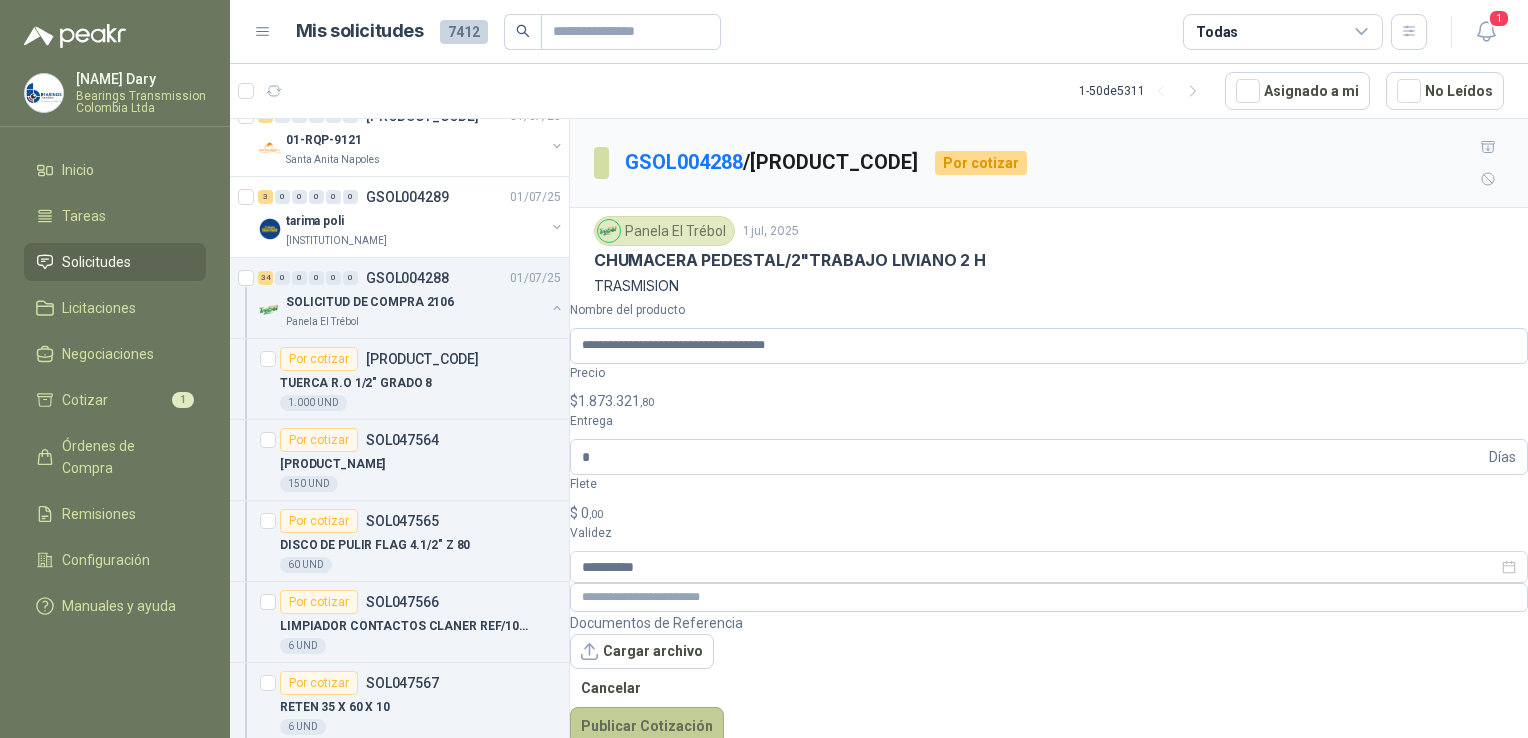 click on "Publicar Cotización" at bounding box center [647, 726] 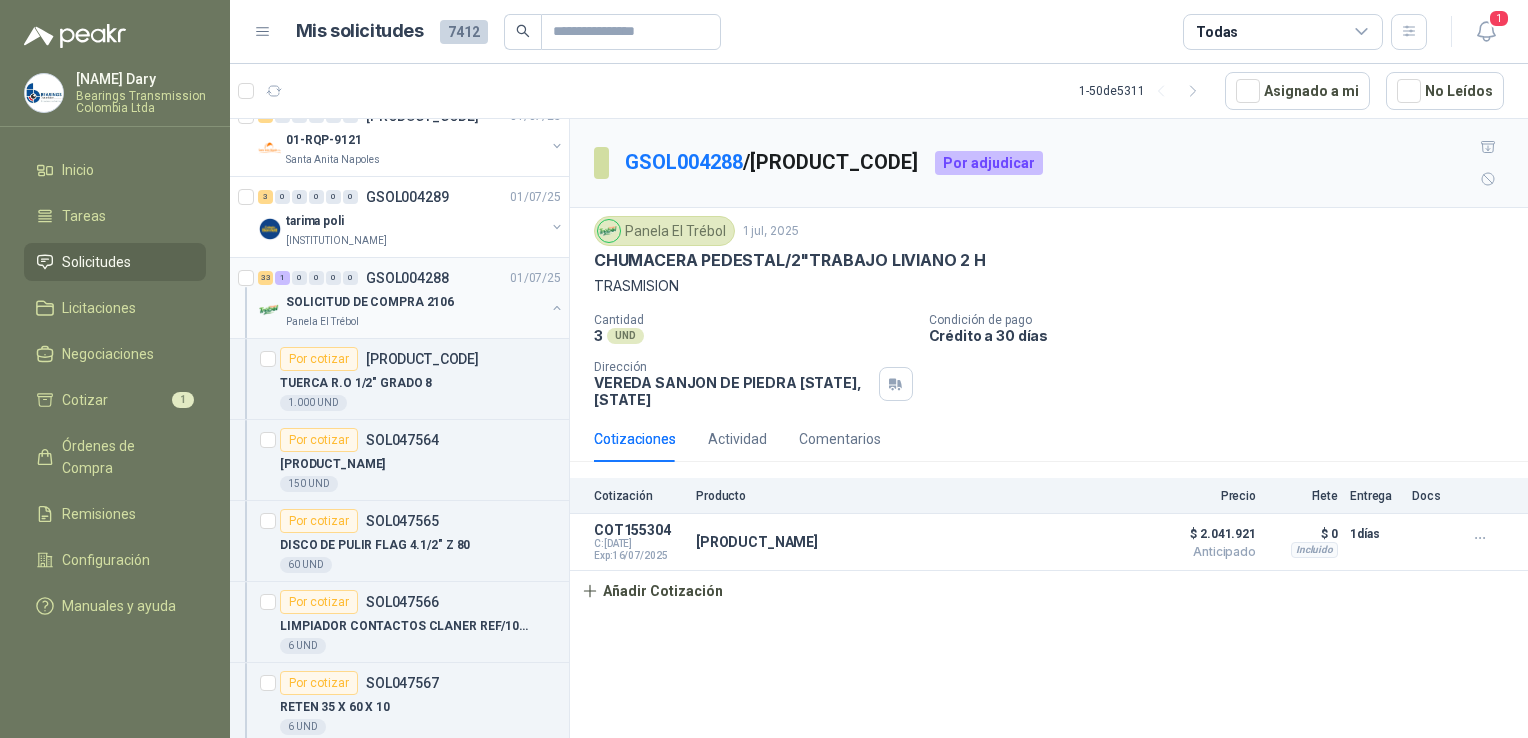 click on "SOLICITUD DE COMPRA 2106" at bounding box center (370, 302) 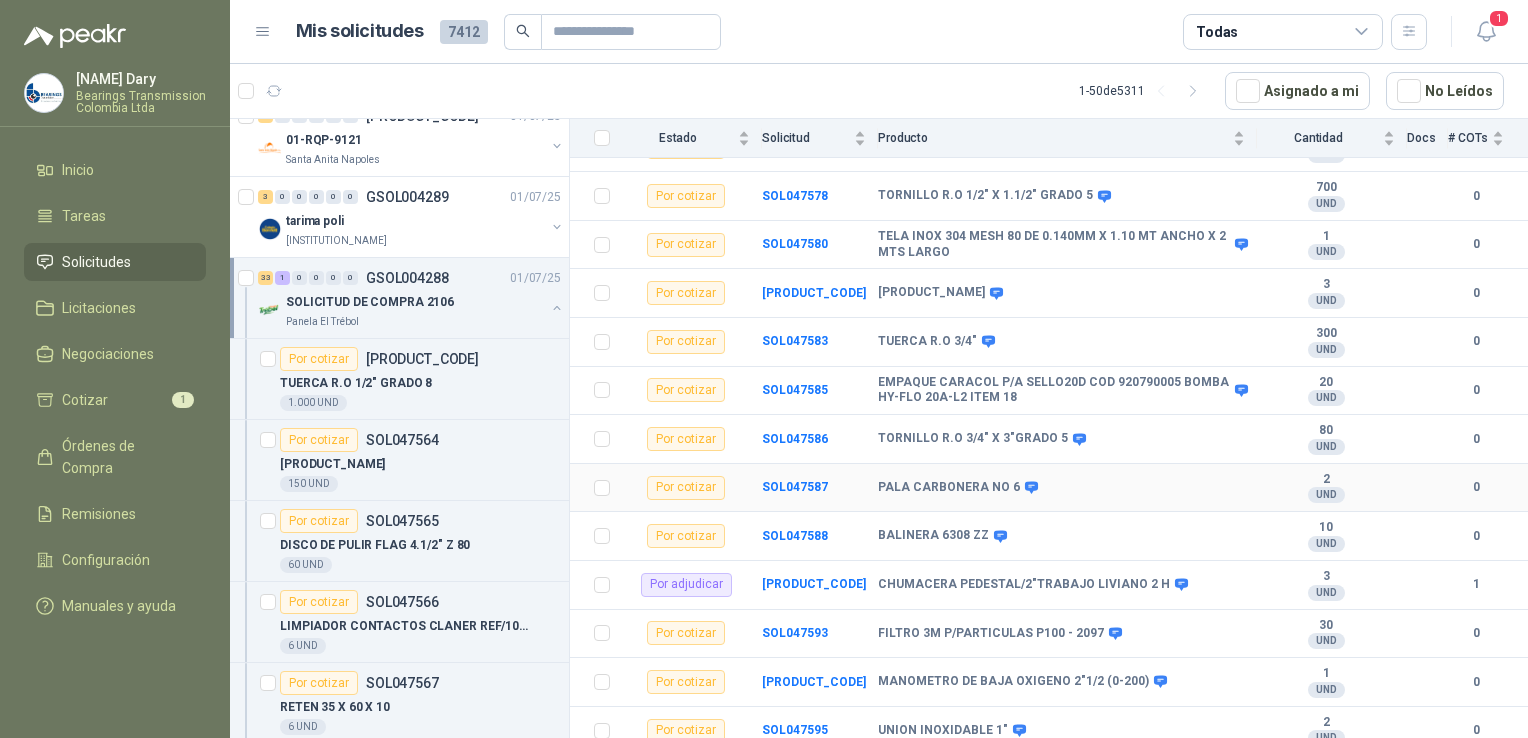 scroll, scrollTop: 800, scrollLeft: 0, axis: vertical 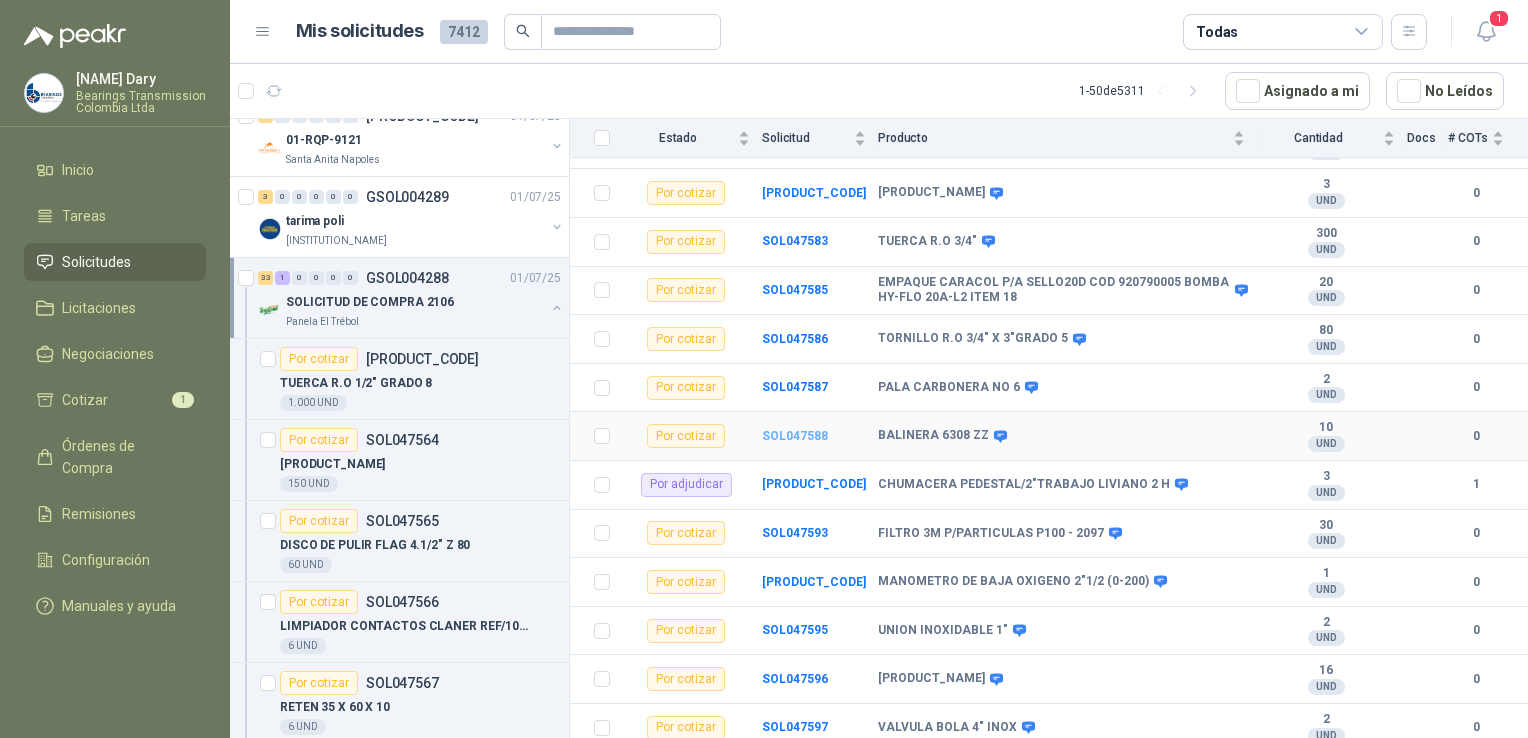 click on "SOL047588" at bounding box center (795, 436) 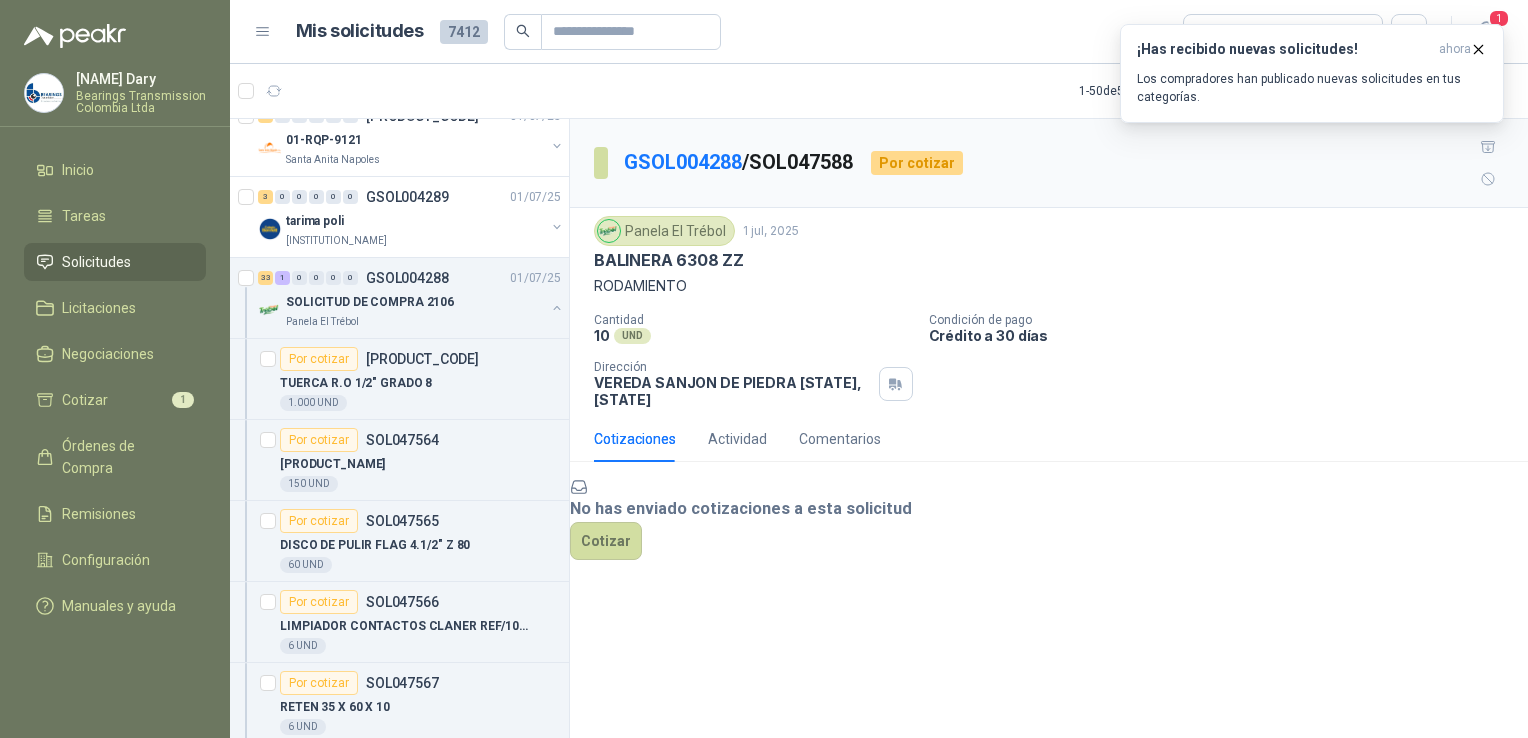 click on "No has enviado cotizaciones a esta solicitud Cotizar" at bounding box center (1049, 518) 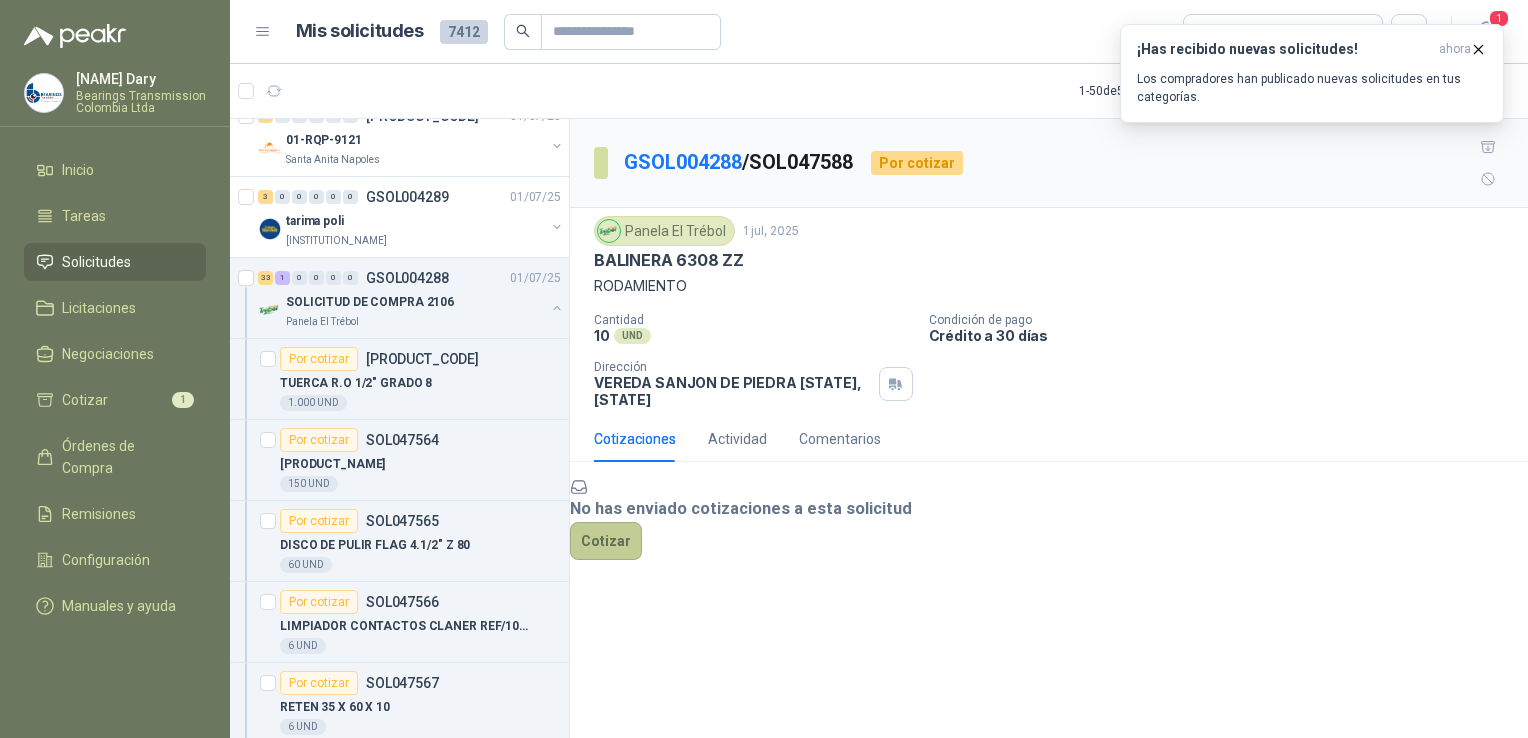 click on "Cotizar" at bounding box center [606, 541] 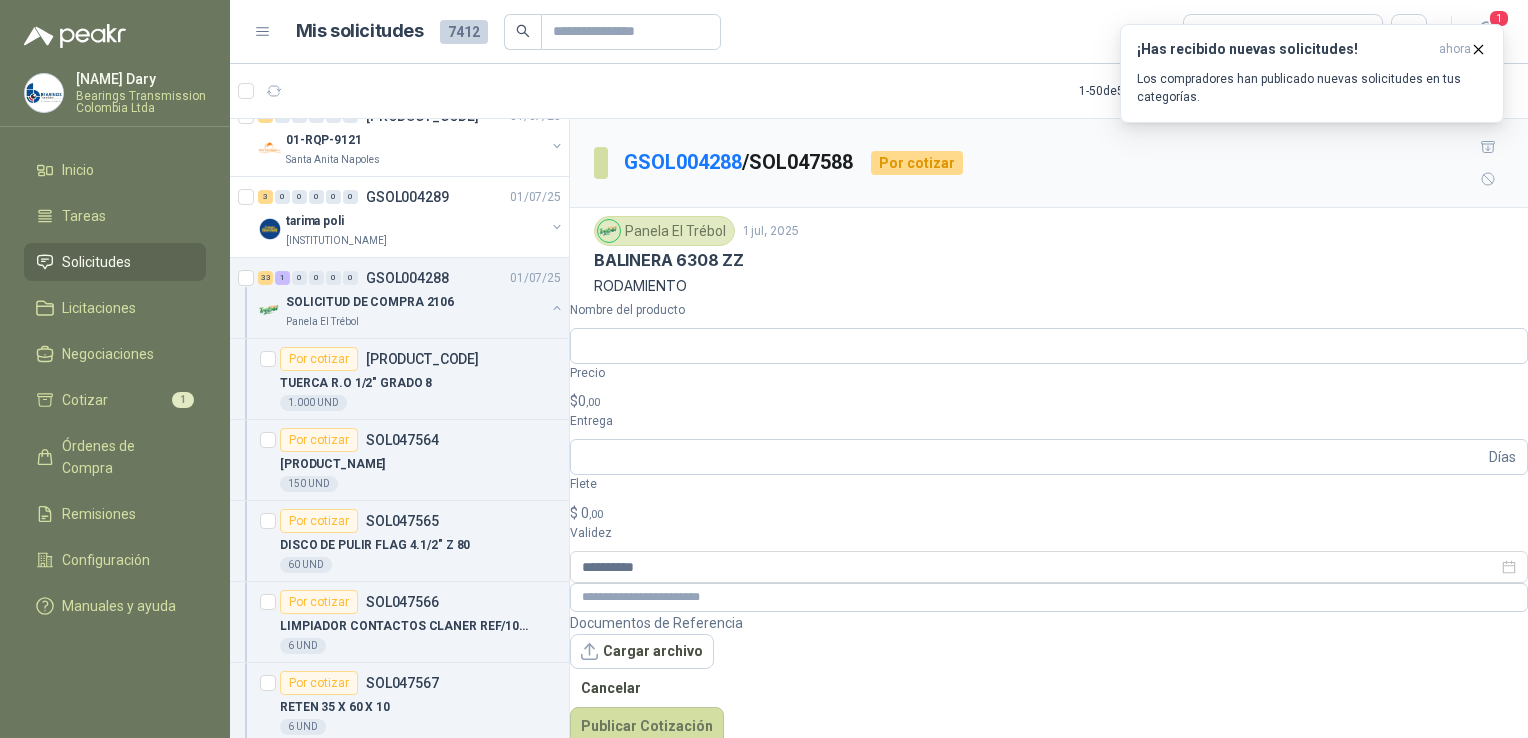 click on "$  0 ,00" at bounding box center (1049, 401) 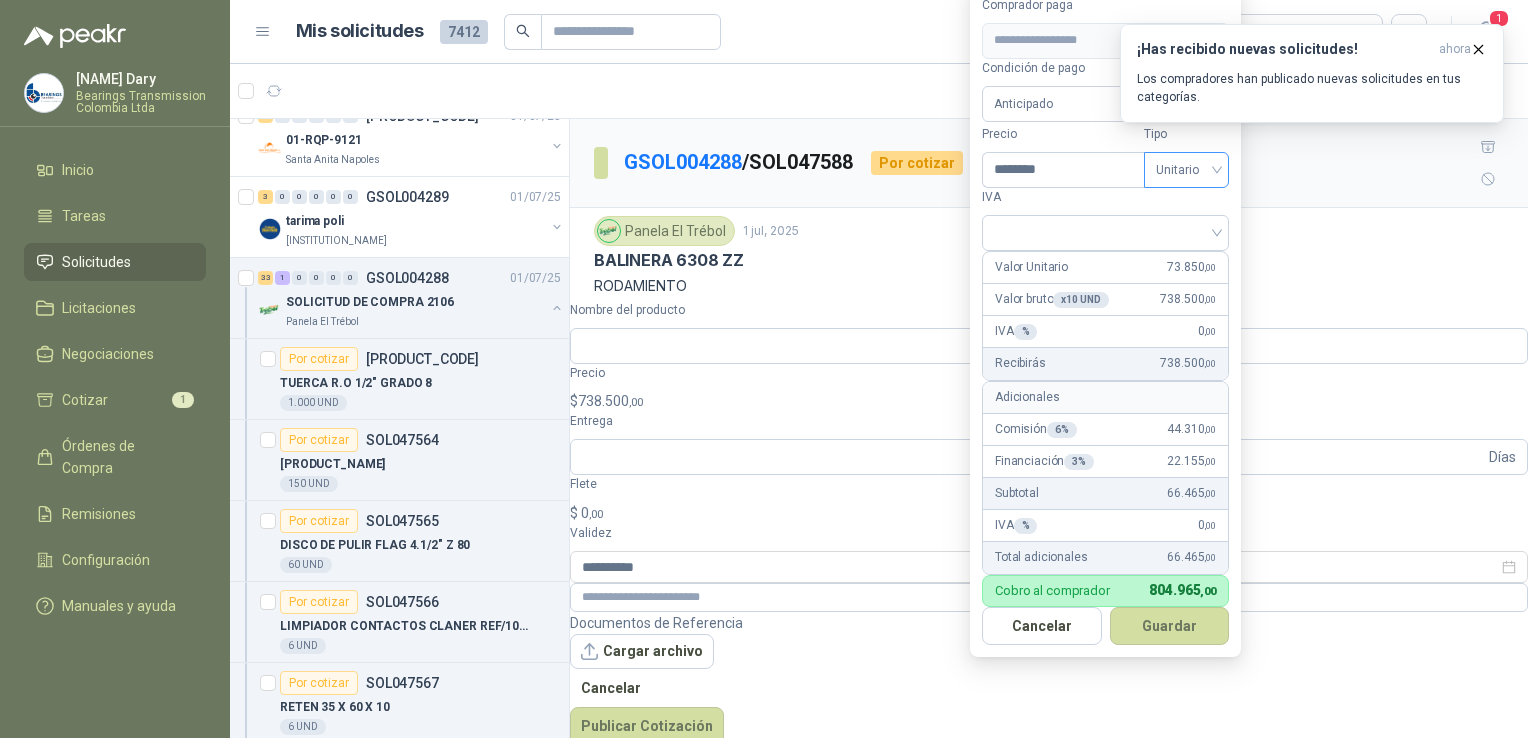 type on "********" 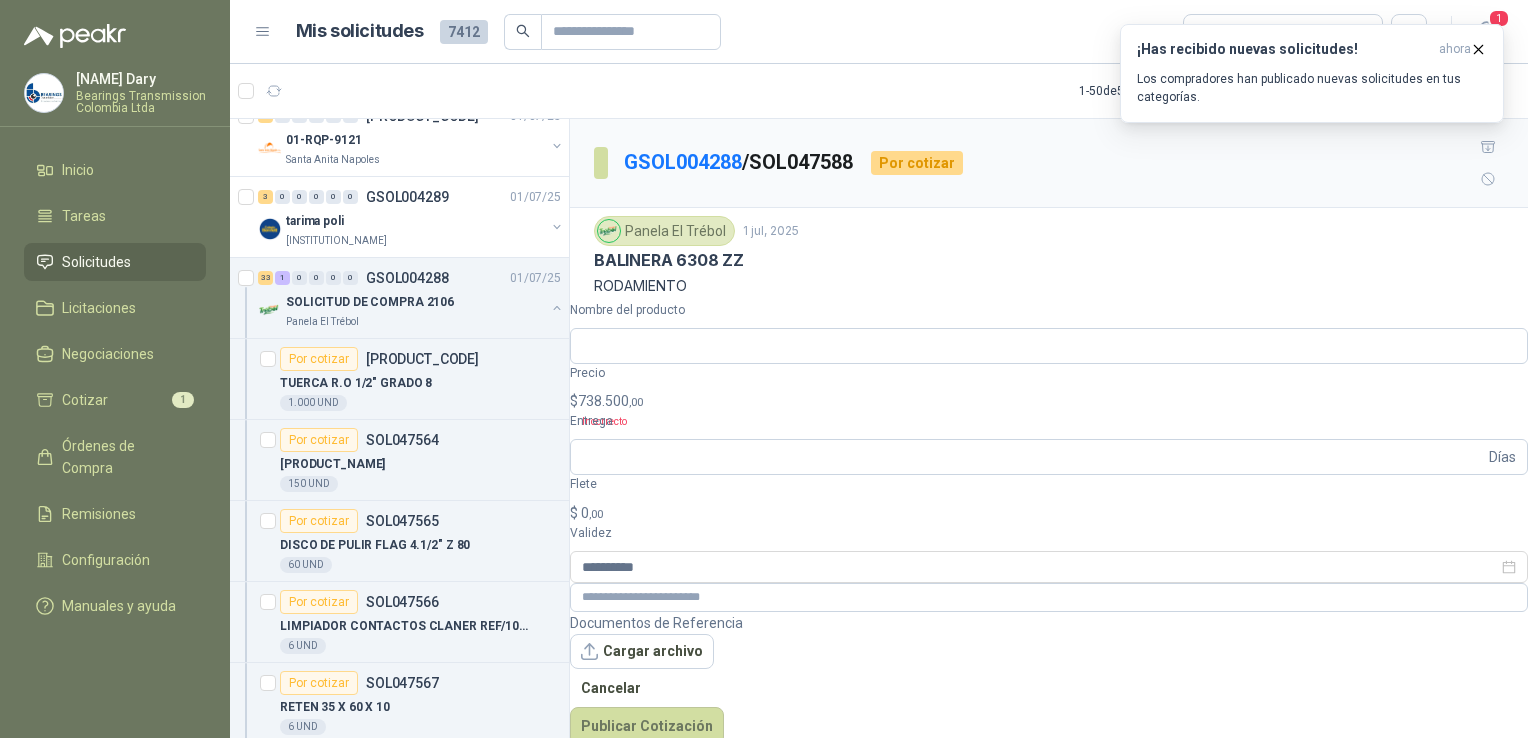 click on "$  738.500 ,00" at bounding box center [1049, 401] 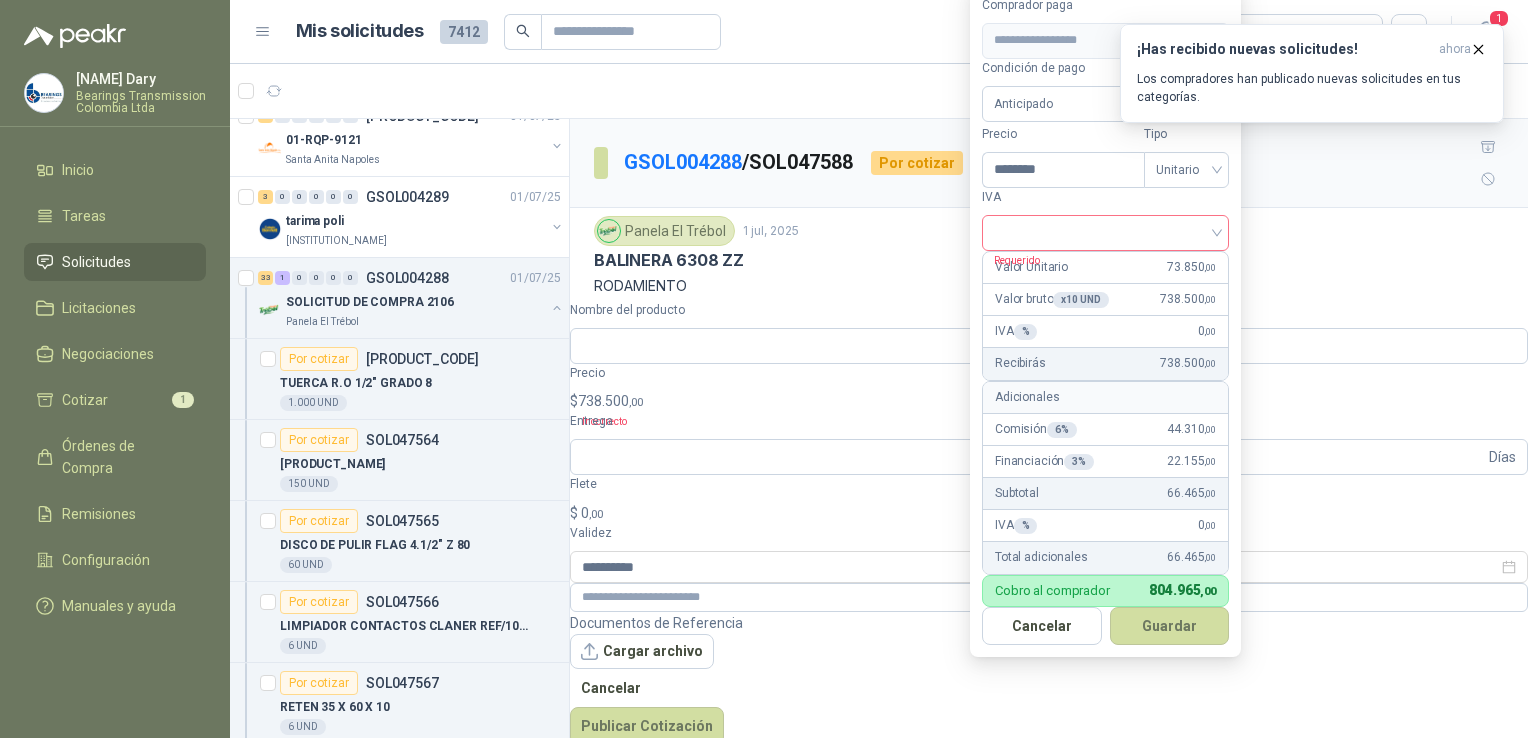 click at bounding box center [1105, 233] 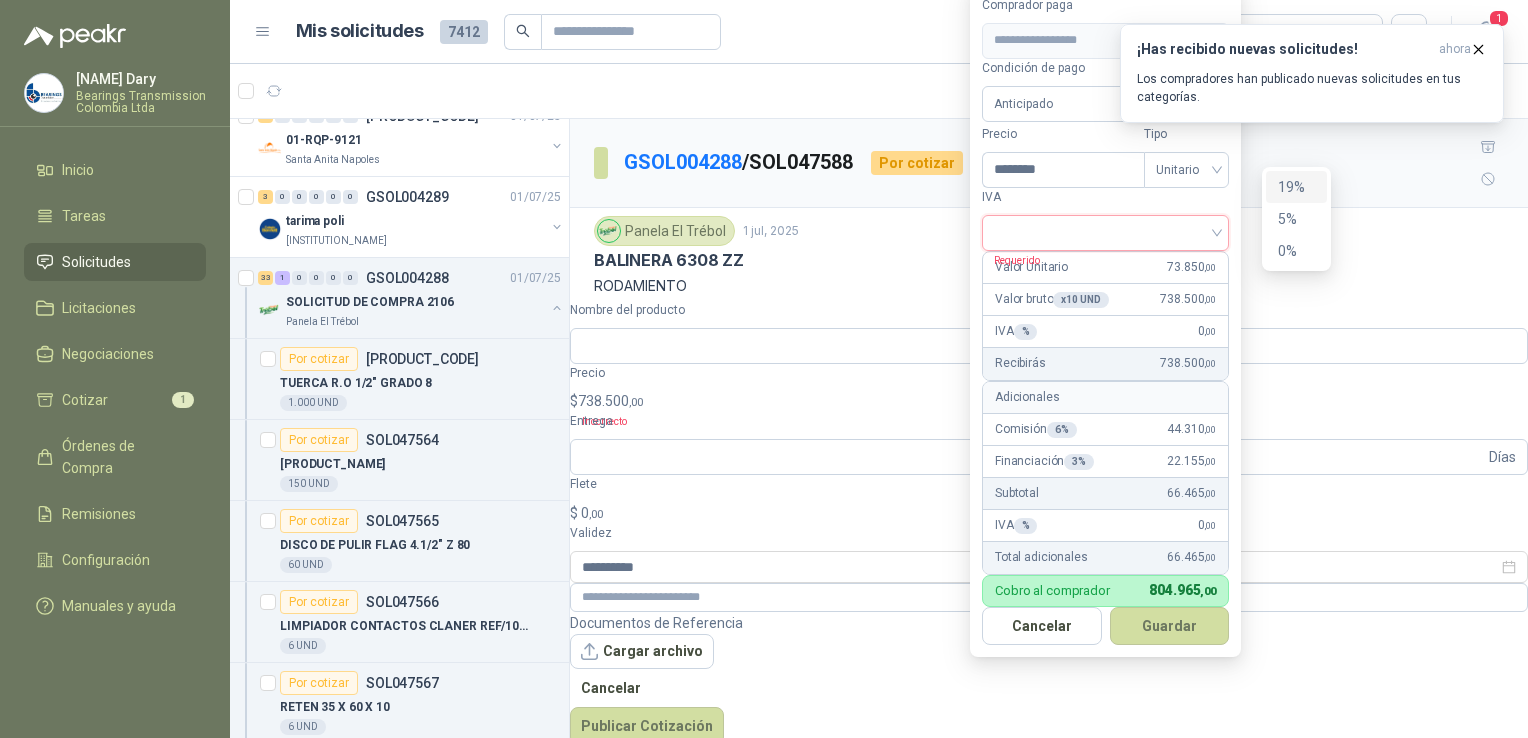 click on "19%" at bounding box center [1296, 187] 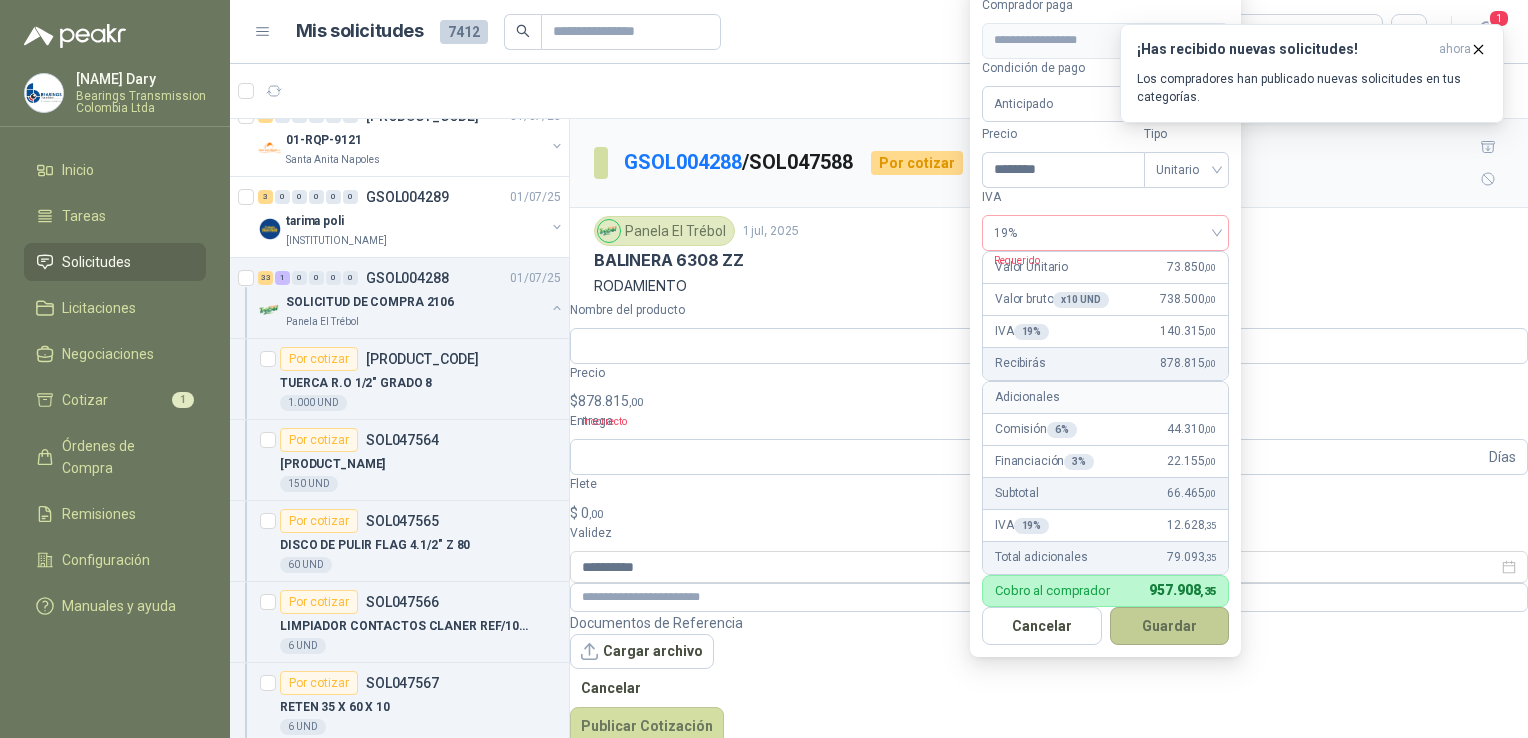 click on "Guardar" at bounding box center [1170, 626] 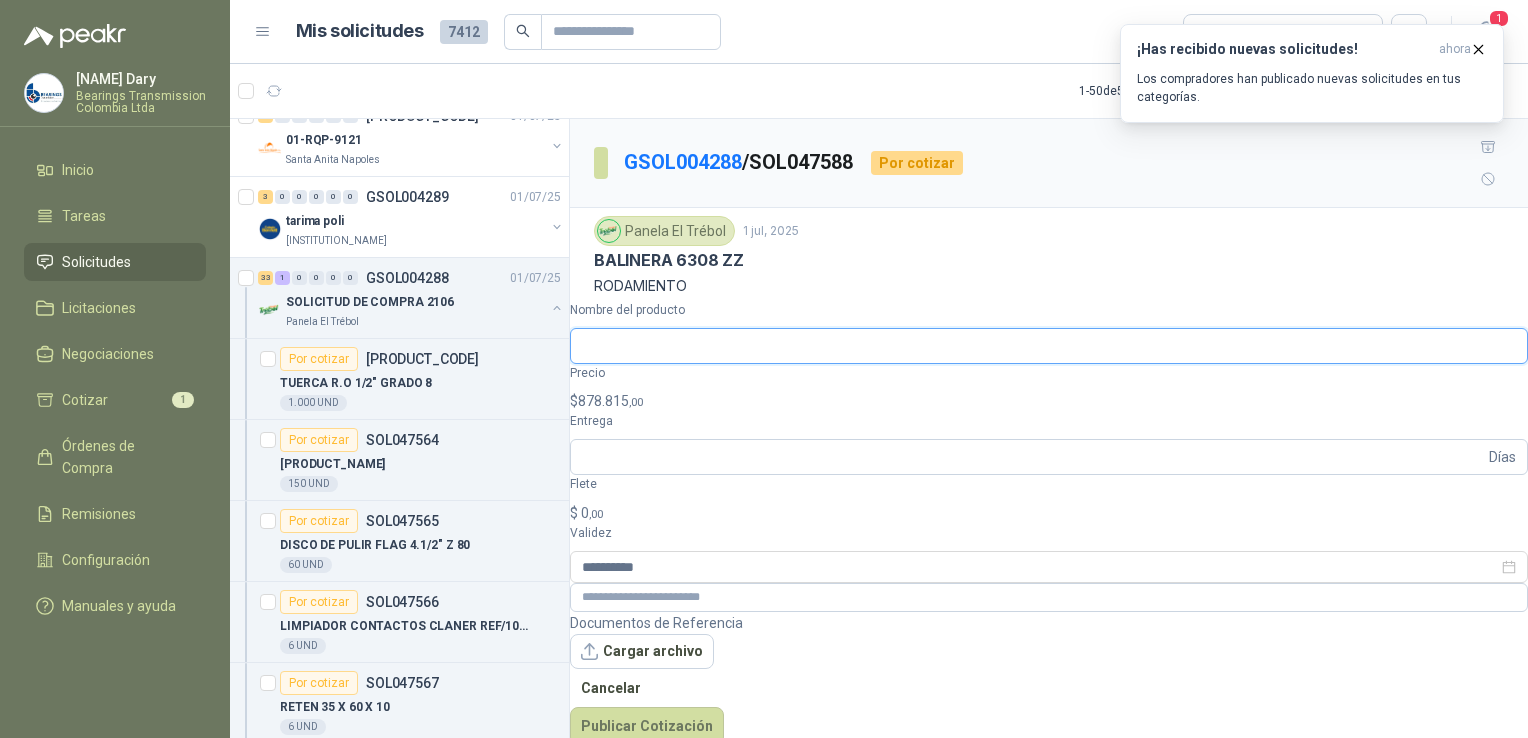 click on "Nombre del producto" at bounding box center (1049, 346) 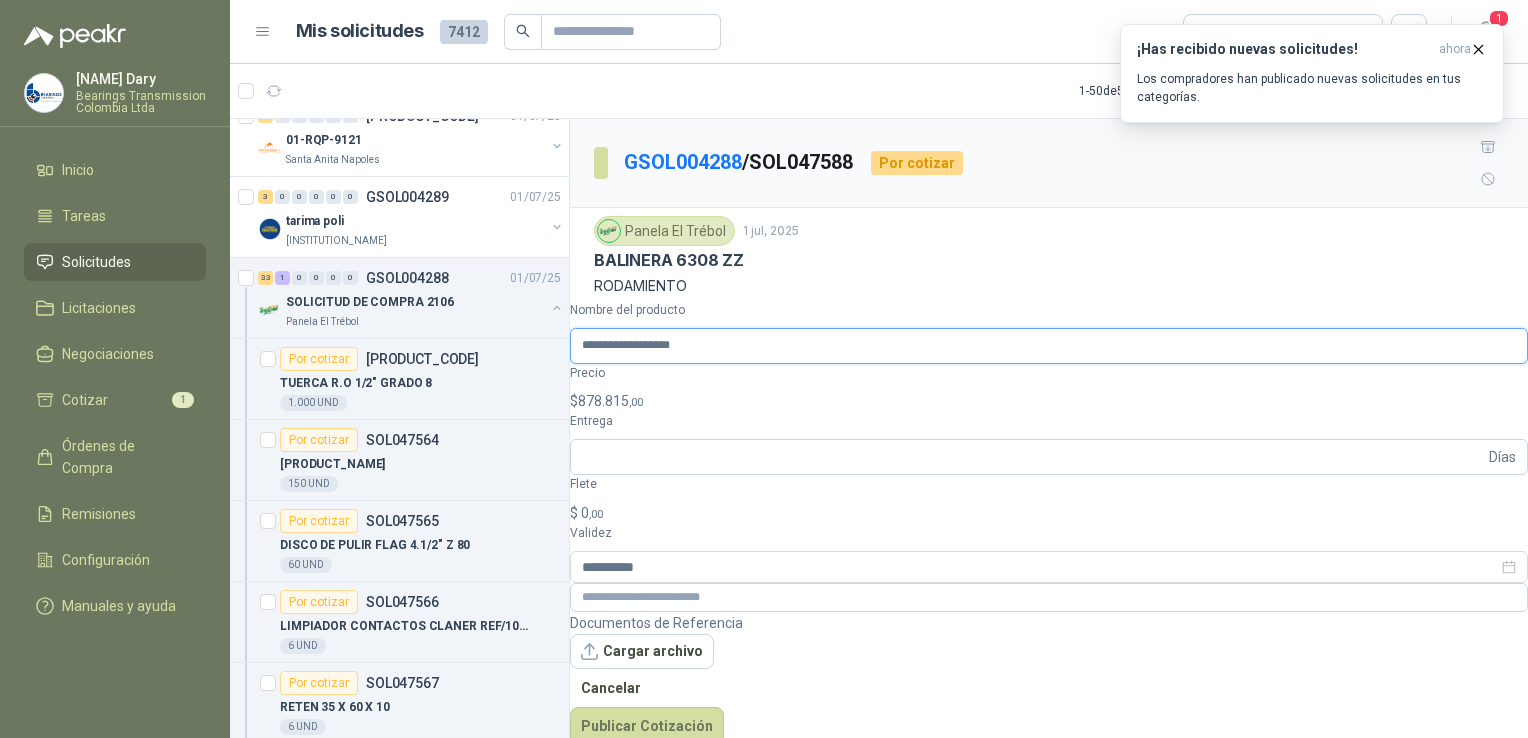 click on "**********" at bounding box center (1049, 346) 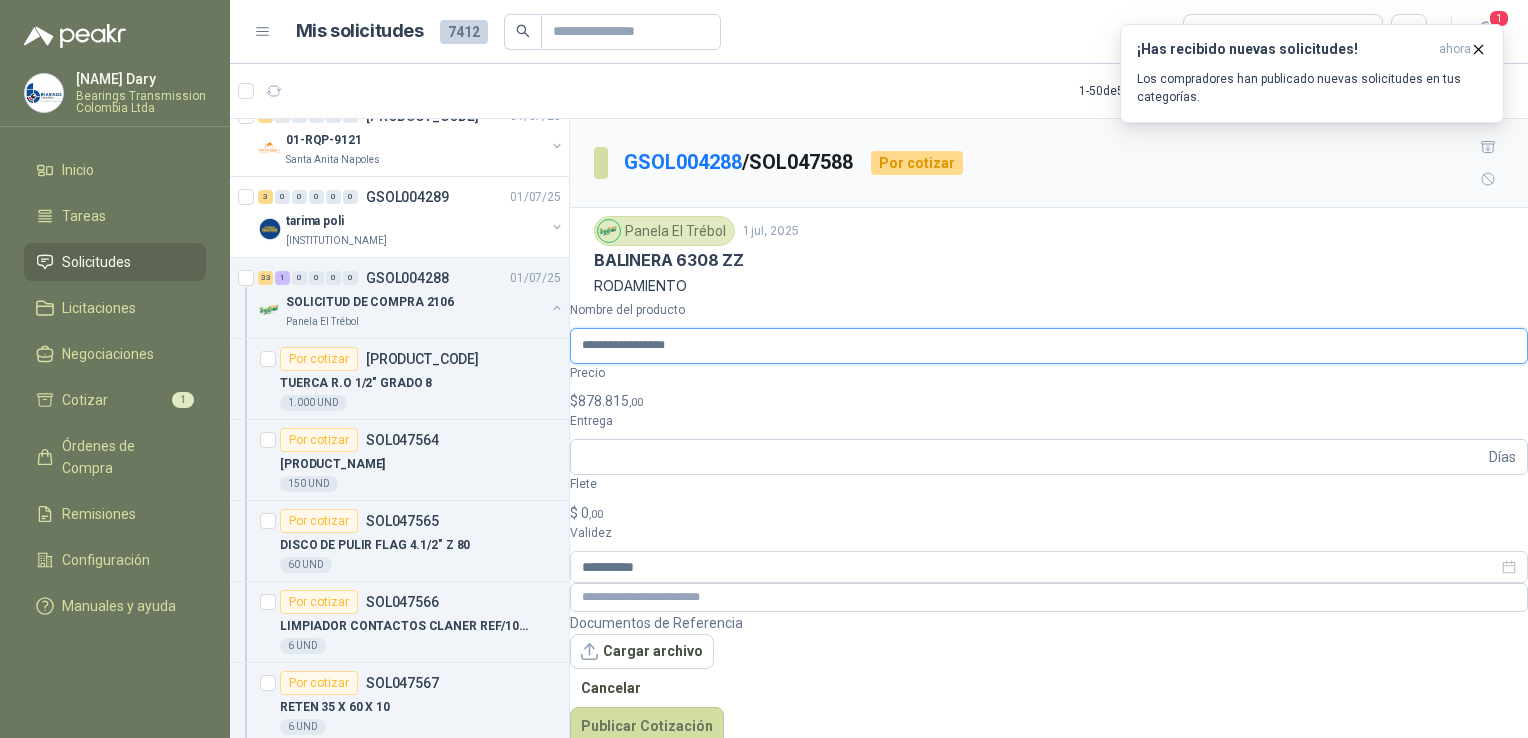 click on "**********" at bounding box center (1049, 346) 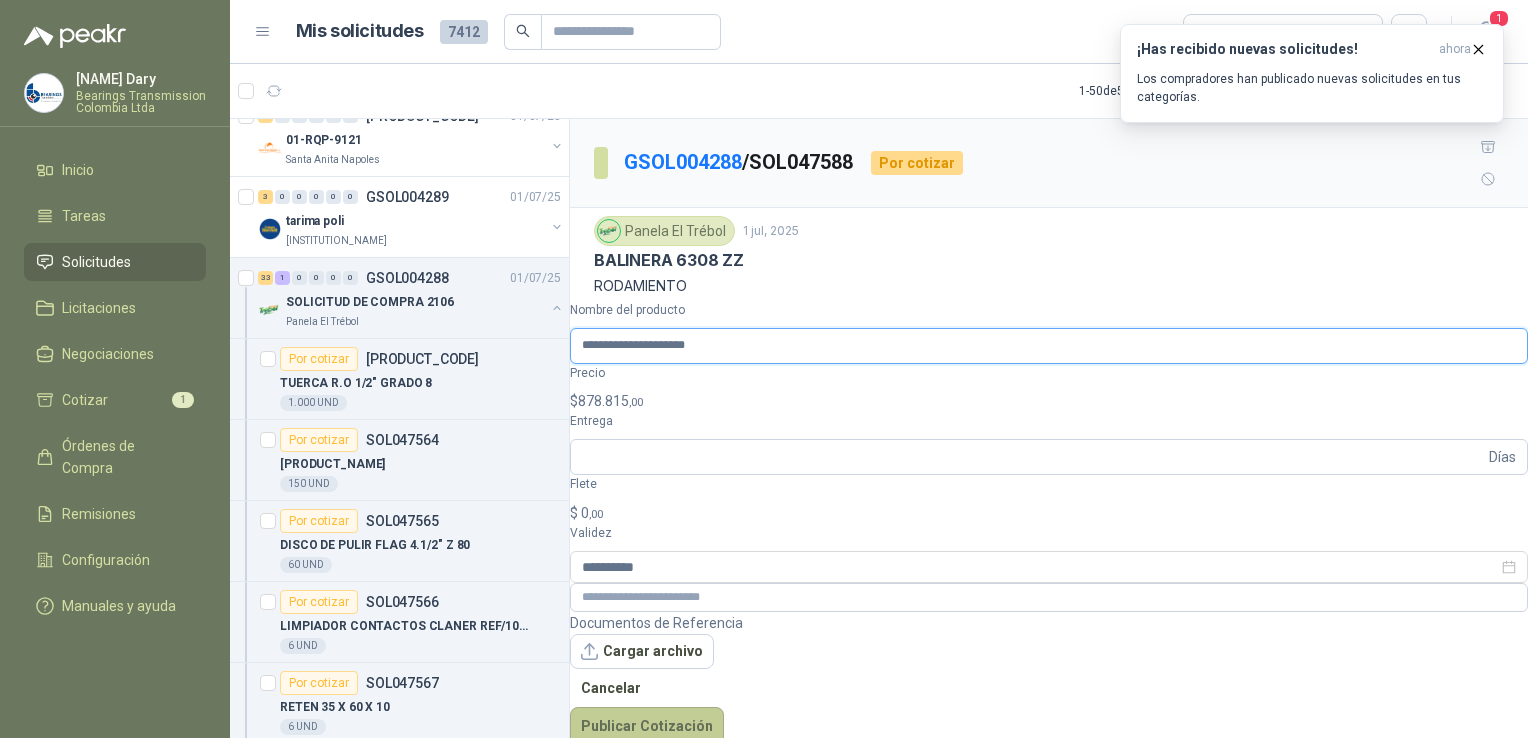 type on "**********" 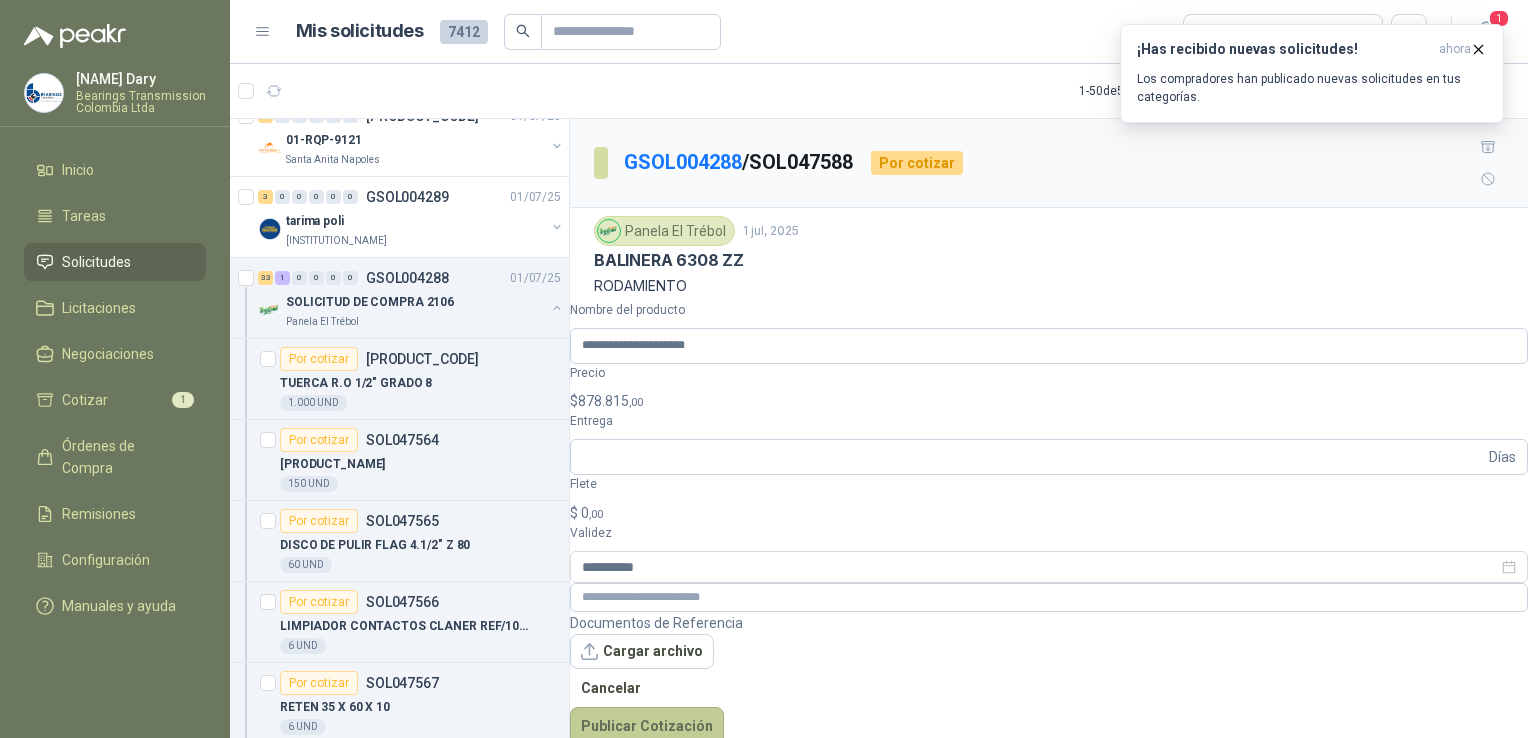 click on "Publicar Cotización" at bounding box center (647, 726) 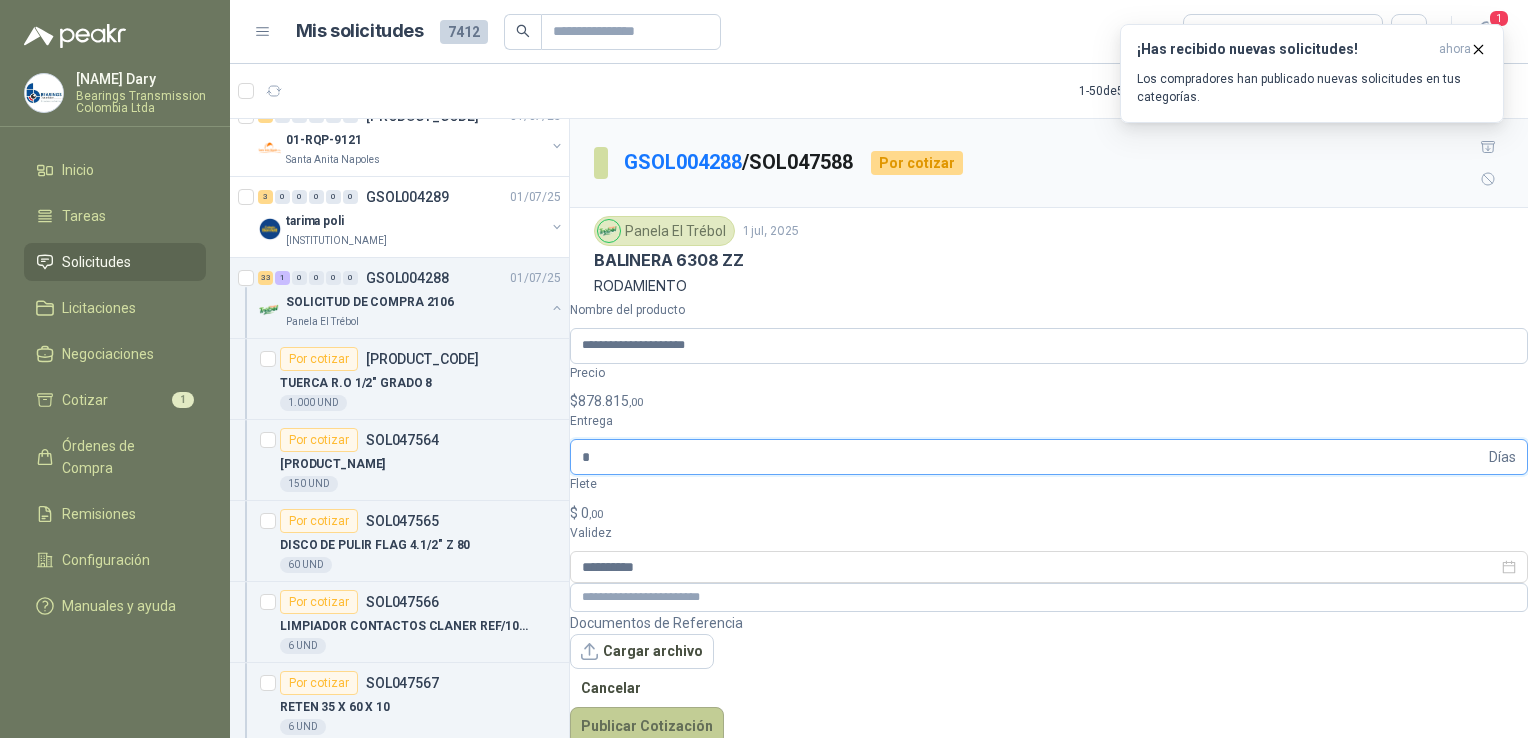 type on "*" 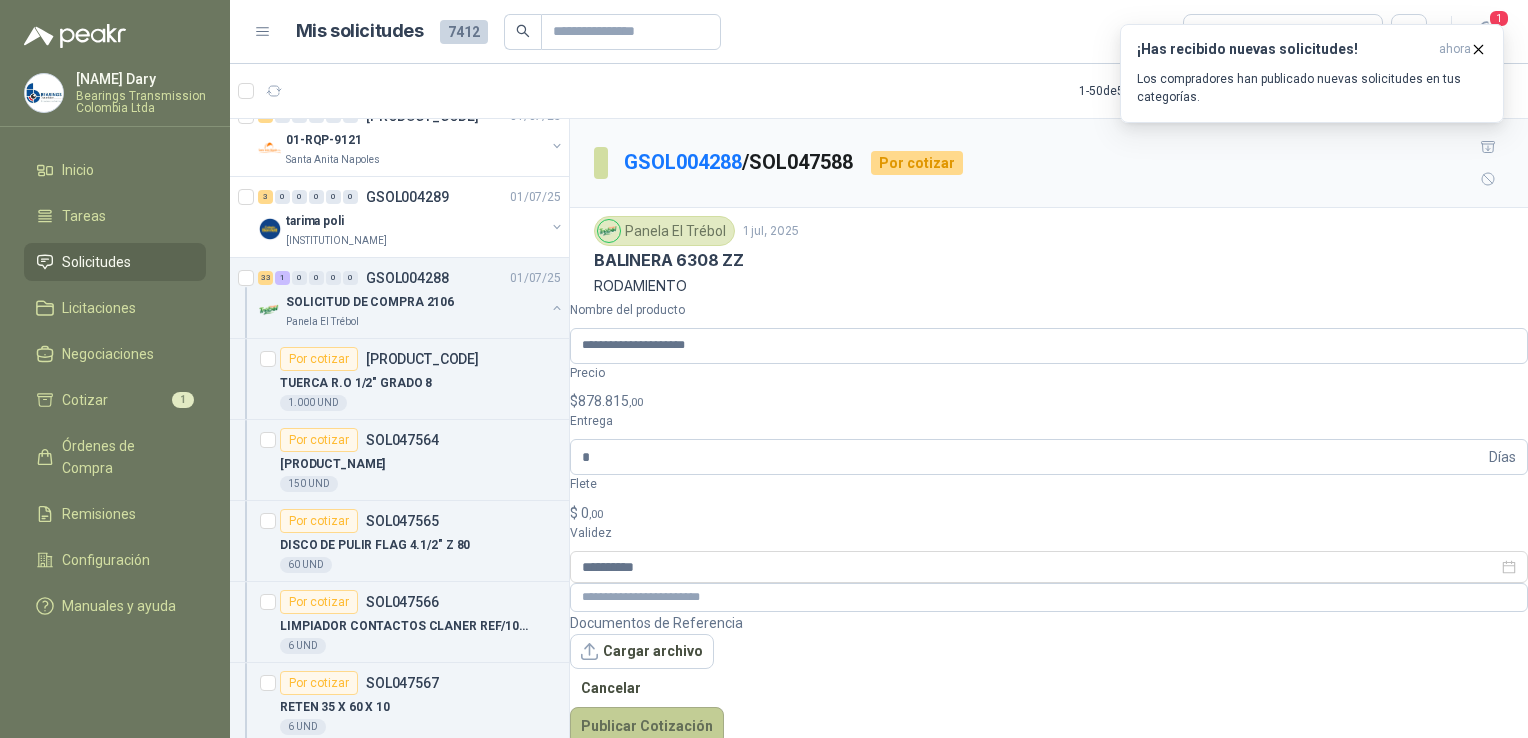 click on "Publicar Cotización" at bounding box center [647, 726] 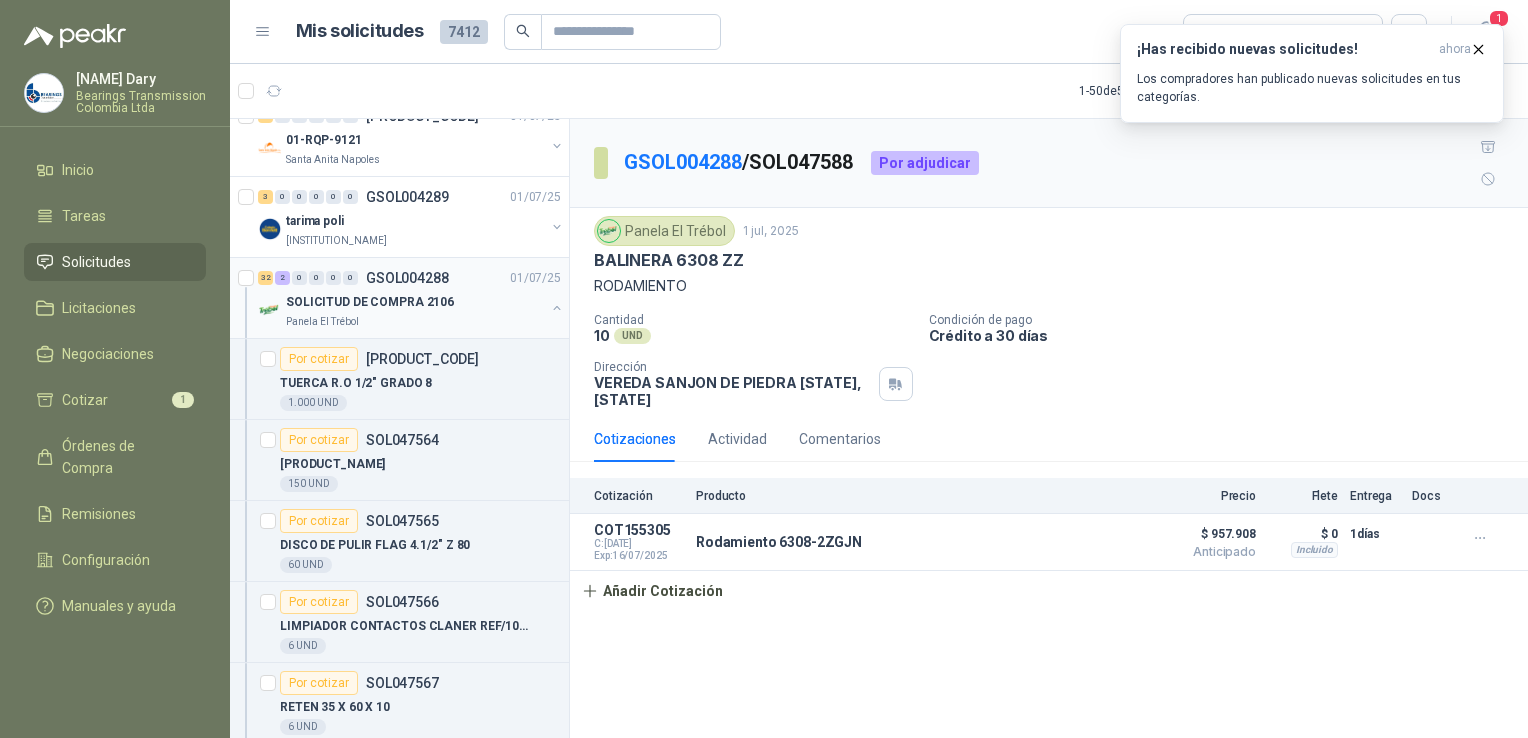 click on "GSOL004288" at bounding box center (407, 278) 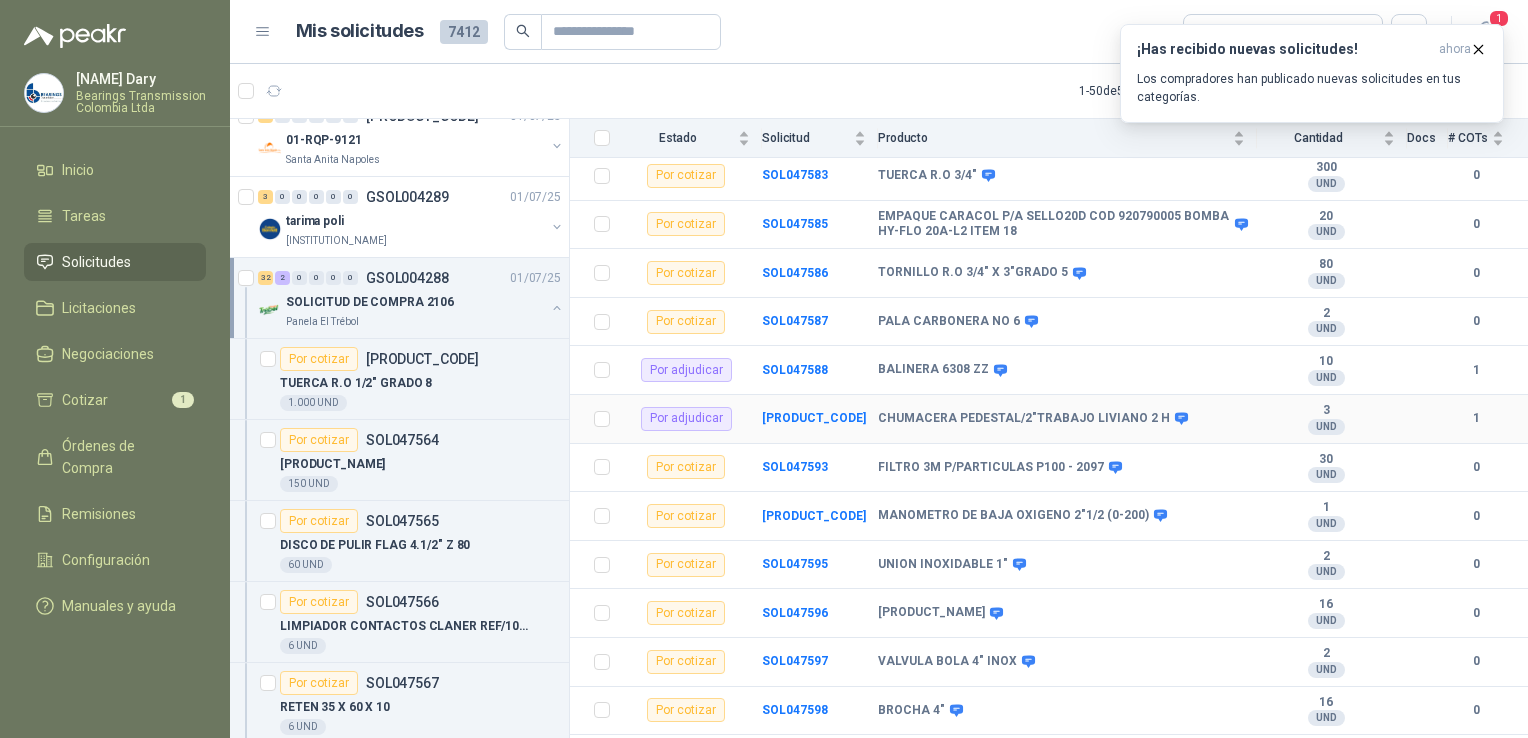 scroll, scrollTop: 900, scrollLeft: 0, axis: vertical 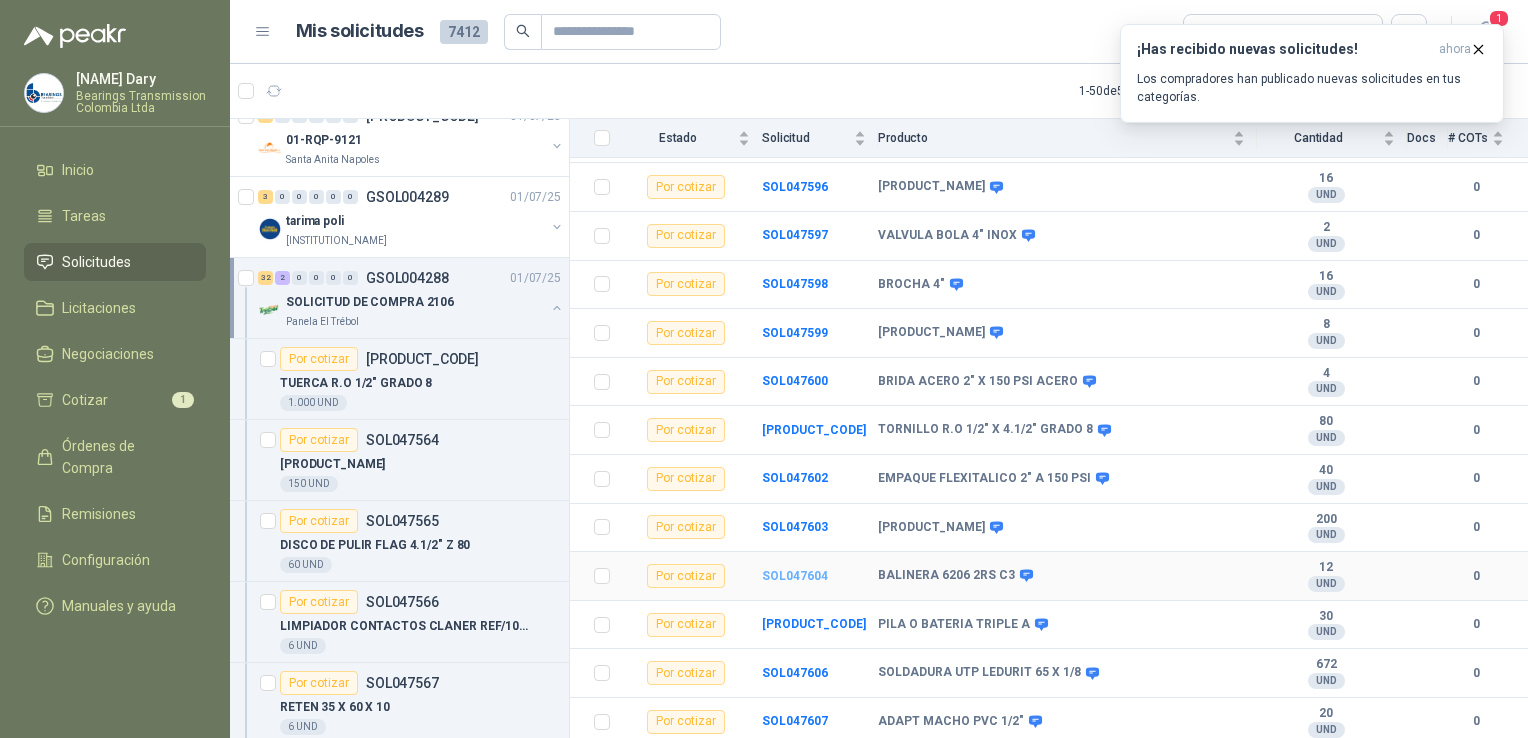click on "SOL047604" at bounding box center (795, 576) 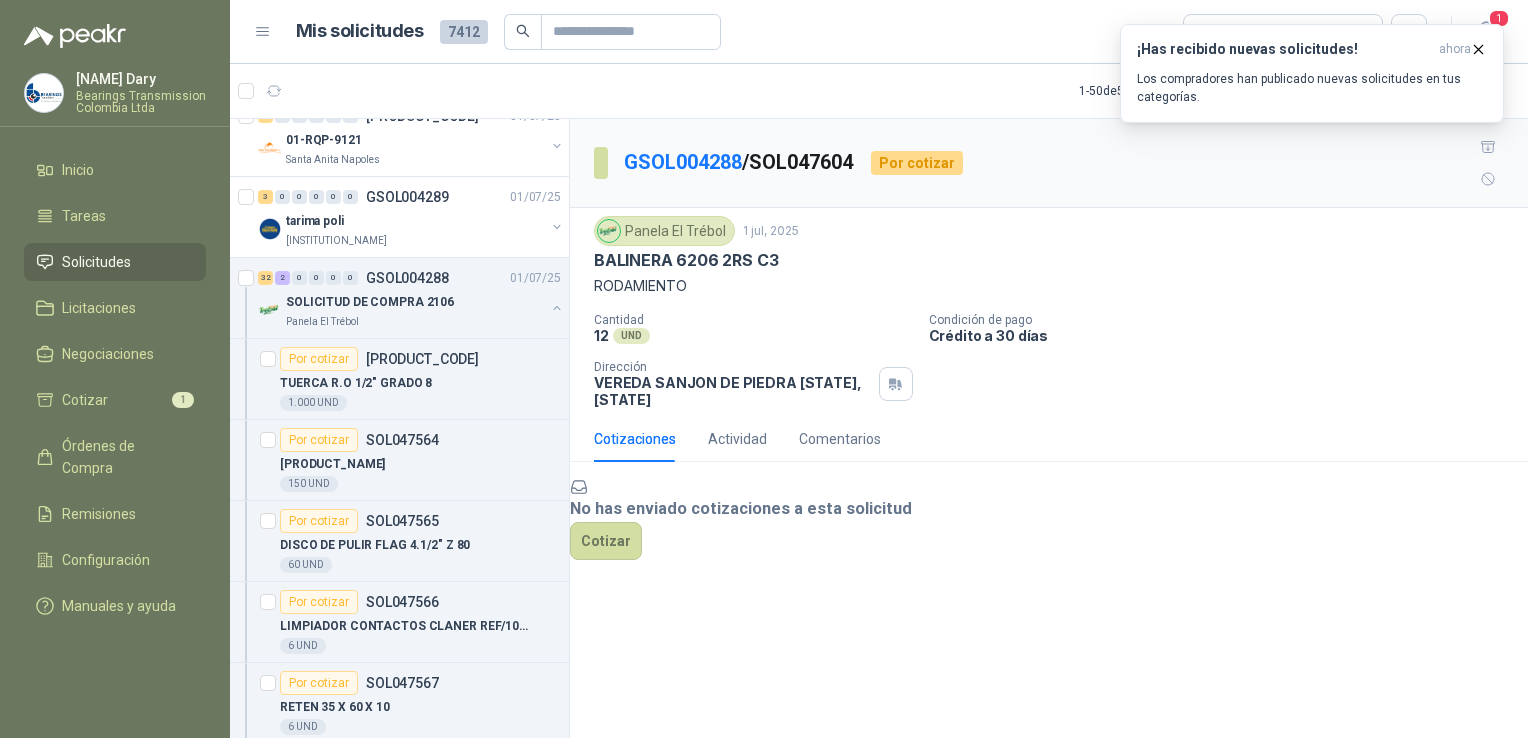 click on "No has enviado cotizaciones a esta solicitud Cotizar" at bounding box center (1049, 518) 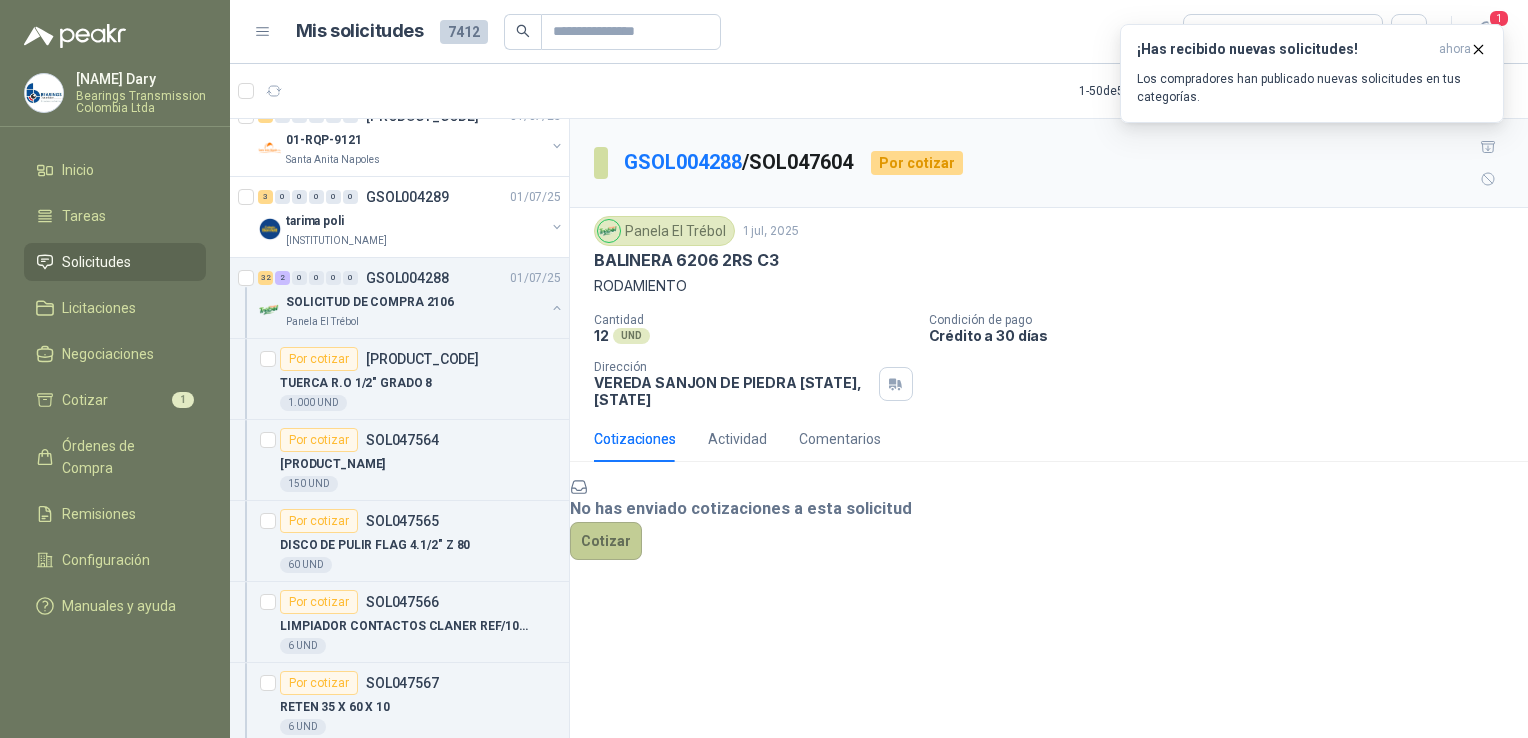 click on "Cotizar" at bounding box center (606, 541) 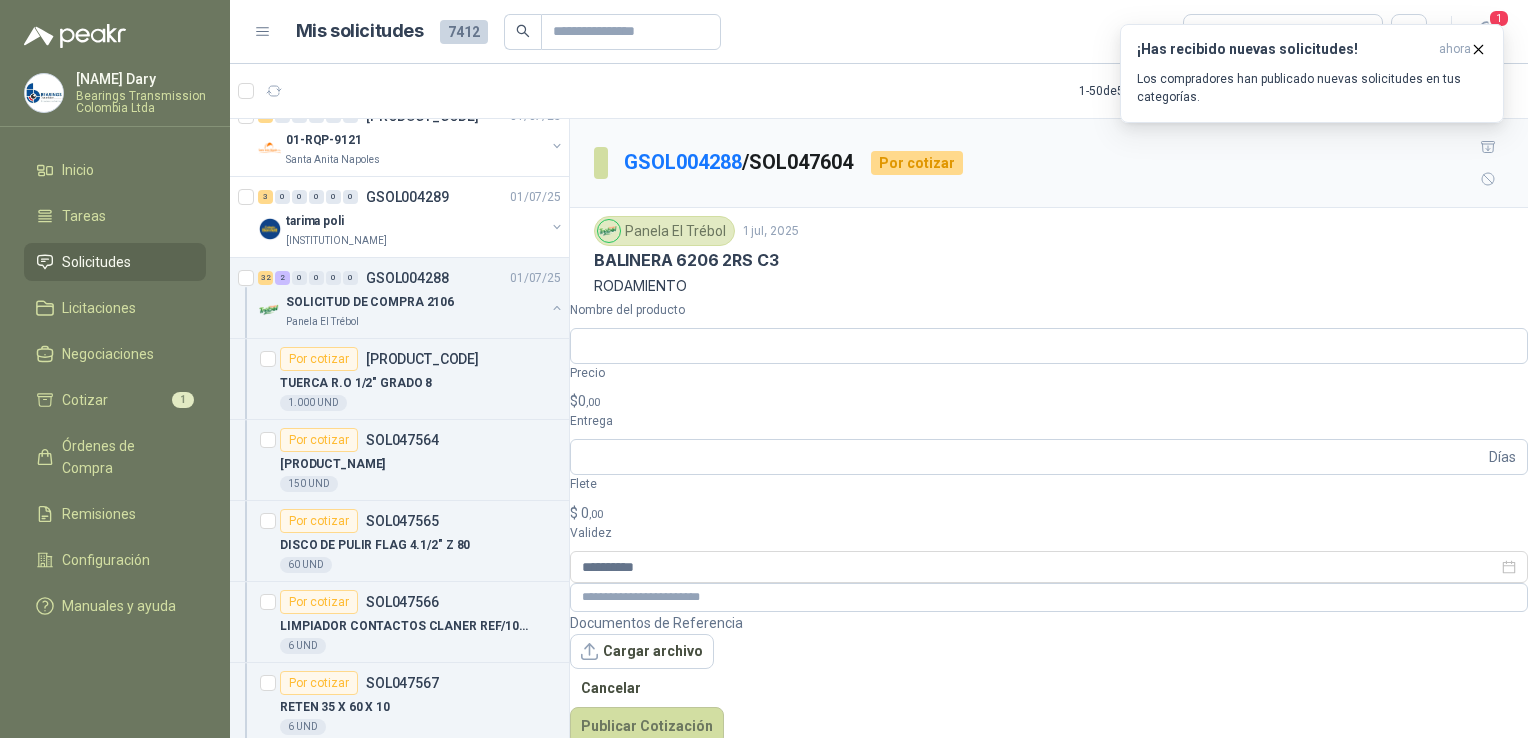 click on "$  0 ,00" at bounding box center [1049, 401] 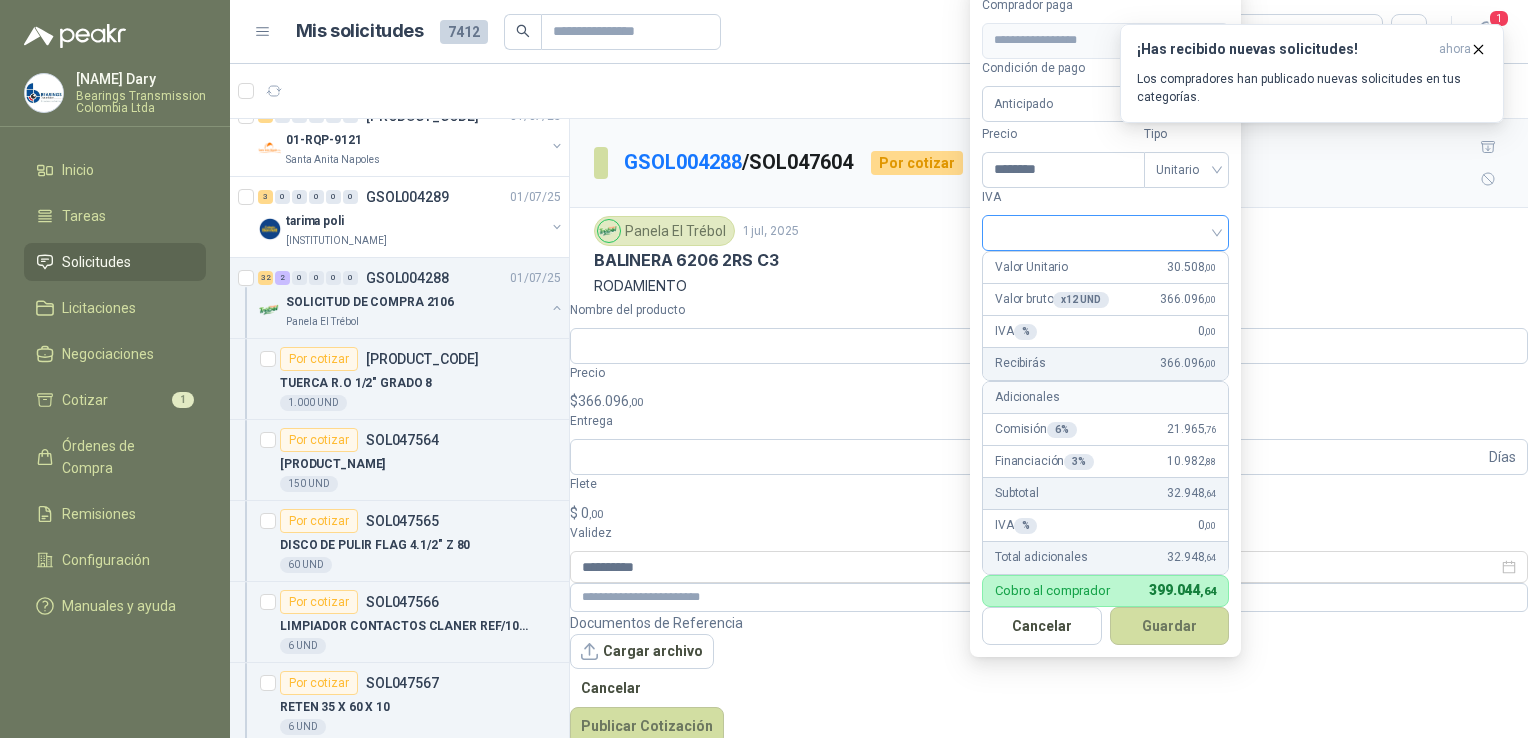 type on "********" 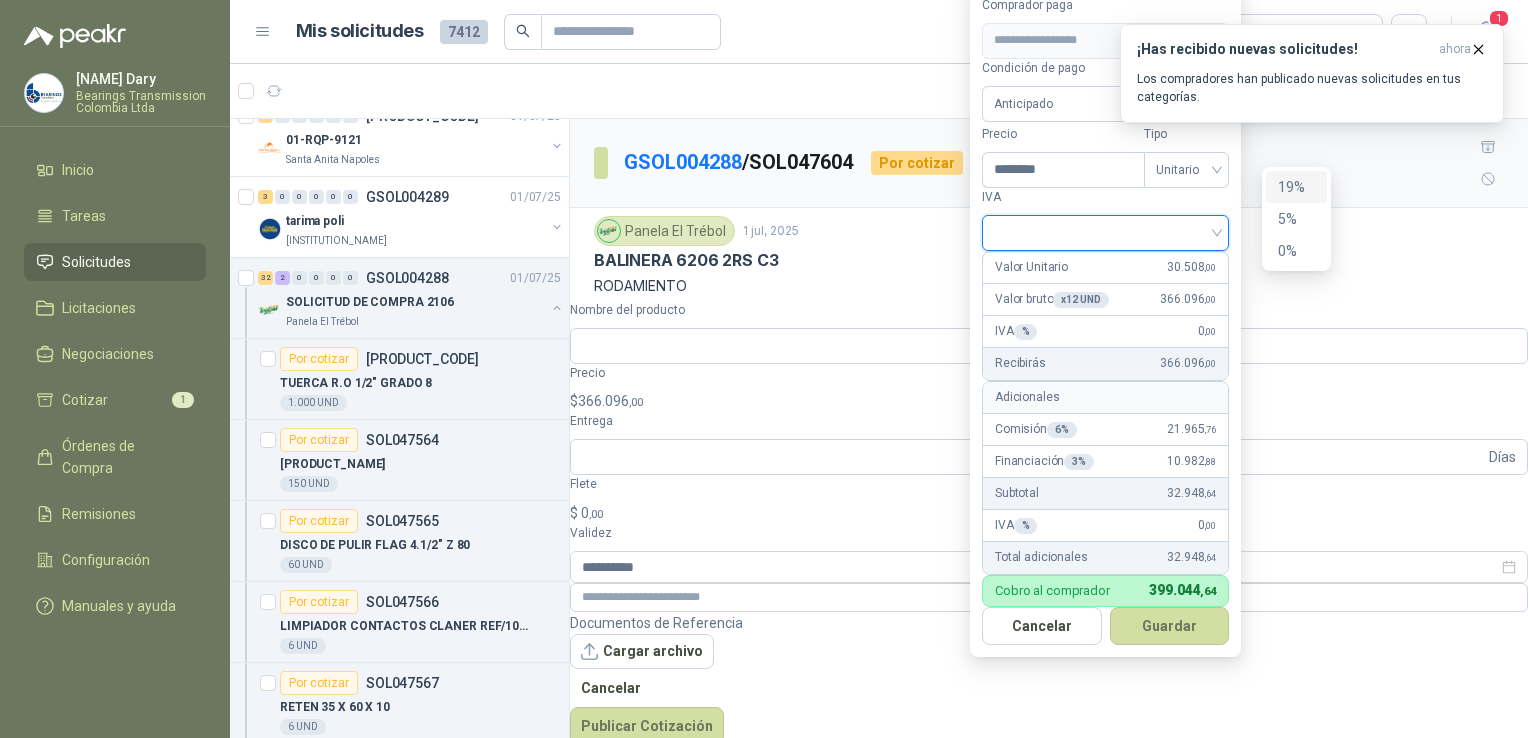 click on "19%" at bounding box center (1296, 187) 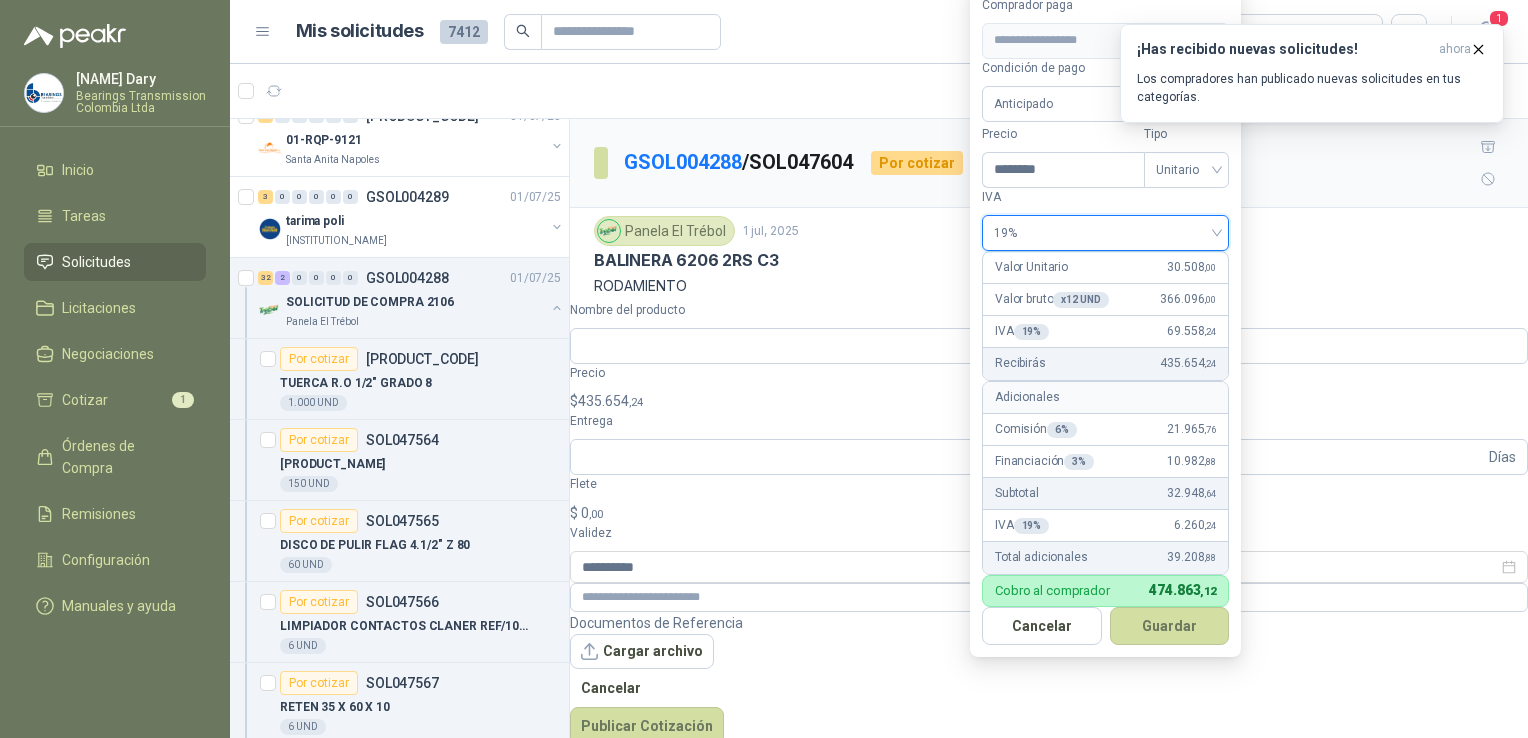 click on "RODAMIENTO" at bounding box center (1049, 286) 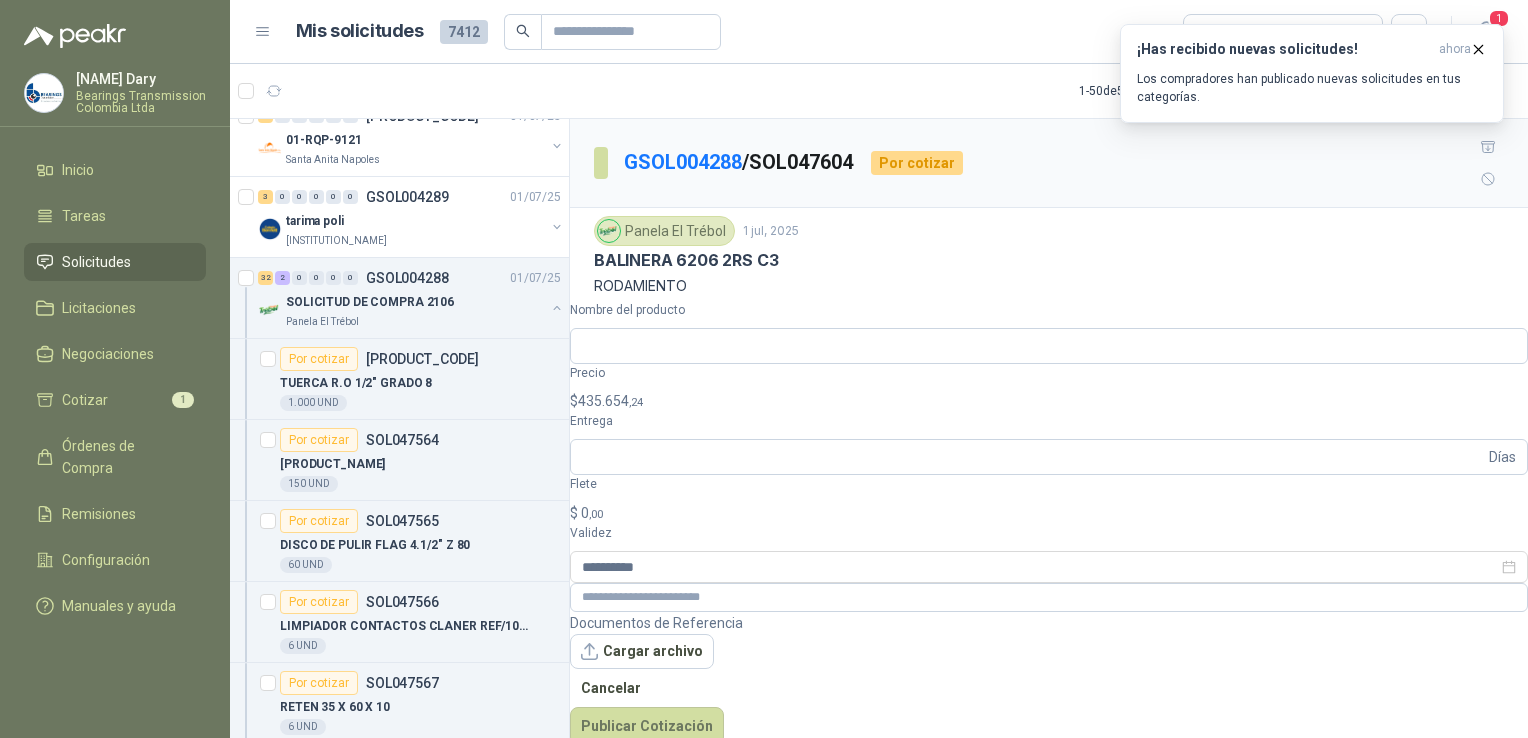 click on "Luz   Dary Bearings Transmission Colombia Ltda   Inicio   Tareas   Solicitudes   Licitaciones   Negociaciones   Cotizar 1   Órdenes de Compra   Remisiones   Configuración   Manuales y ayuda Mis solicitudes 7412 Todas 1 1 - 50  de  5311 Asignado a mi No Leídos 9   0   0   0   0   0   GSOL004314 01/07/25   SC # 593 Oleaginosas [STATE]   6   0   0   0   0   0   GSOL004313 01/07/25   SC # 592 Oleaginosas [STATE]   1   0   0   0   0   0   GSOL004312 01/07/25   SC # 589 Oleaginosas [STATE]   1   0   0   0   0   0   GSOL004311 01/07/25   SC # 586 Oleaginosas [STATE]   1   0   0   0   0   0   GSOL004309 01/07/25   SC # 585 Oleaginosas [STATE]   2   0   0   0   0   0   GSOL004308 01/07/25   SC # 584 Oleaginosas [STATE]   0   0   0   0   0   0   GSOL004306 01/07/25   THINNER Almatec   1   0   0   0   0   0   GSOL004310 01/07/25   Papeleria Fundación Clínica Shaio   9   0   0   0   0   0   GSOL004305 01/07/25   SOLICITUD HUMBERTO CHILITO MATERIAL OBRA EDIFICIO    1   0   0   0   0   0" at bounding box center [764, 369] 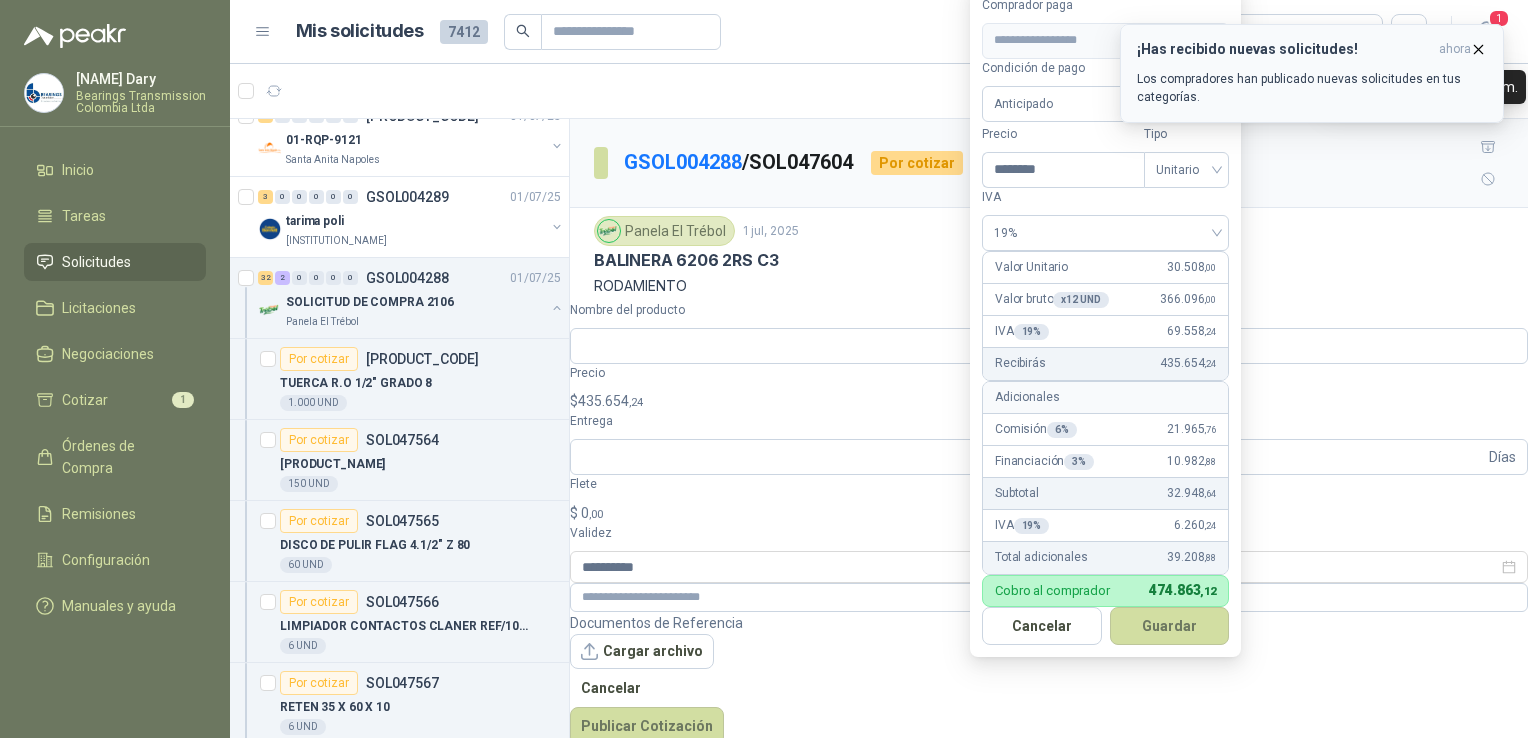 click at bounding box center (1478, 49) 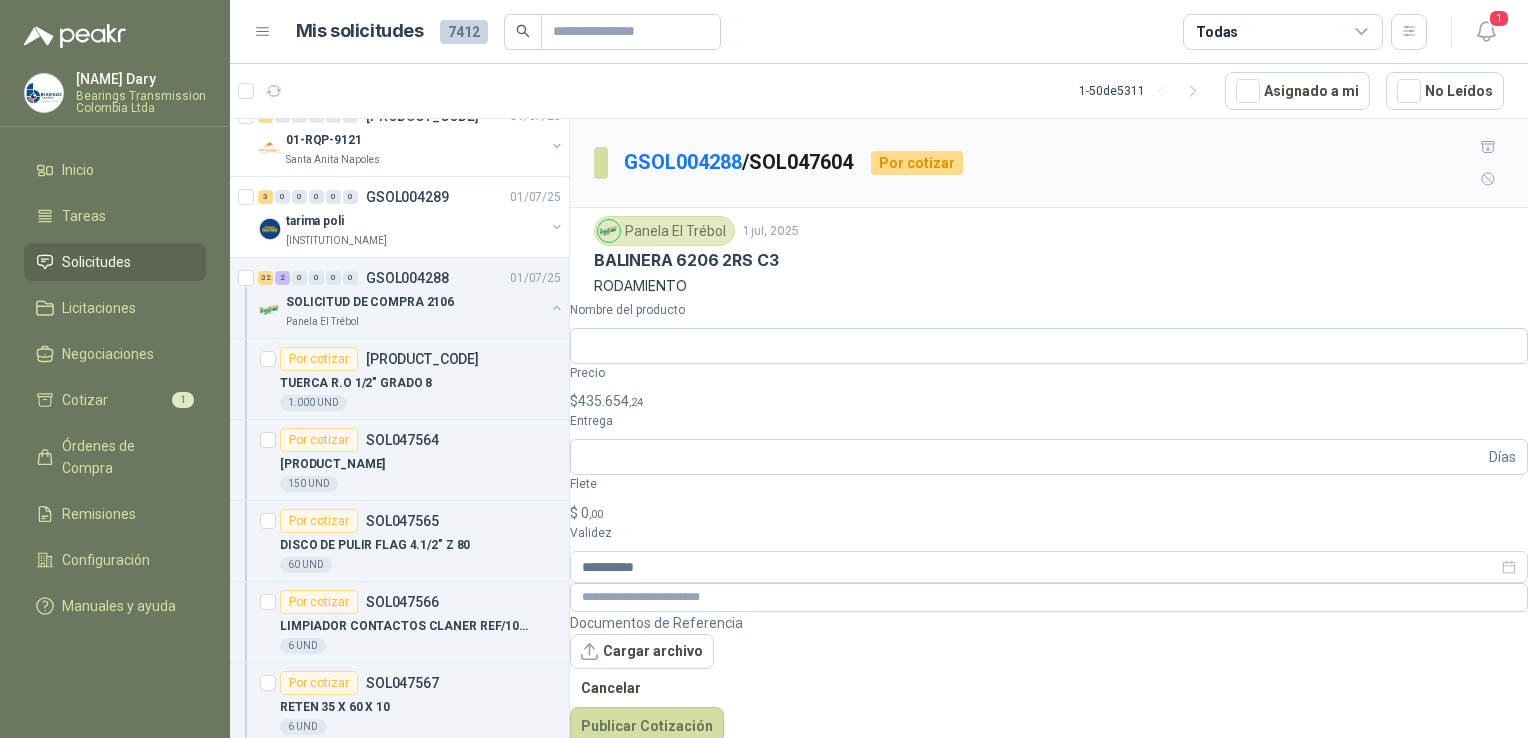 click on "Luz   Dary Bearings Transmission Colombia Ltda   Inicio   Tareas   Solicitudes   Licitaciones   Negociaciones   Cotizar 1   Órdenes de Compra   Remisiones   Configuración   Manuales y ayuda Mis solicitudes 7412 Todas 1 1 - 50  de  5311 Asignado a mi No Leídos 9   0   0   0   0   0   GSOL004314 01/07/25   SC # 593 Oleaginosas [STATE]   6   0   0   0   0   0   GSOL004313 01/07/25   SC # 592 Oleaginosas [STATE]   1   0   0   0   0   0   GSOL004312 01/07/25   SC # 589 Oleaginosas [STATE]   1   0   0   0   0   0   GSOL004311 01/07/25   SC # 586 Oleaginosas [STATE]   1   0   0   0   0   0   GSOL004309 01/07/25   SC # 585 Oleaginosas [STATE]   2   0   0   0   0   0   GSOL004308 01/07/25   SC # 584 Oleaginosas [STATE]   0   0   0   0   0   0   GSOL004306 01/07/25   THINNER Almatec   1   0   0   0   0   0   GSOL004310 01/07/25   Papeleria Fundación Clínica Shaio   9   0   0   0   0   0   GSOL004305 01/07/25   SOLICITUD HUMBERTO CHILITO MATERIAL OBRA EDIFICIO    1   0   0   0   0   0" at bounding box center (764, 369) 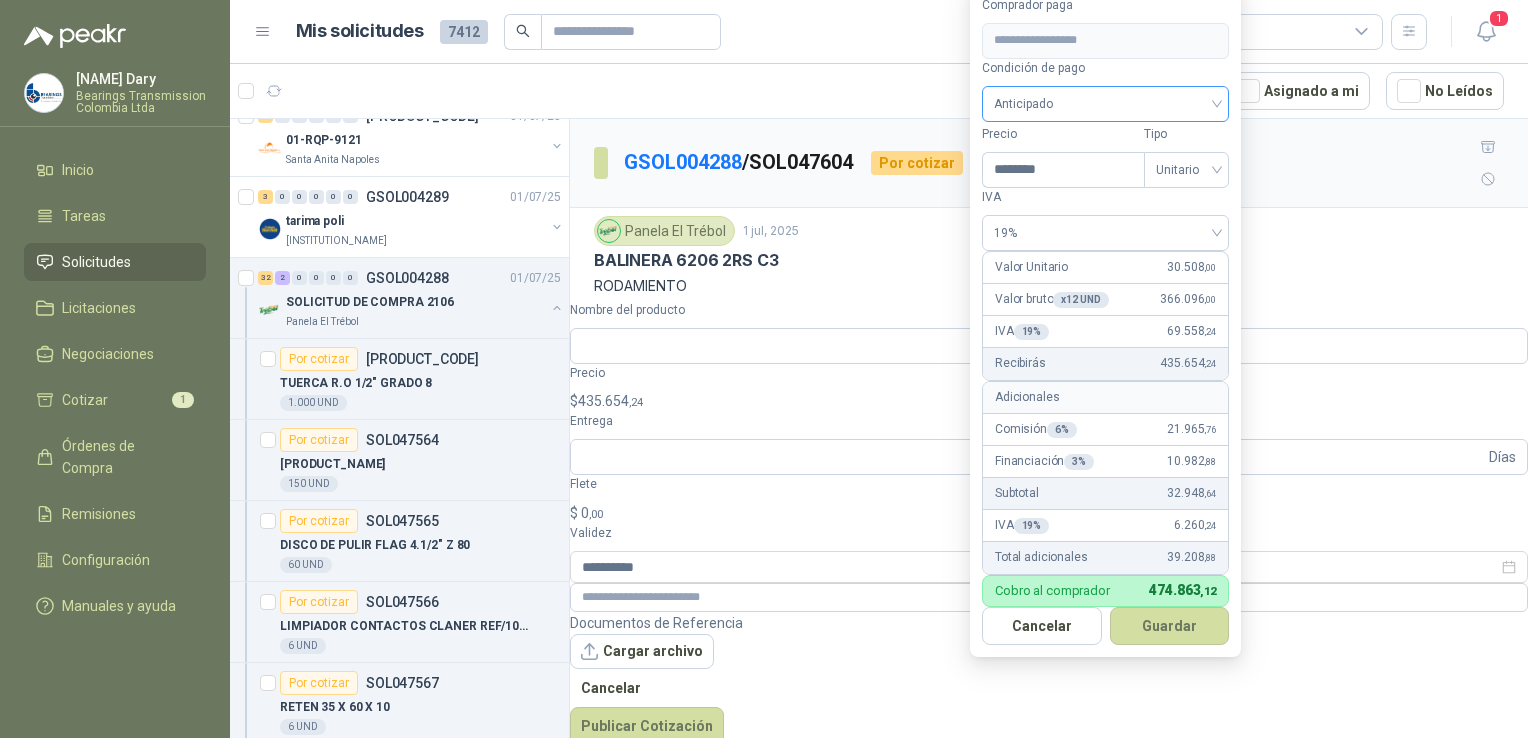 click on "Anticipado" at bounding box center (1105, 104) 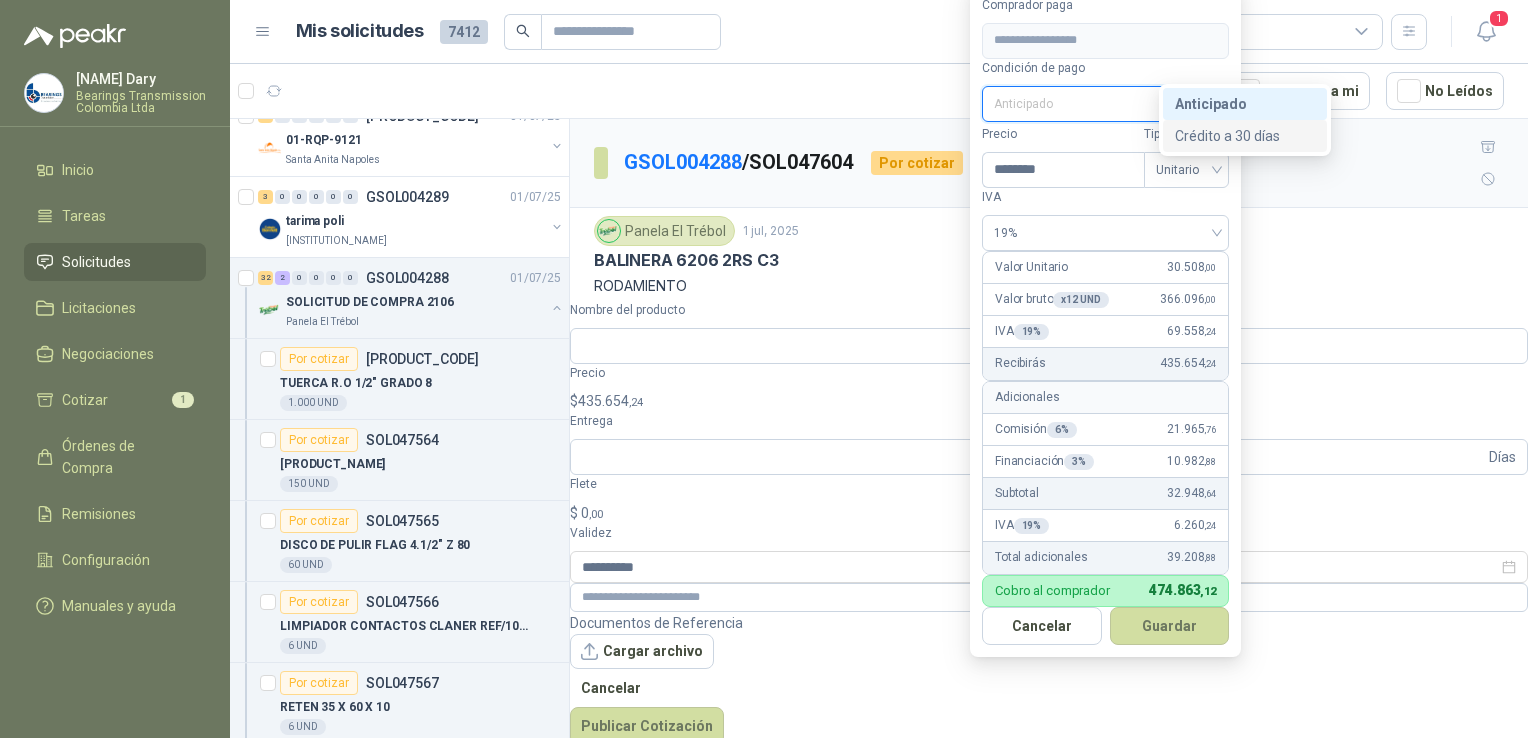 click on "Crédito a 30 días" at bounding box center (0, 0) 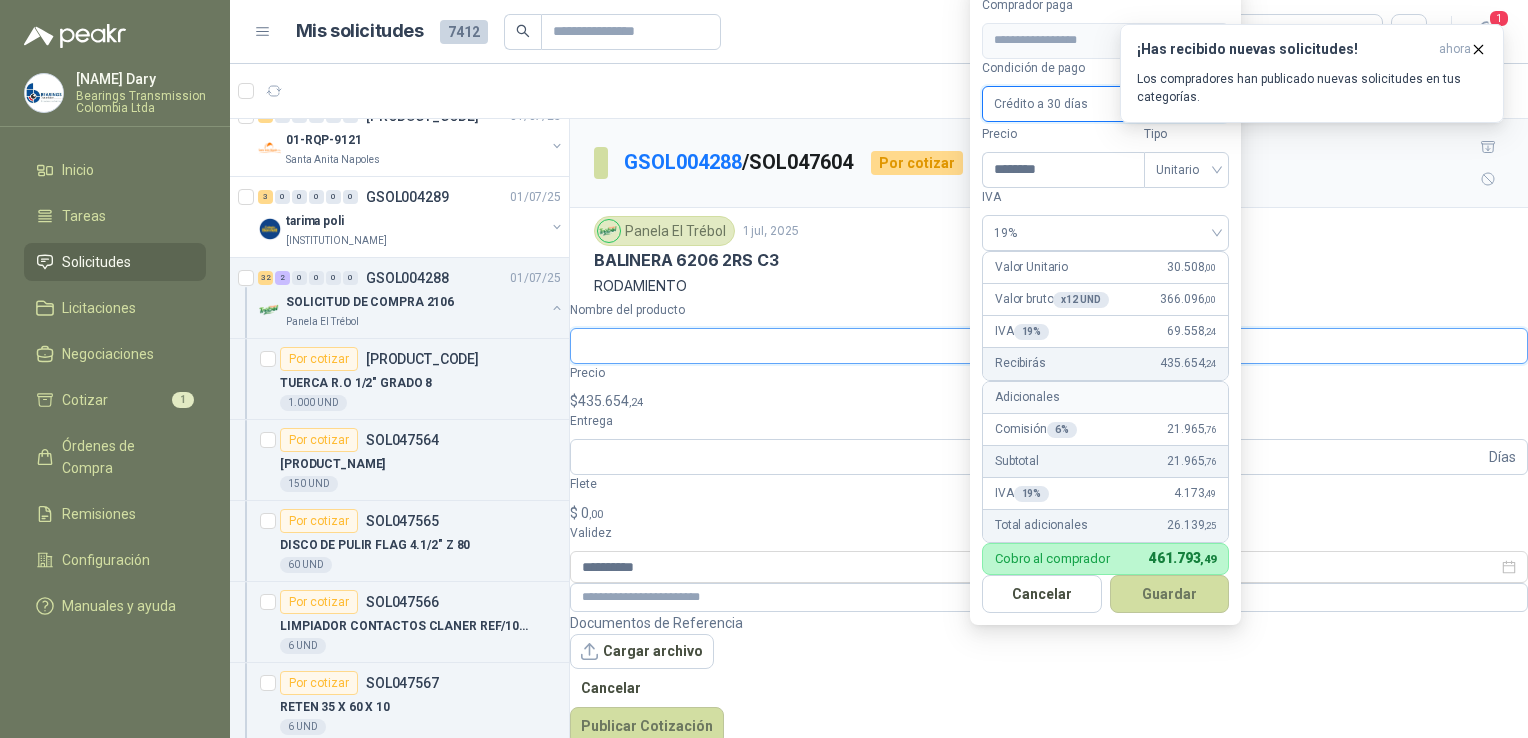 click on "Nombre del producto" at bounding box center (1049, 346) 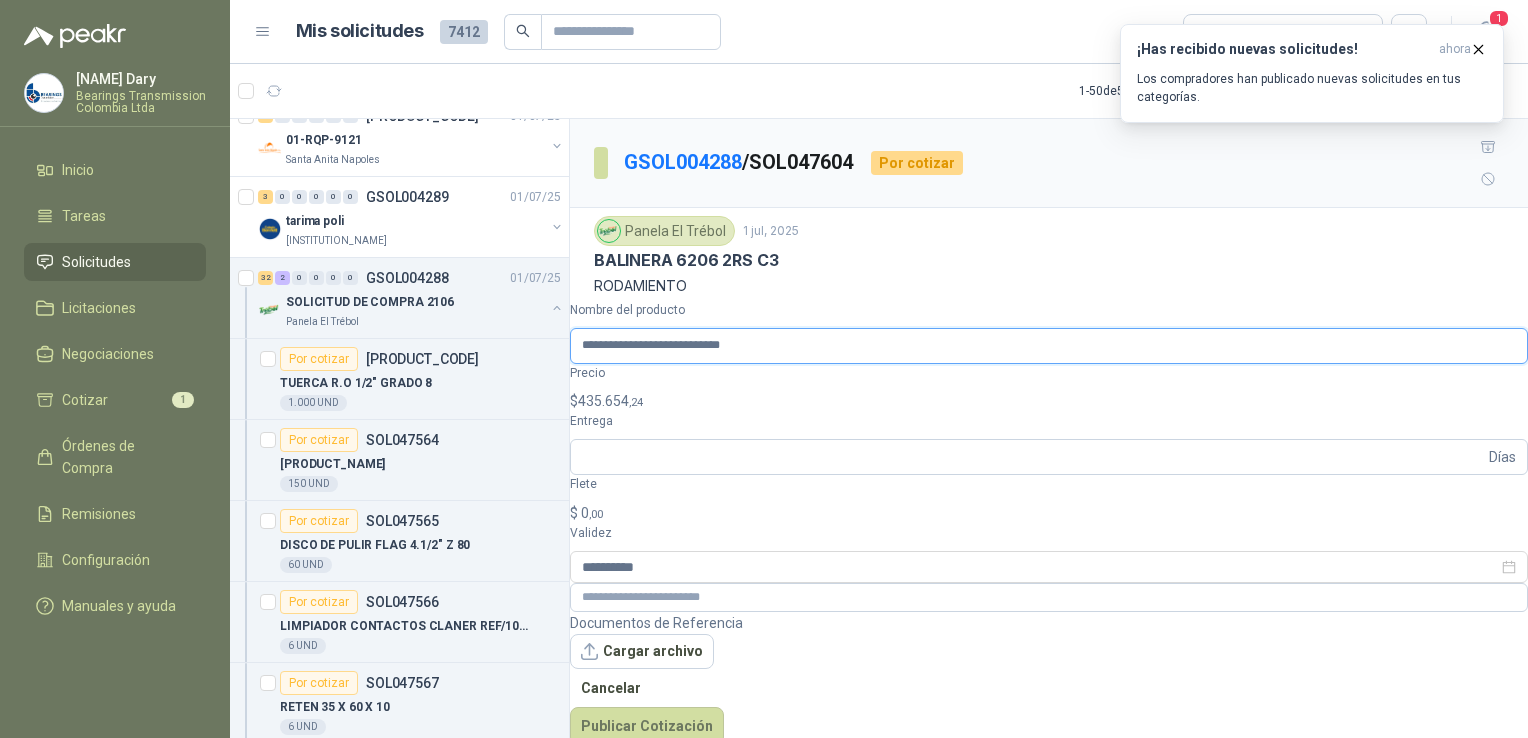 type on "**********" 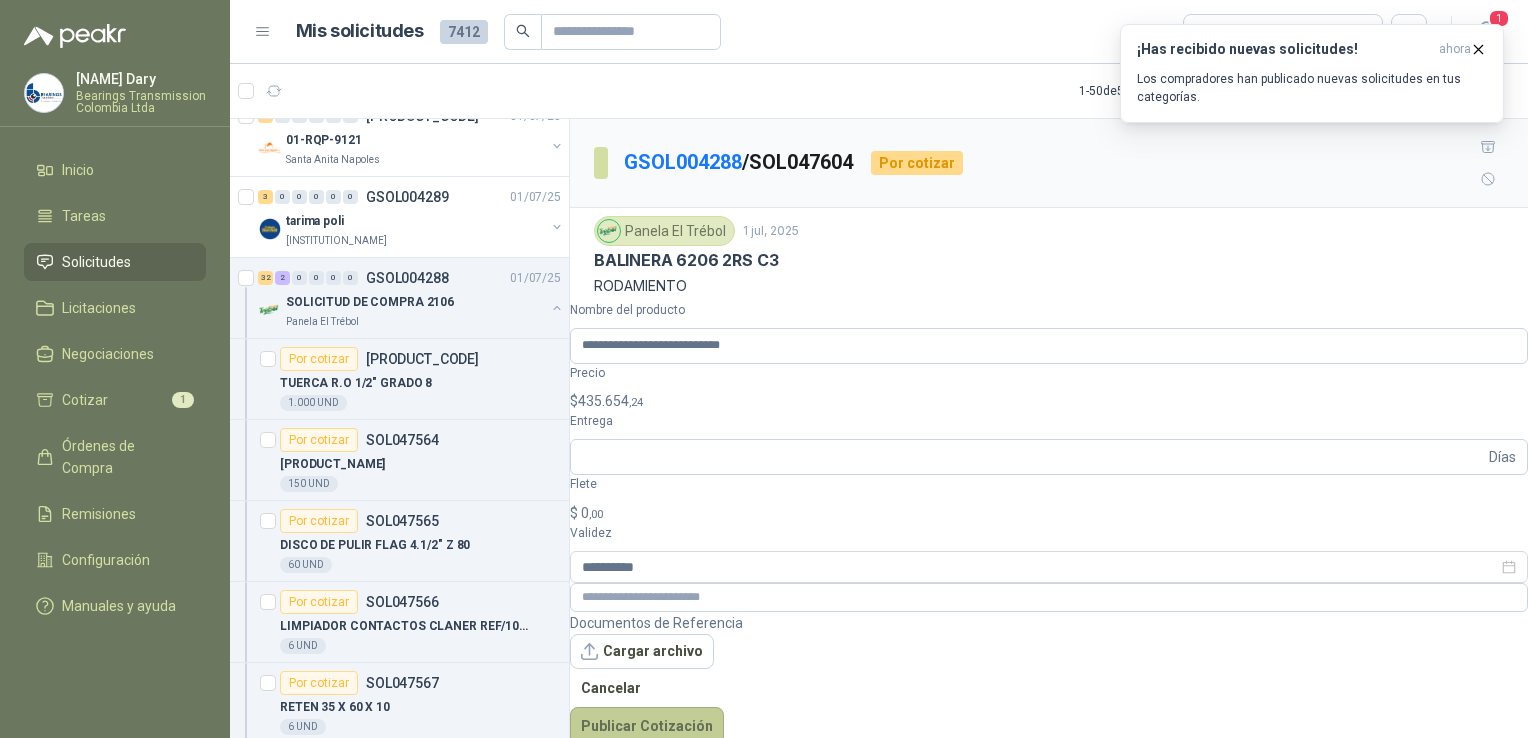 click on "Publicar Cotización" at bounding box center [647, 726] 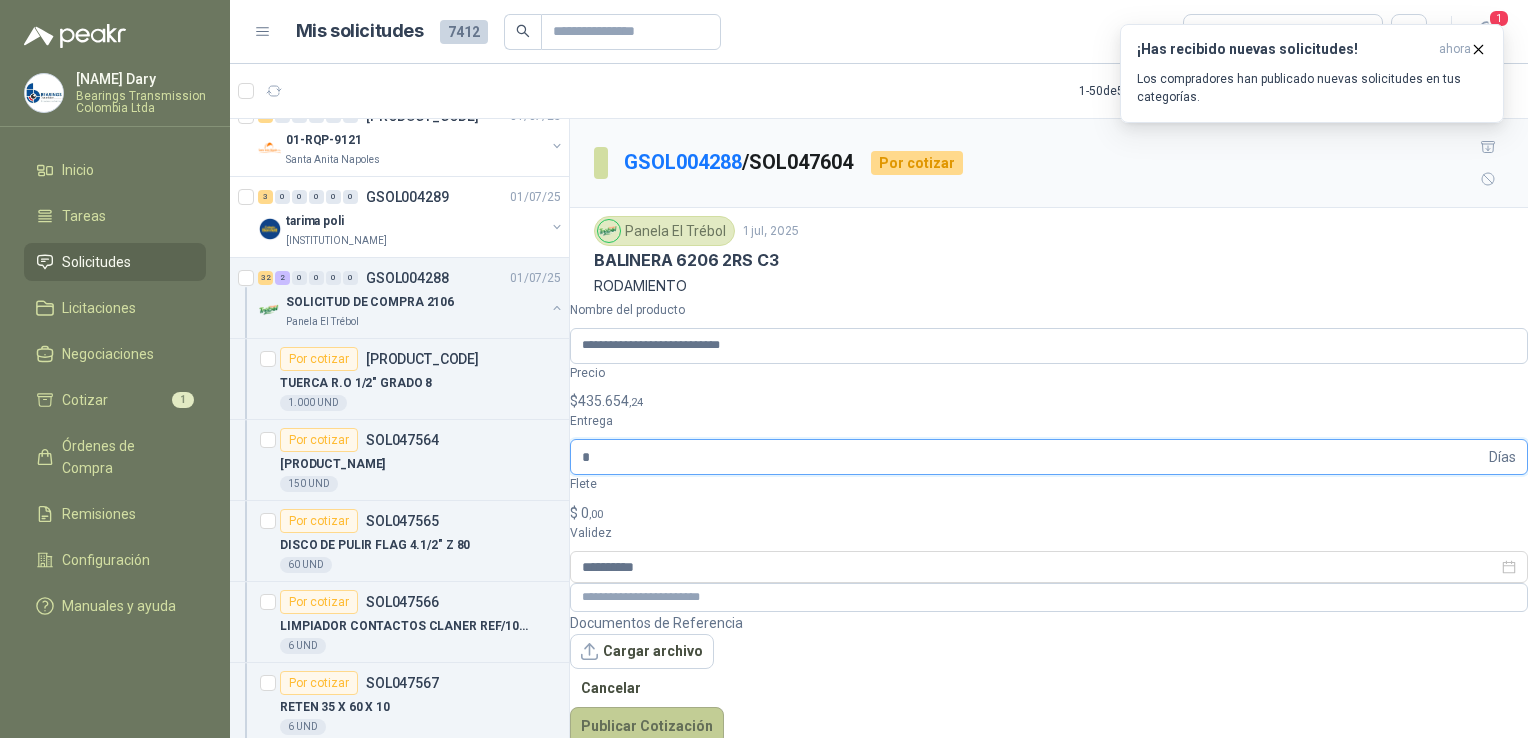 type on "*" 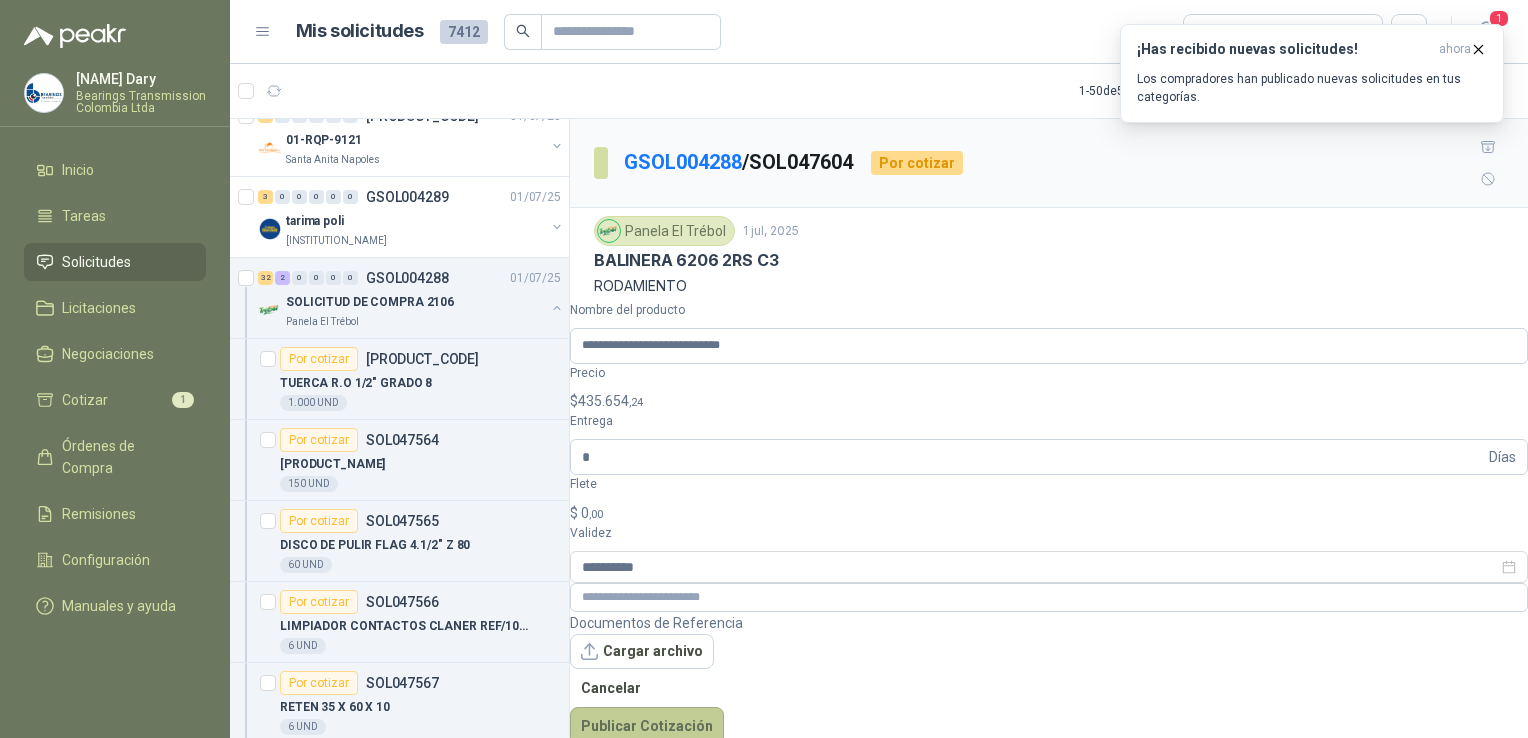 click on "Publicar Cotización" at bounding box center [647, 726] 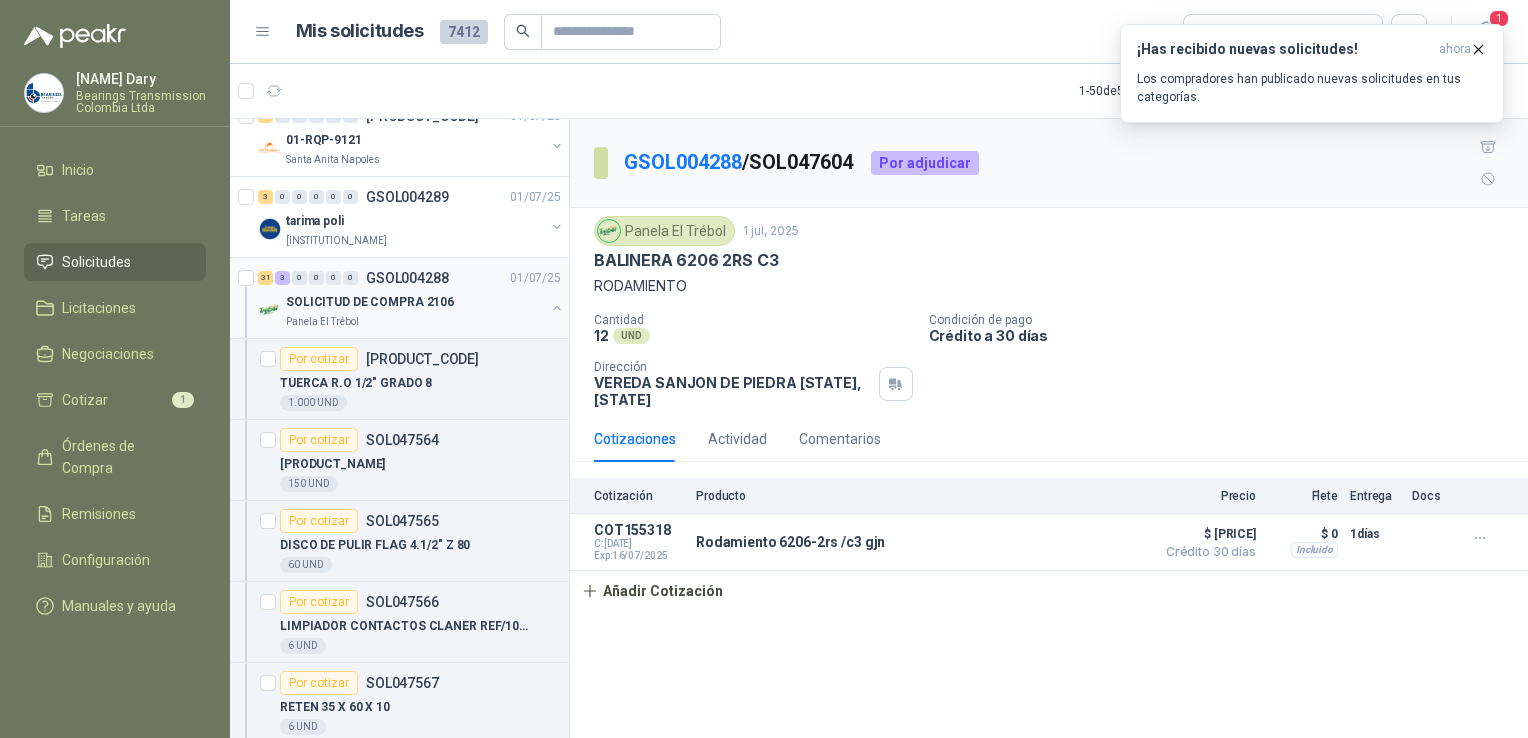 click on "GSOL004288" at bounding box center [407, 278] 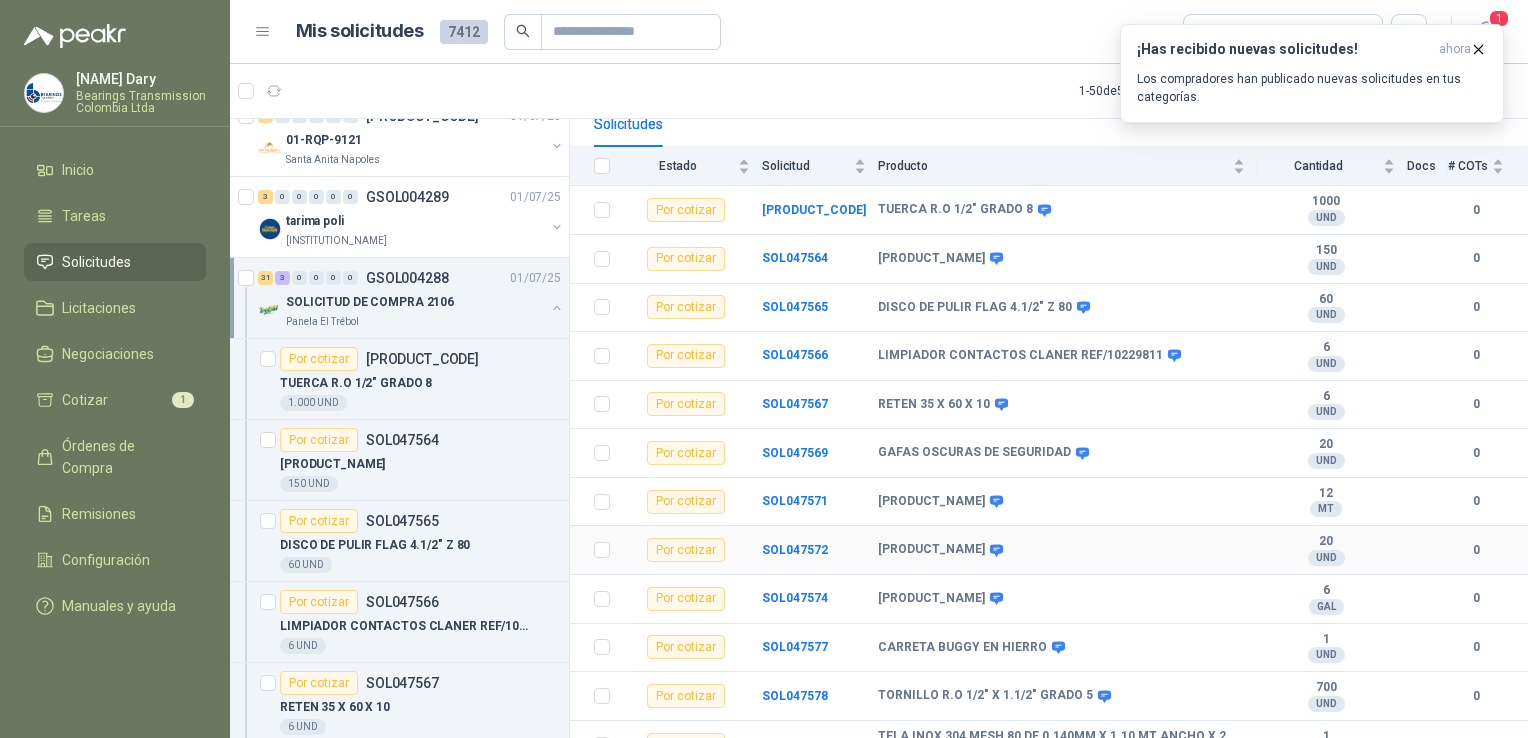 scroll, scrollTop: 300, scrollLeft: 0, axis: vertical 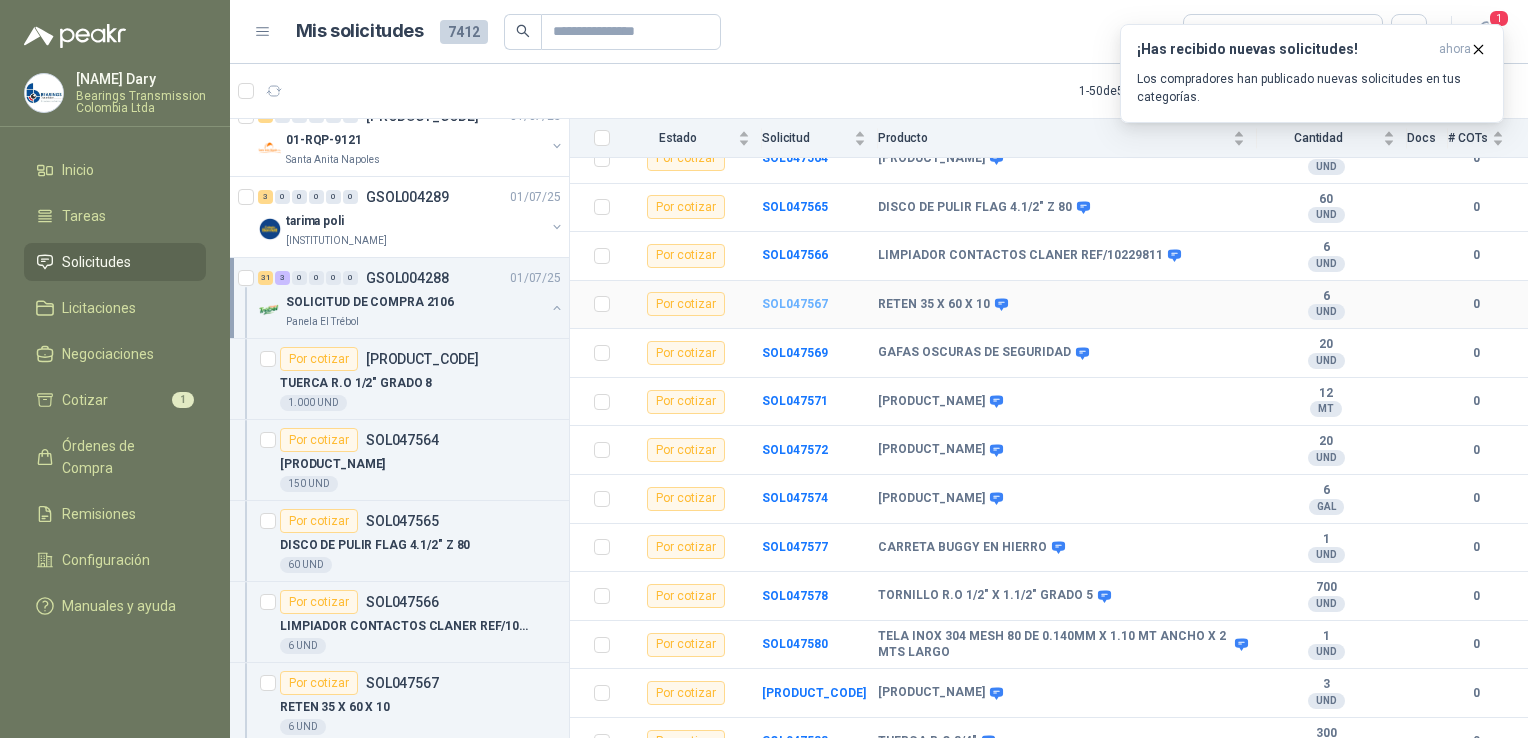 click on "SOL047567" at bounding box center [795, 304] 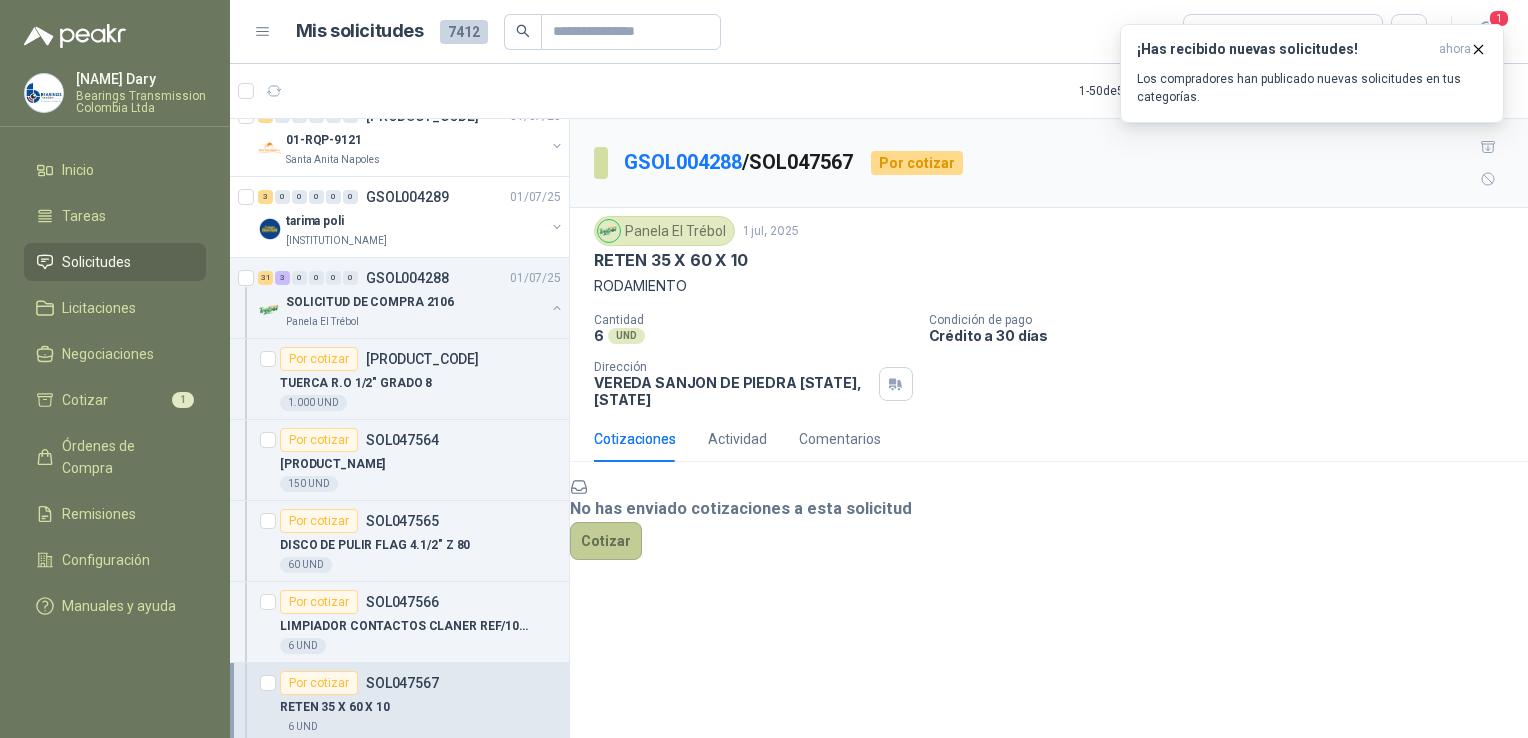 click on "Cotizar" at bounding box center (606, 541) 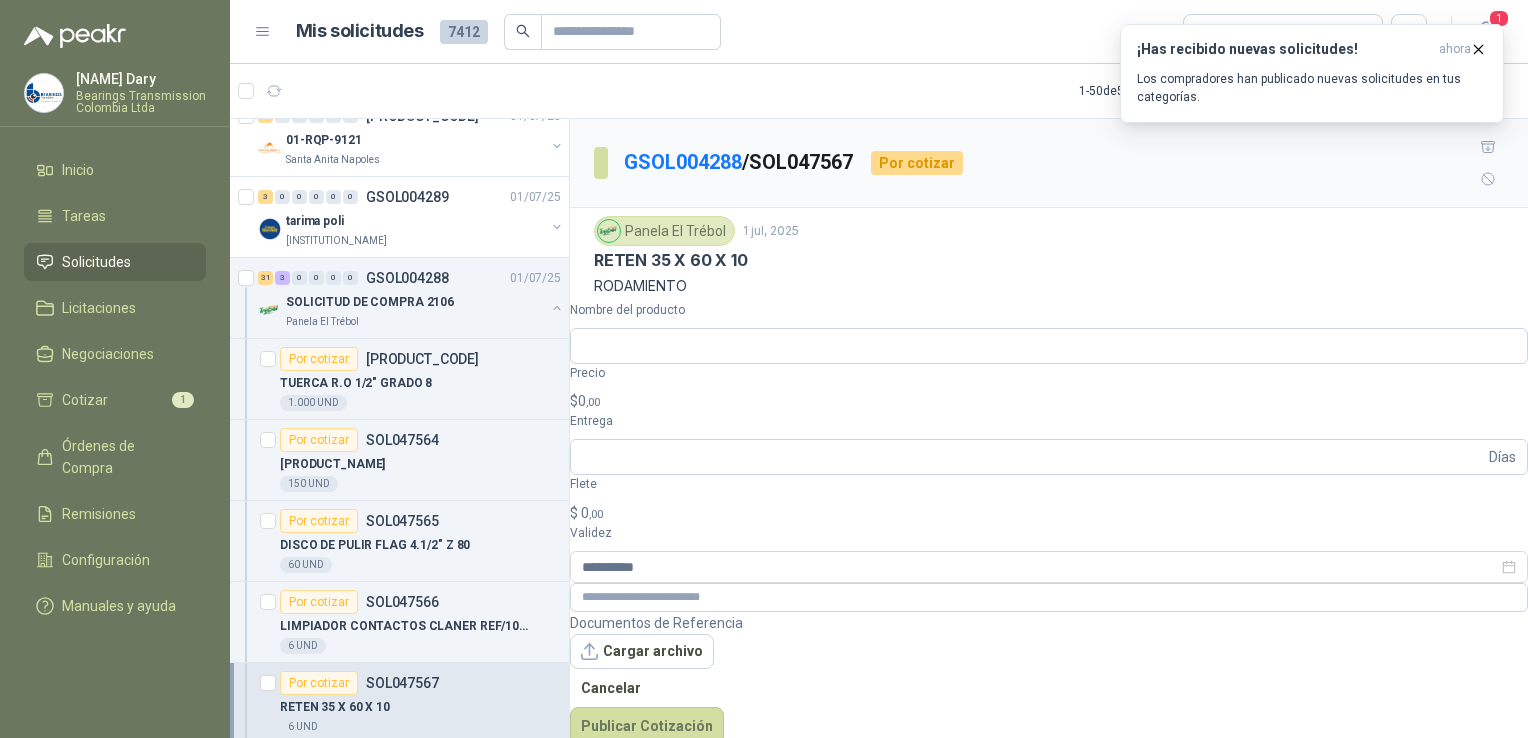 click on "Luz   Dary Bearings Transmission Colombia Ltda   Inicio   Tareas   Solicitudes   Licitaciones   Negociaciones   Cotizar 1   Órdenes de Compra   Remisiones   Configuración   Manuales y ayuda Mis solicitudes 7412 Todas 1 1 - 50  de  5311 Asignado a mi No Leídos 9   0   0   0   0   0   GSOL004314 01/07/25   SC # 593 Oleaginosas [STATE]   6   0   0   0   0   0   GSOL004313 01/07/25   SC # 592 Oleaginosas [STATE]   1   0   0   0   0   0   GSOL004312 01/07/25   SC # 589 Oleaginosas [STATE]   1   0   0   0   0   0   GSOL004311 01/07/25   SC # 586 Oleaginosas [STATE]   1   0   0   0   0   0   GSOL004309 01/07/25   SC # 585 Oleaginosas [STATE]   2   0   0   0   0   0   GSOL004308 01/07/25   SC # 584 Oleaginosas [STATE]   0   0   0   0   0   0   GSOL004306 01/07/25   THINNER Almatec   1   0   0   0   0   0   GSOL004310 01/07/25   Papeleria Fundación Clínica Shaio   9   0   0   0   0   0   GSOL004305 01/07/25   SOLICITUD HUMBERTO CHILITO MATERIAL OBRA EDIFICIO    1   0   0   0   0   0" at bounding box center [764, 369] 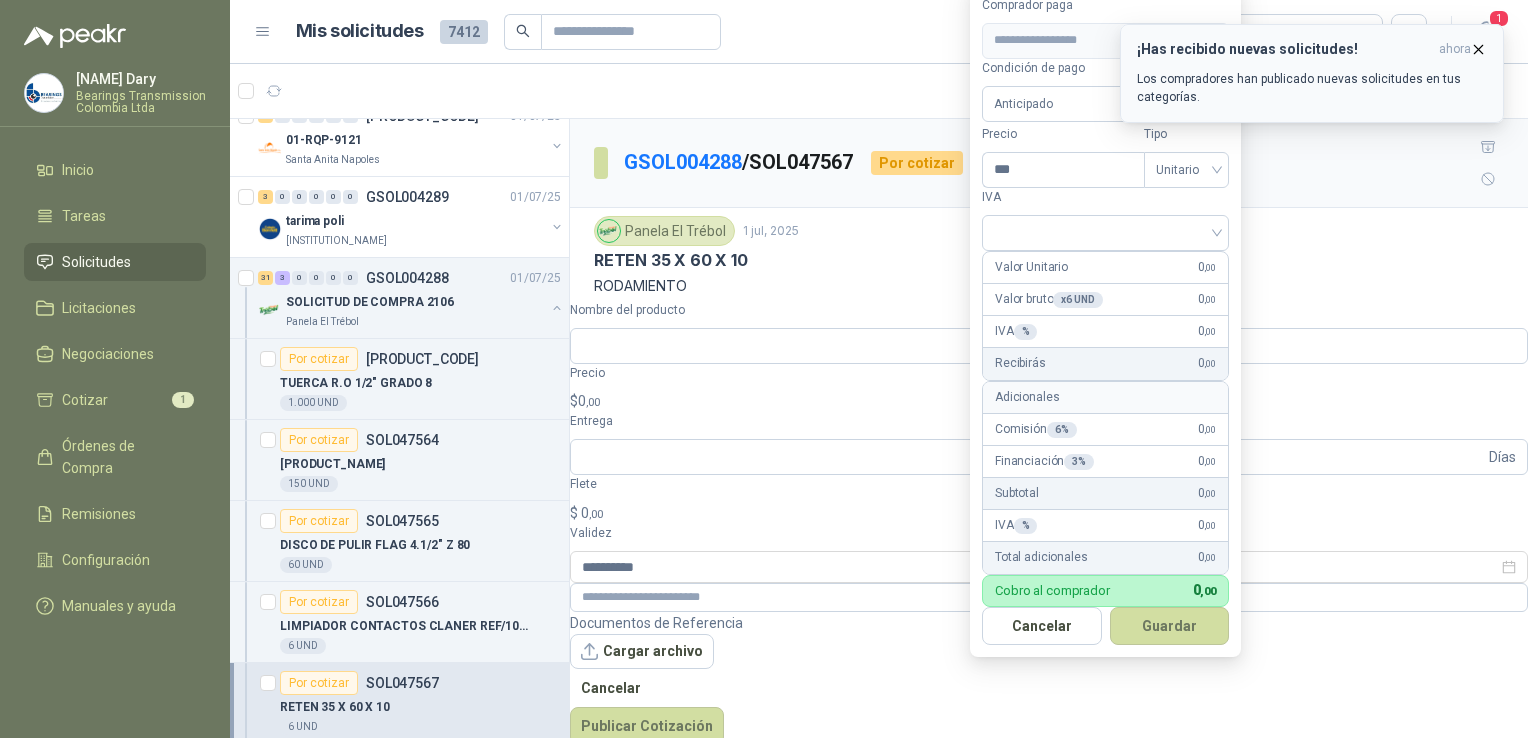 click at bounding box center (1478, 49) 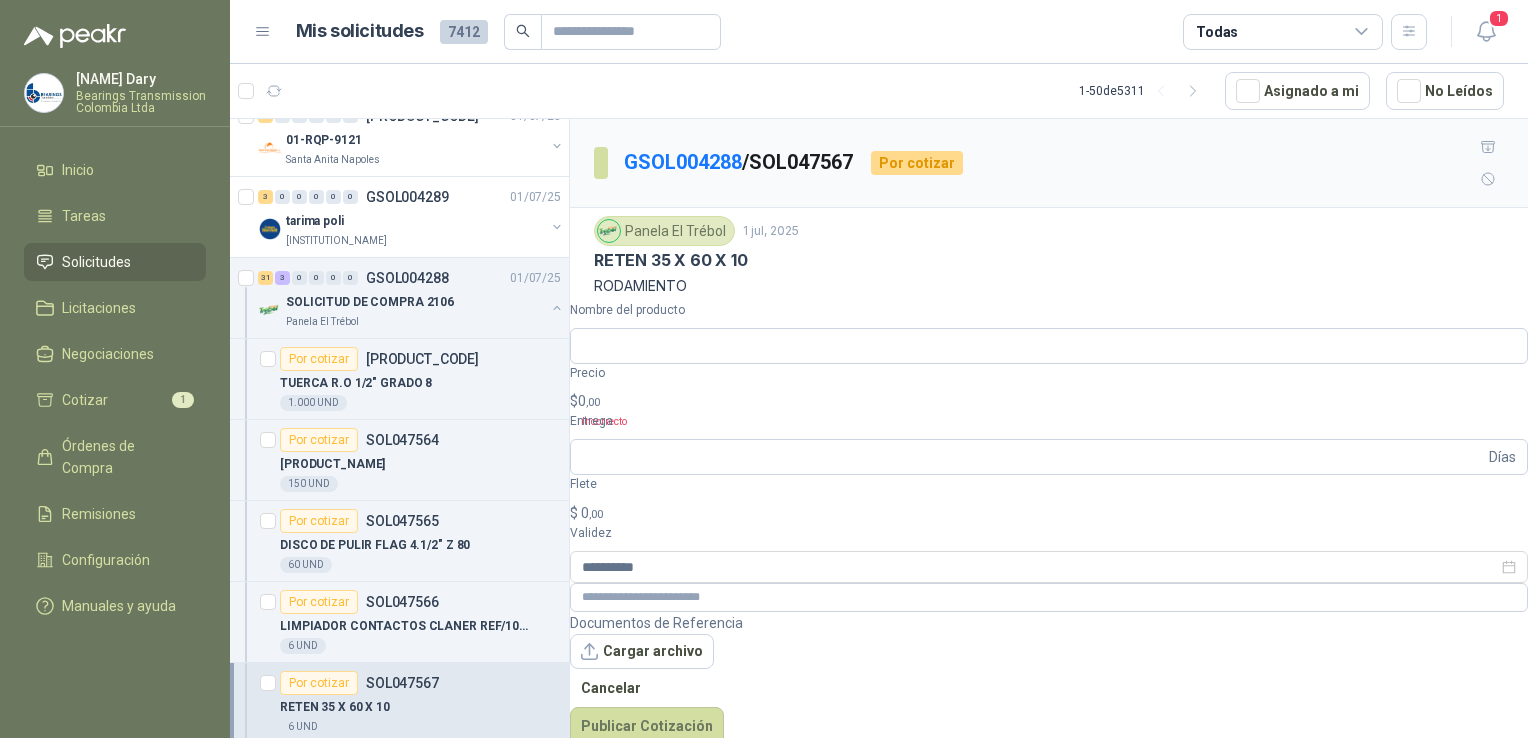 click on "Luz   Dary Bearings Transmission Colombia Ltda   Inicio   Tareas   Solicitudes   Licitaciones   Negociaciones   Cotizar 1   Órdenes de Compra   Remisiones   Configuración   Manuales y ayuda Mis solicitudes 7412 Todas 1 1 - 50  de  5311 Asignado a mi No Leídos 9   0   0   0   0   0   GSOL004314 01/07/25   SC # 593 Oleaginosas [STATE]   6   0   0   0   0   0   GSOL004313 01/07/25   SC # 592 Oleaginosas [STATE]   1   0   0   0   0   0   GSOL004312 01/07/25   SC # 589 Oleaginosas [STATE]   1   0   0   0   0   0   GSOL004311 01/07/25   SC # 586 Oleaginosas [STATE]   1   0   0   0   0   0   GSOL004309 01/07/25   SC # 585 Oleaginosas [STATE]   2   0   0   0   0   0   GSOL004308 01/07/25   SC # 584 Oleaginosas [STATE]   0   0   0   0   0   0   GSOL004306 01/07/25   THINNER Almatec   1   0   0   0   0   0   GSOL004310 01/07/25   Papeleria Fundación Clínica Shaio   9   0   0   0   0   0   GSOL004305 01/07/25   SOLICITUD HUMBERTO CHILITO MATERIAL OBRA EDIFICIO    1   0   0   0   0   0" at bounding box center (764, 369) 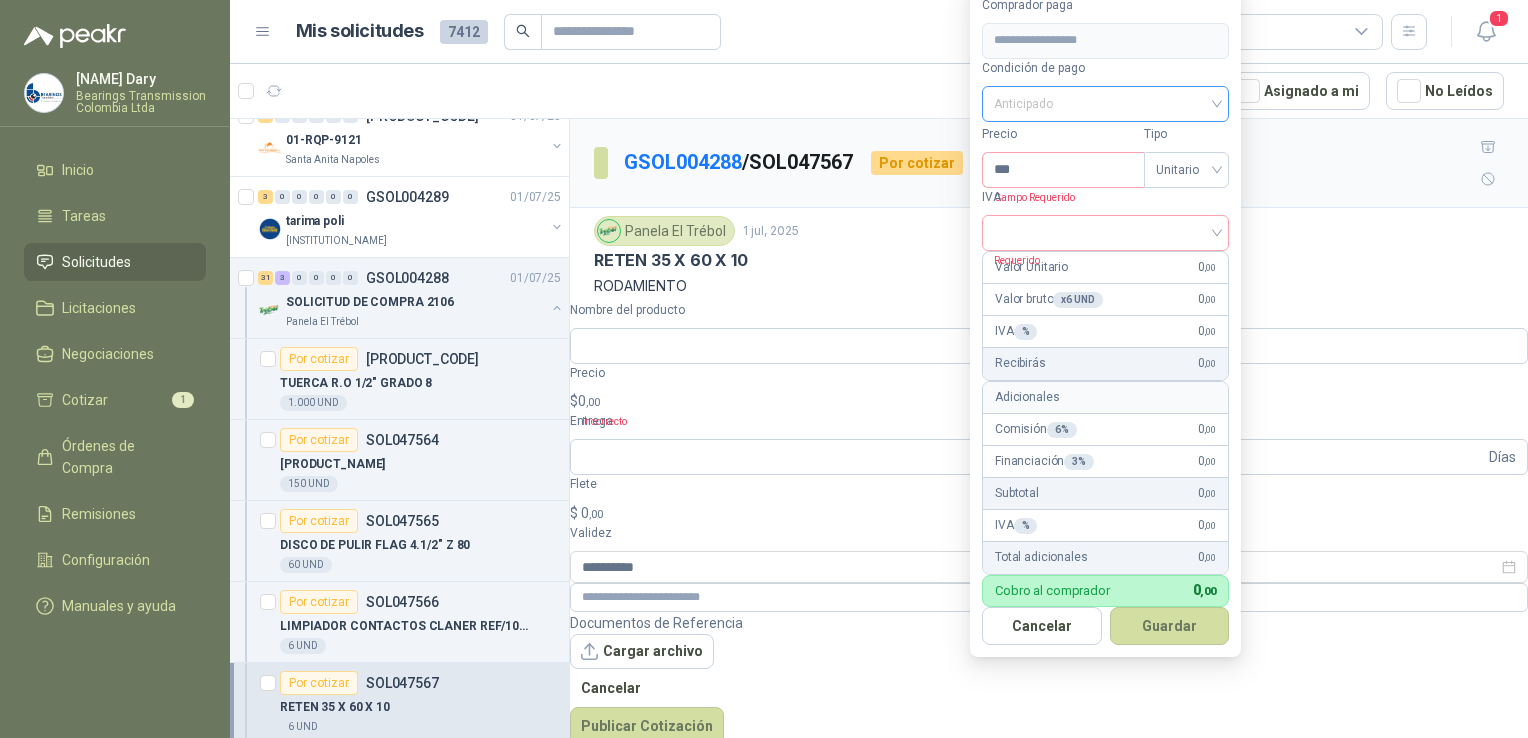 click on "Anticipado" at bounding box center (1105, 104) 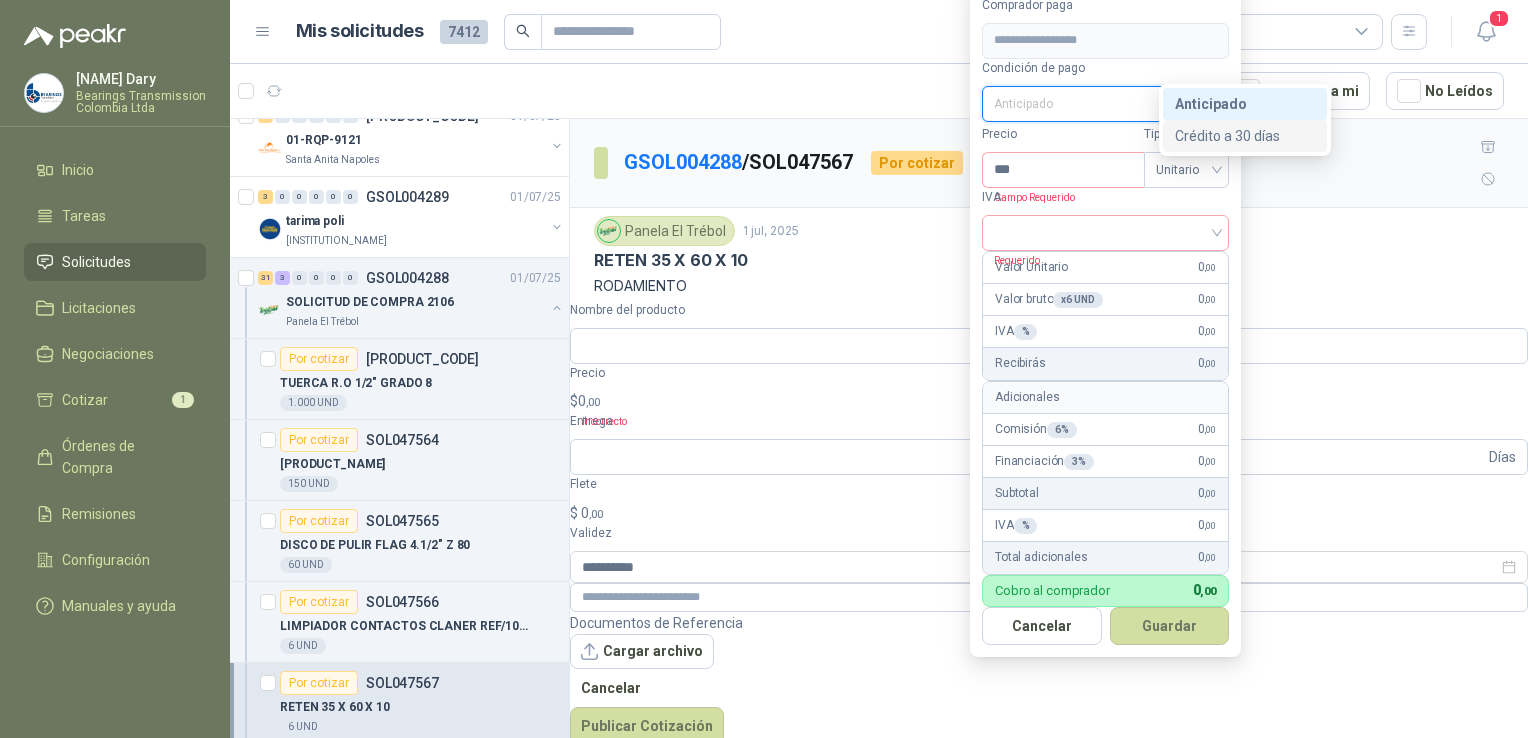 click on "Crédito a 30 días" at bounding box center (1245, 136) 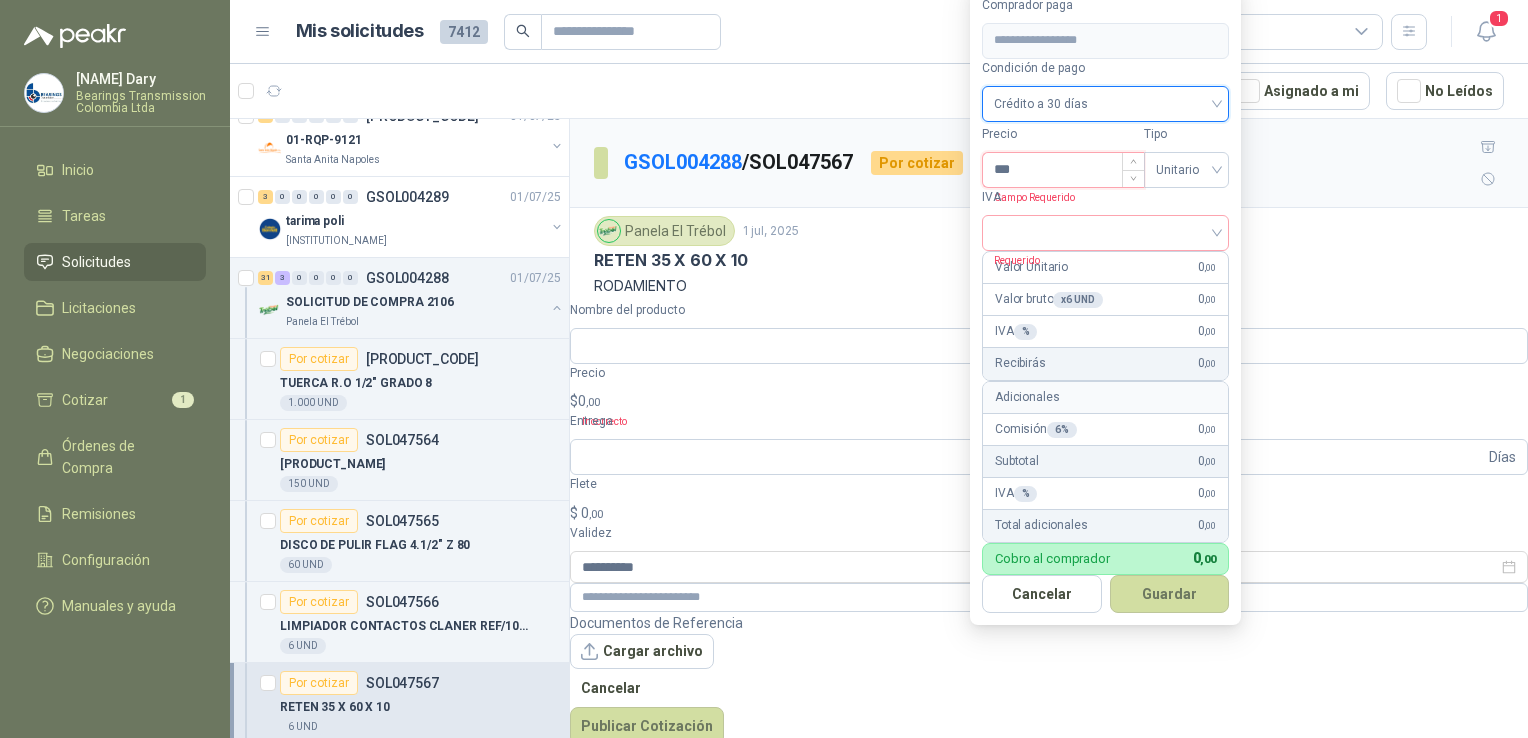 click on "***" at bounding box center [1063, 170] 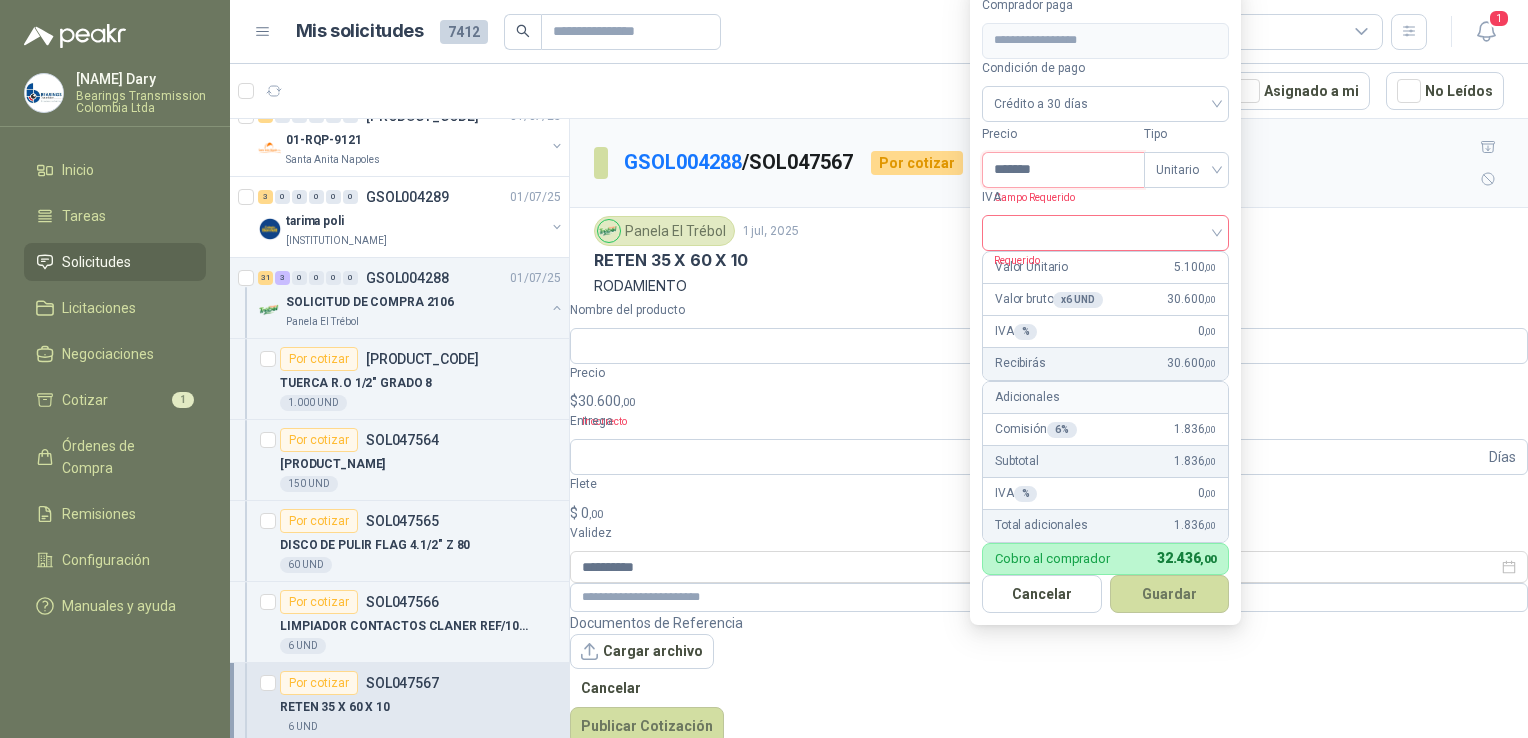 click at bounding box center (1105, 233) 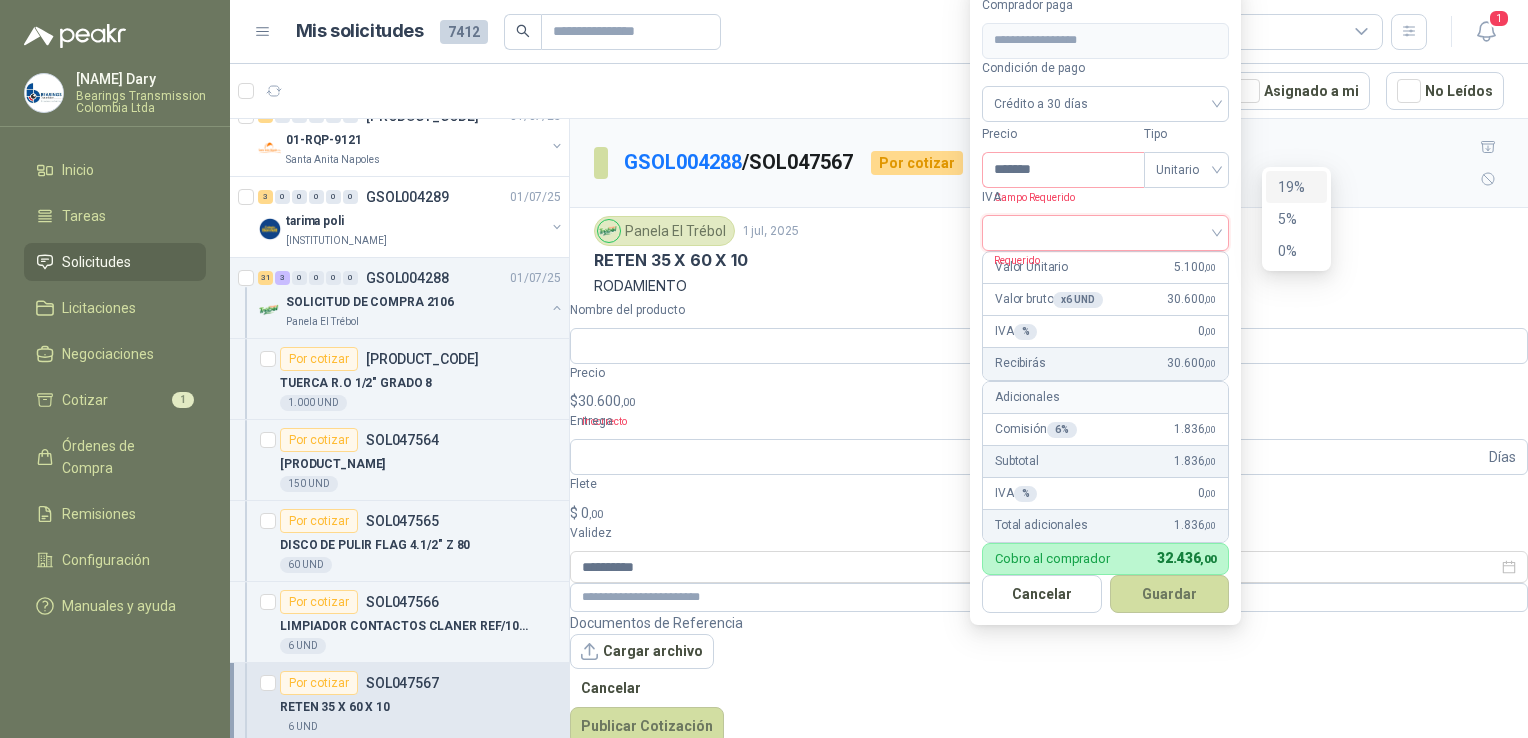click on "19%" at bounding box center [0, 0] 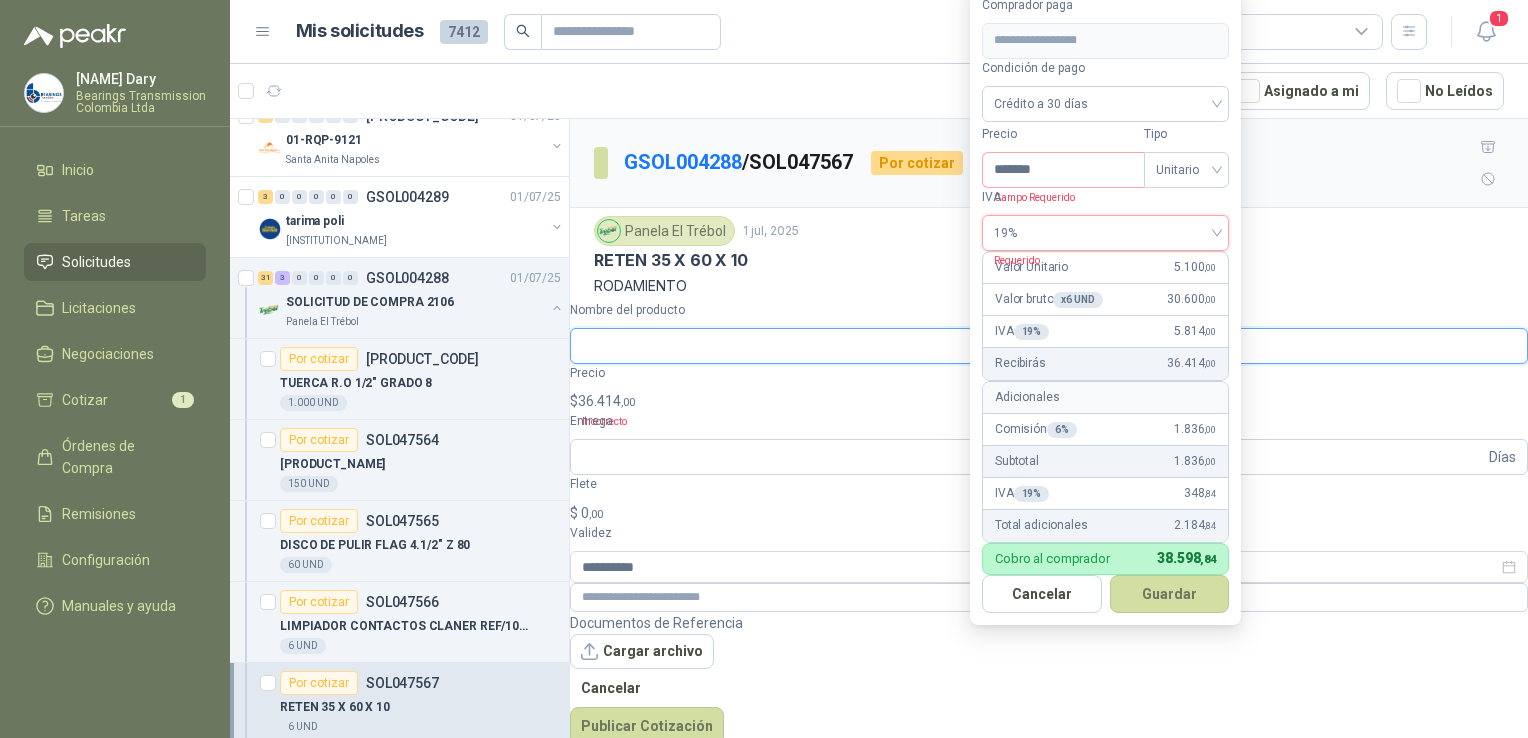 click on "Nombre del producto" at bounding box center (1049, 346) 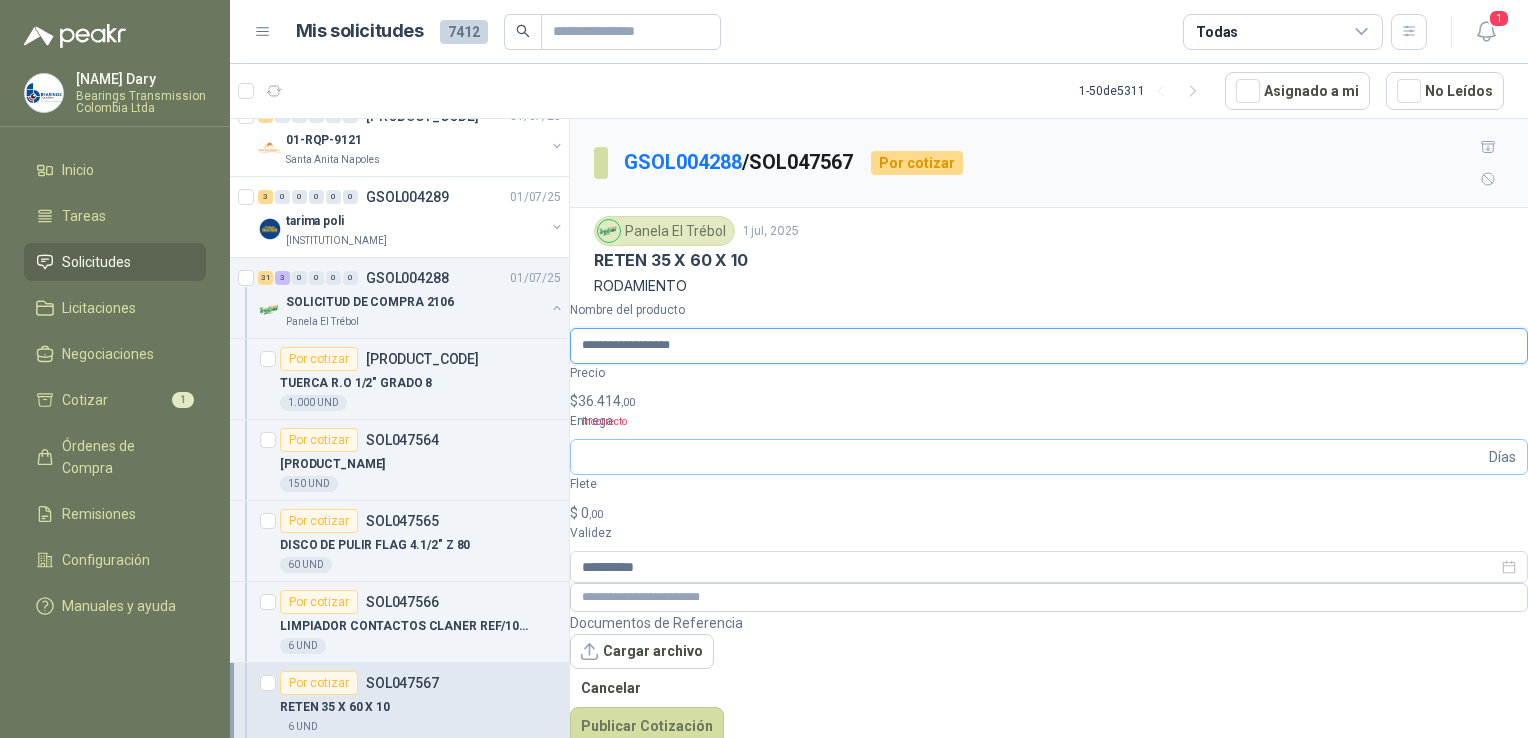 type on "**********" 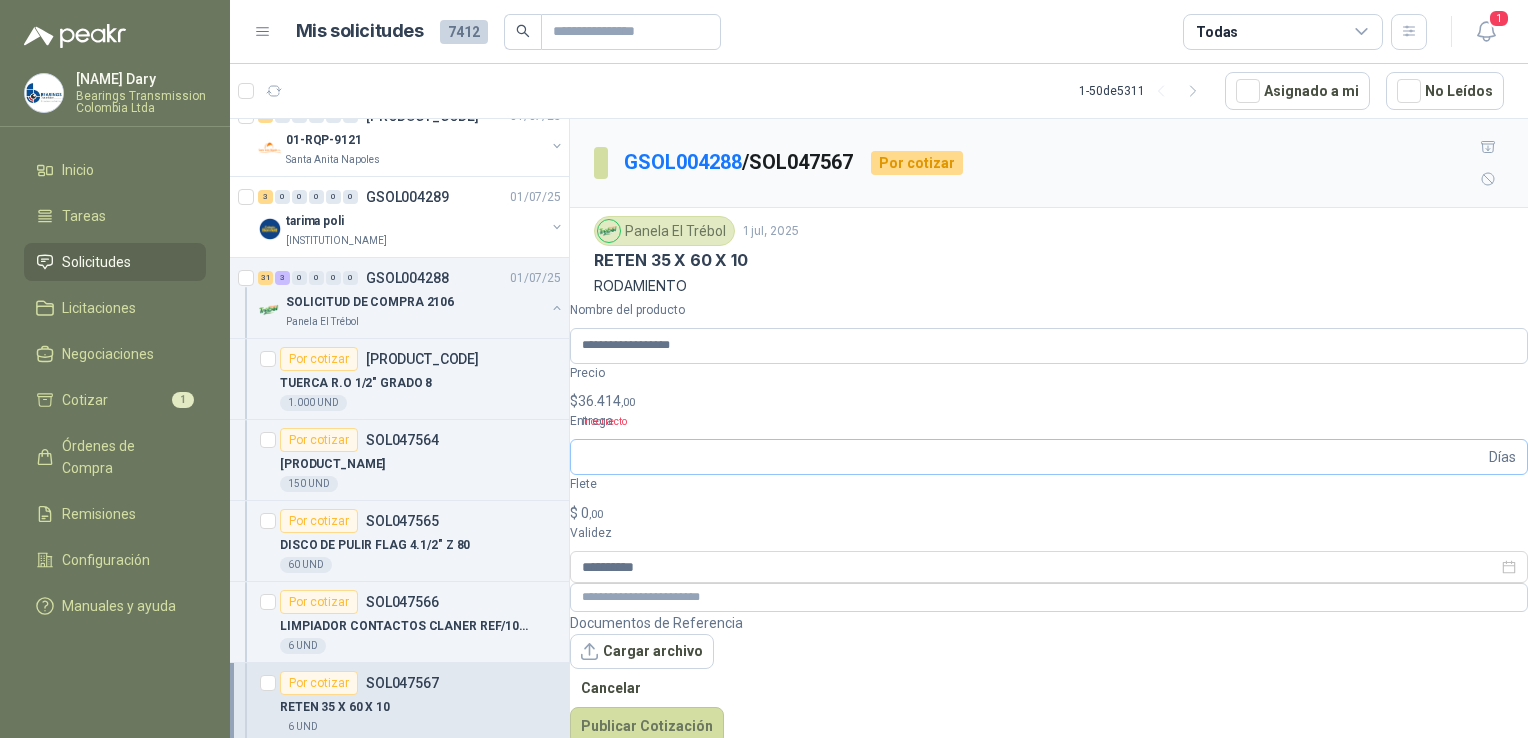 click on "Días" at bounding box center [1502, 457] 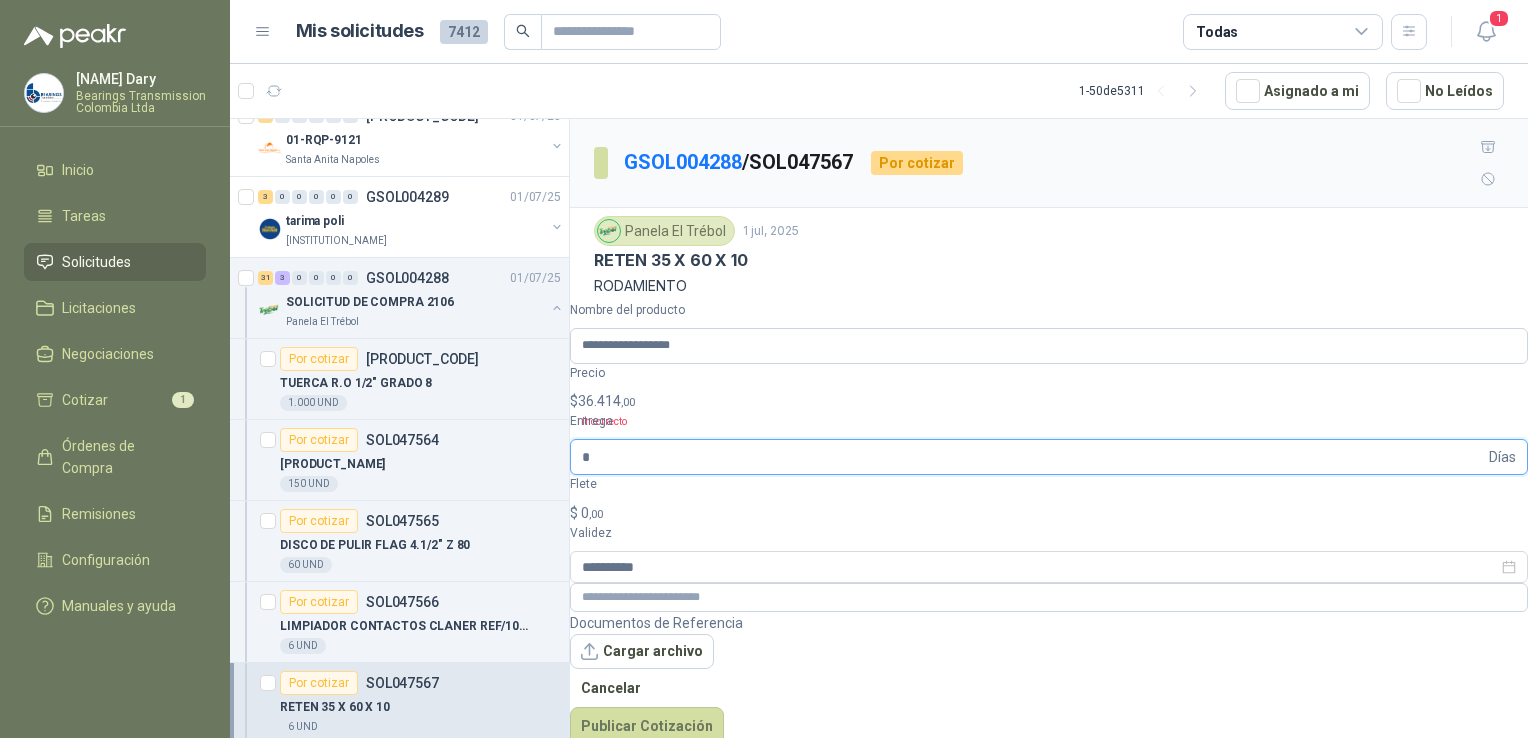 type on "*" 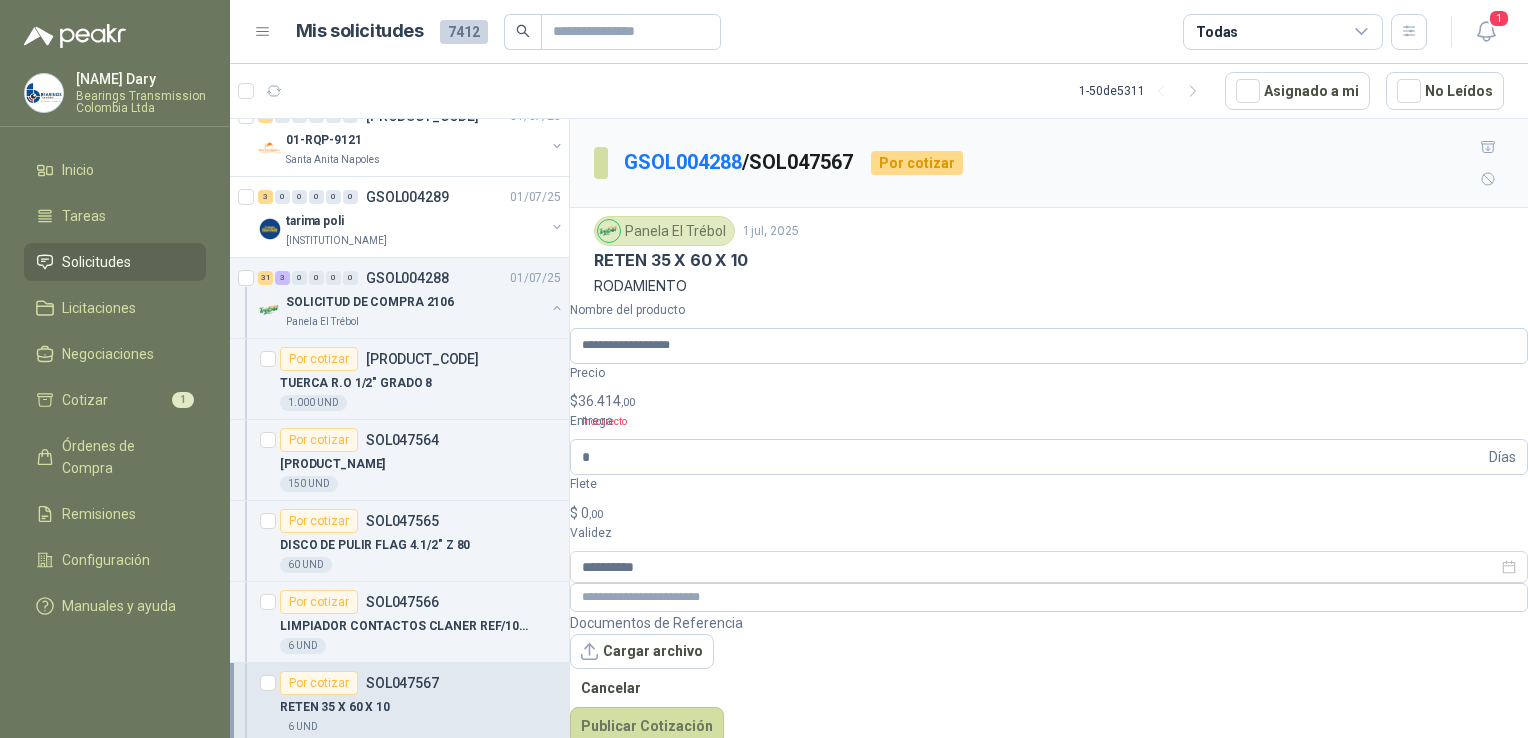 click on "$" at bounding box center [574, 513] 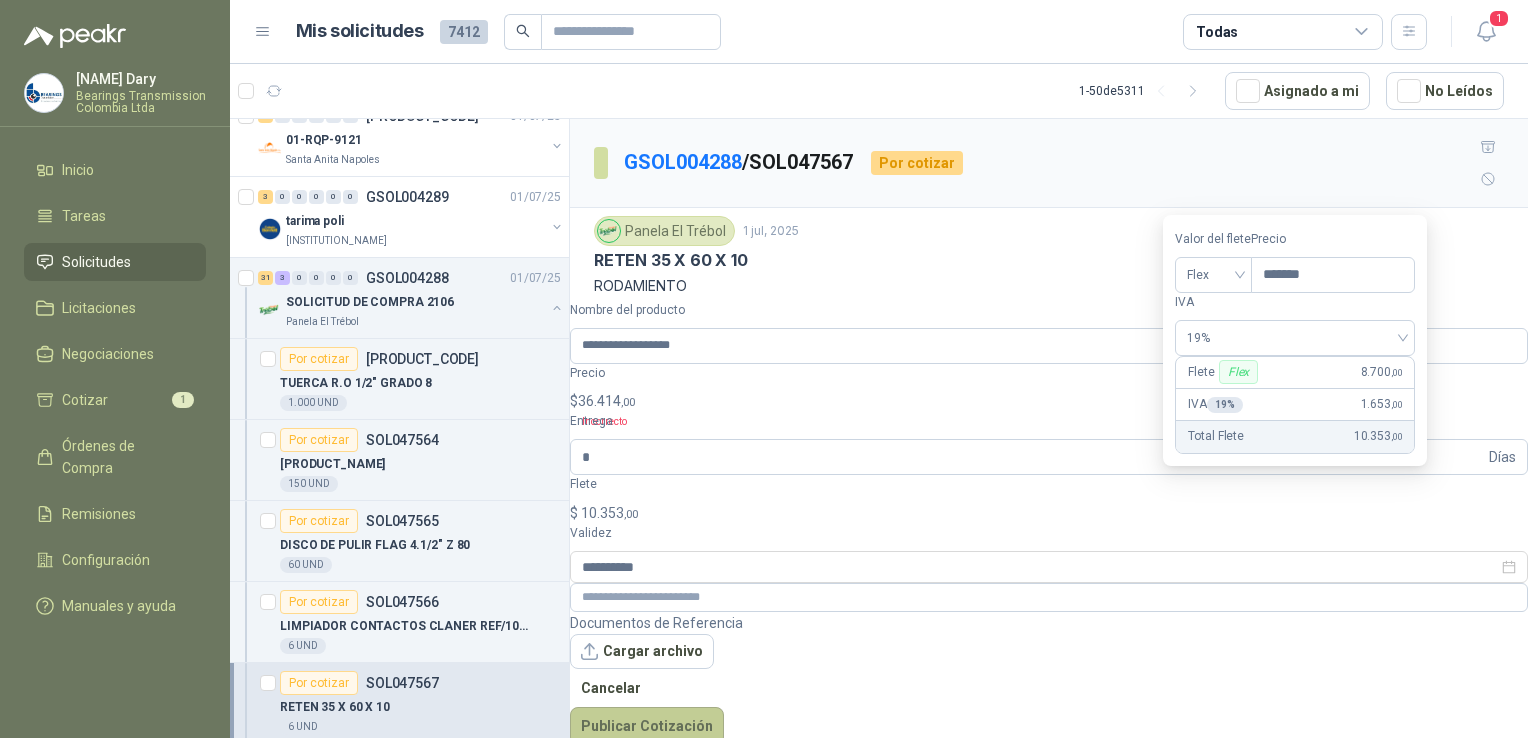 type on "*******" 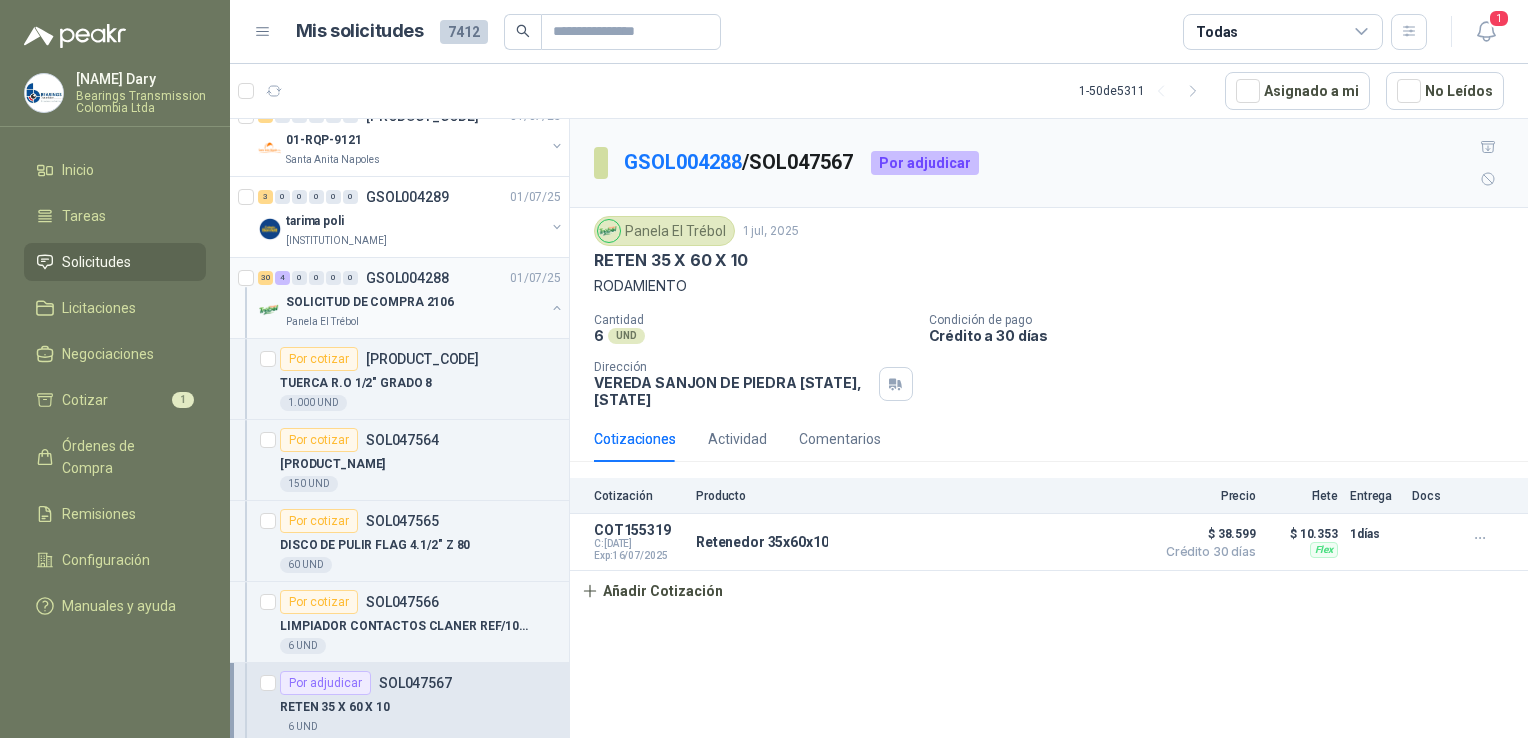 click on "SOLICITUD DE COMPRA 2106" at bounding box center [370, 302] 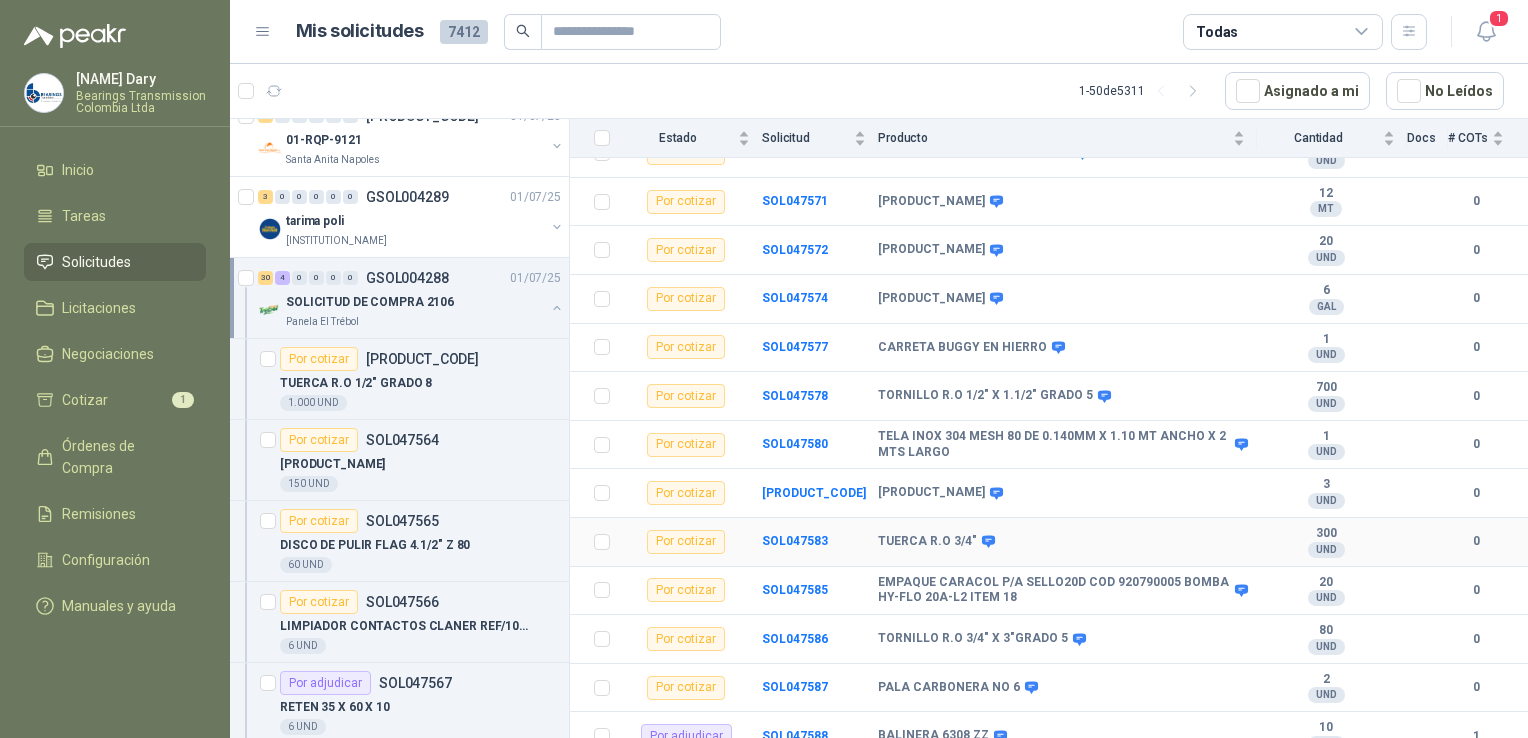 scroll, scrollTop: 600, scrollLeft: 0, axis: vertical 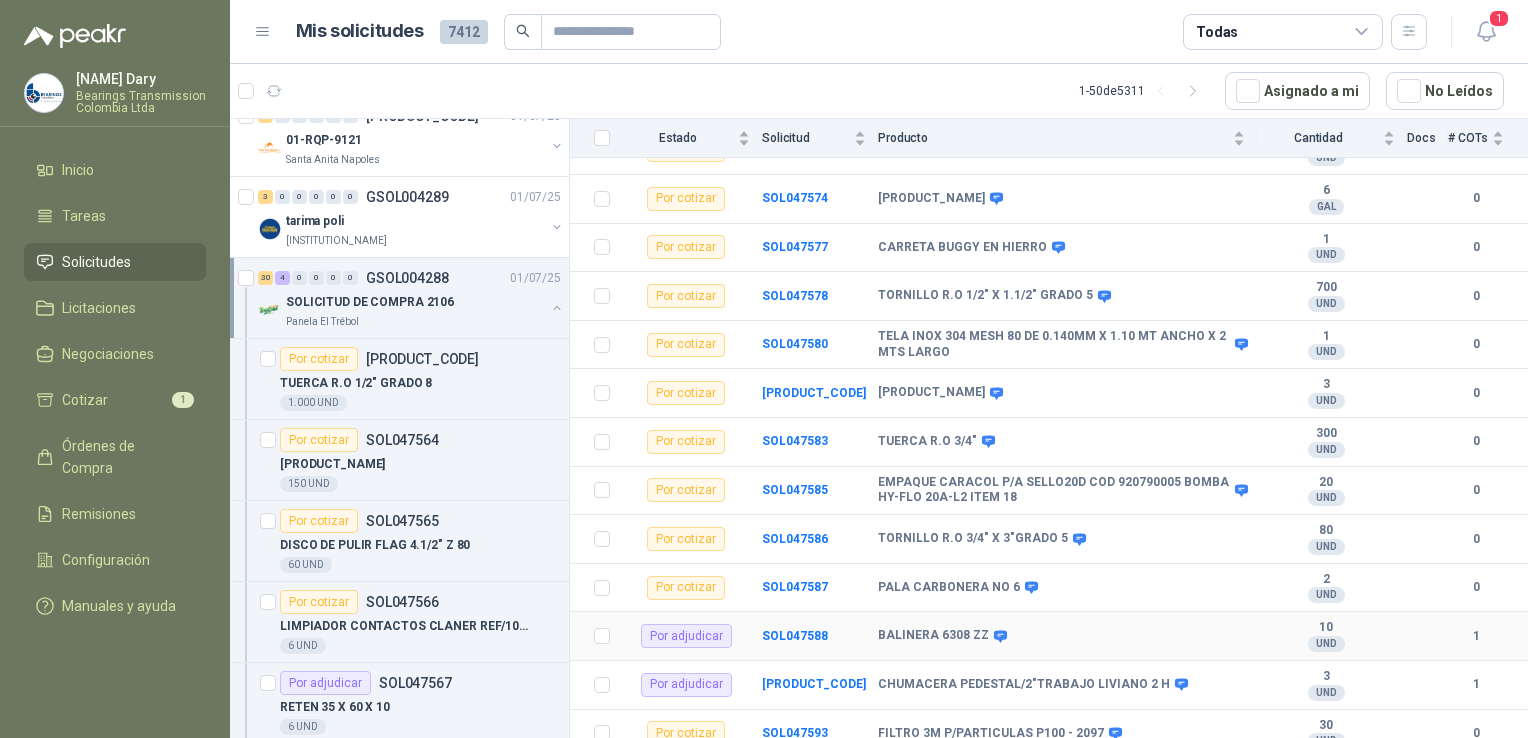click on "BALINERA 6308 ZZ" at bounding box center [1061, 636] 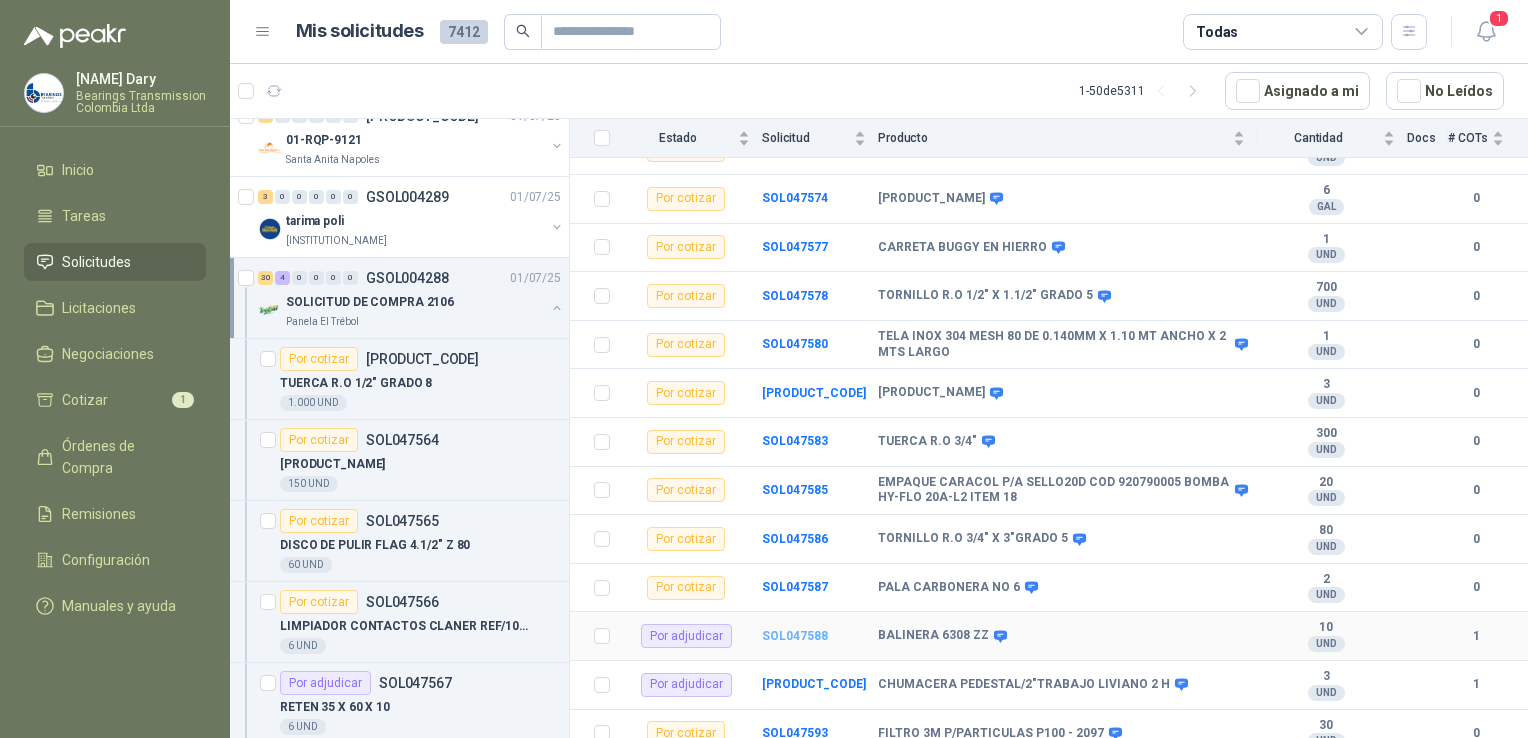 click on "SOL047588" at bounding box center (795, 636) 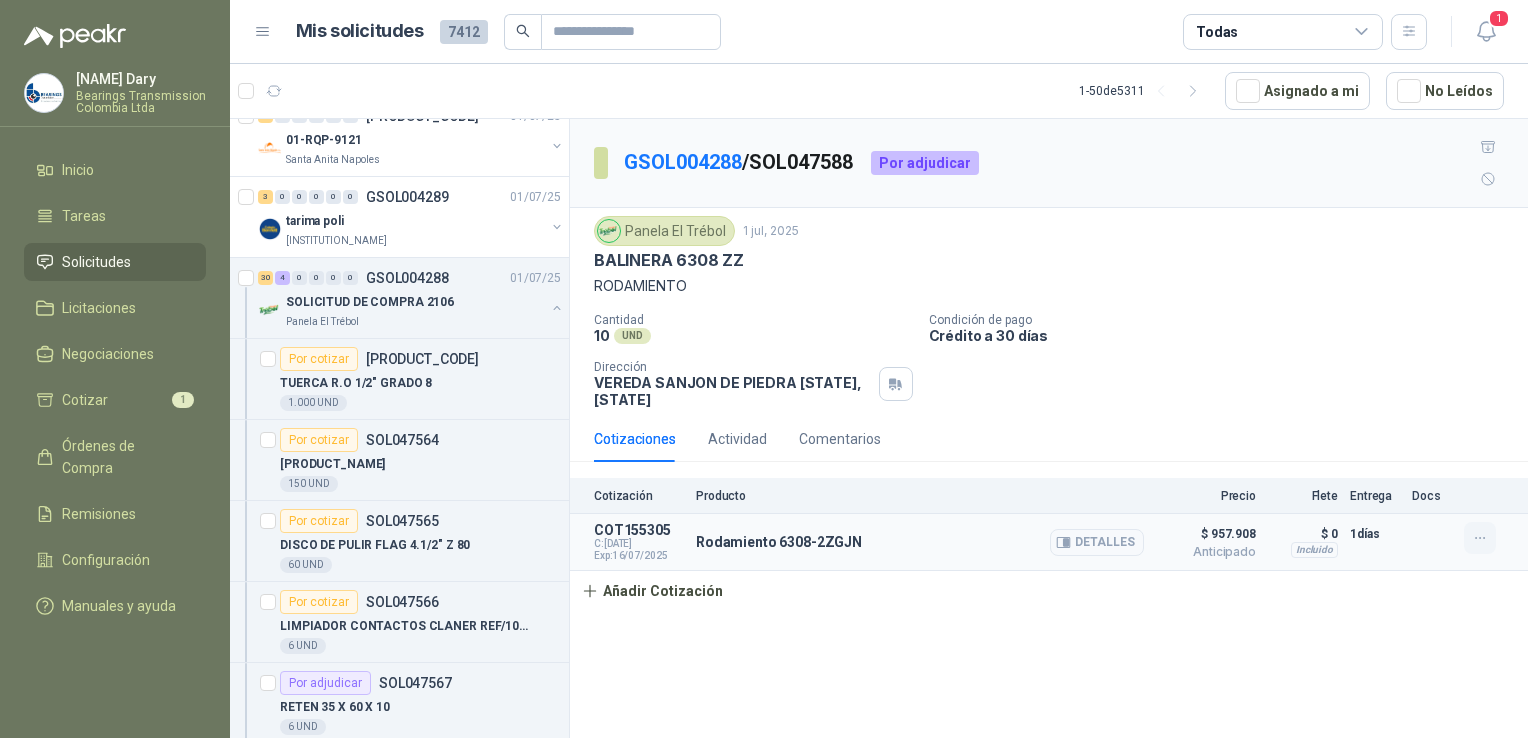 click at bounding box center (1480, 538) 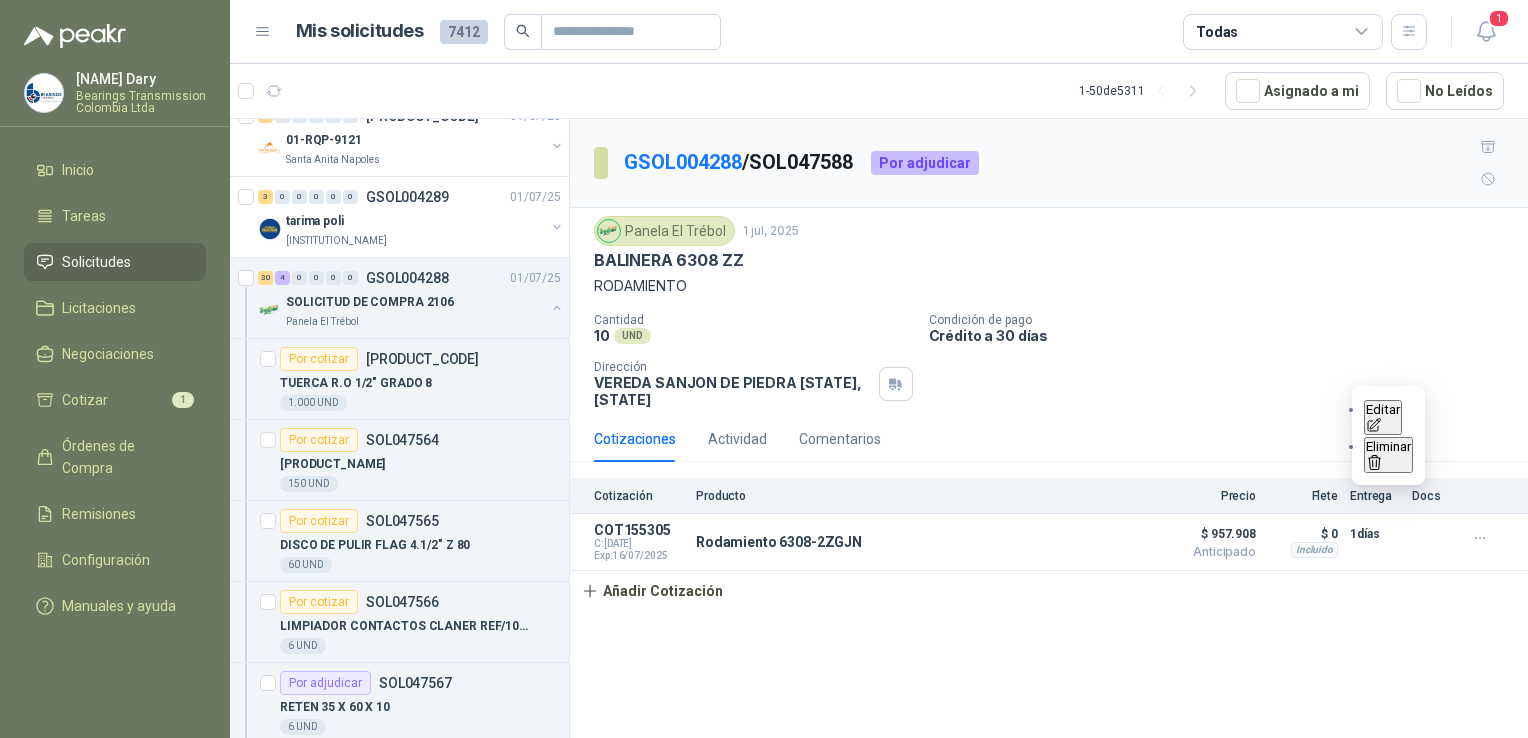 click on "Editar" at bounding box center [1383, 418] 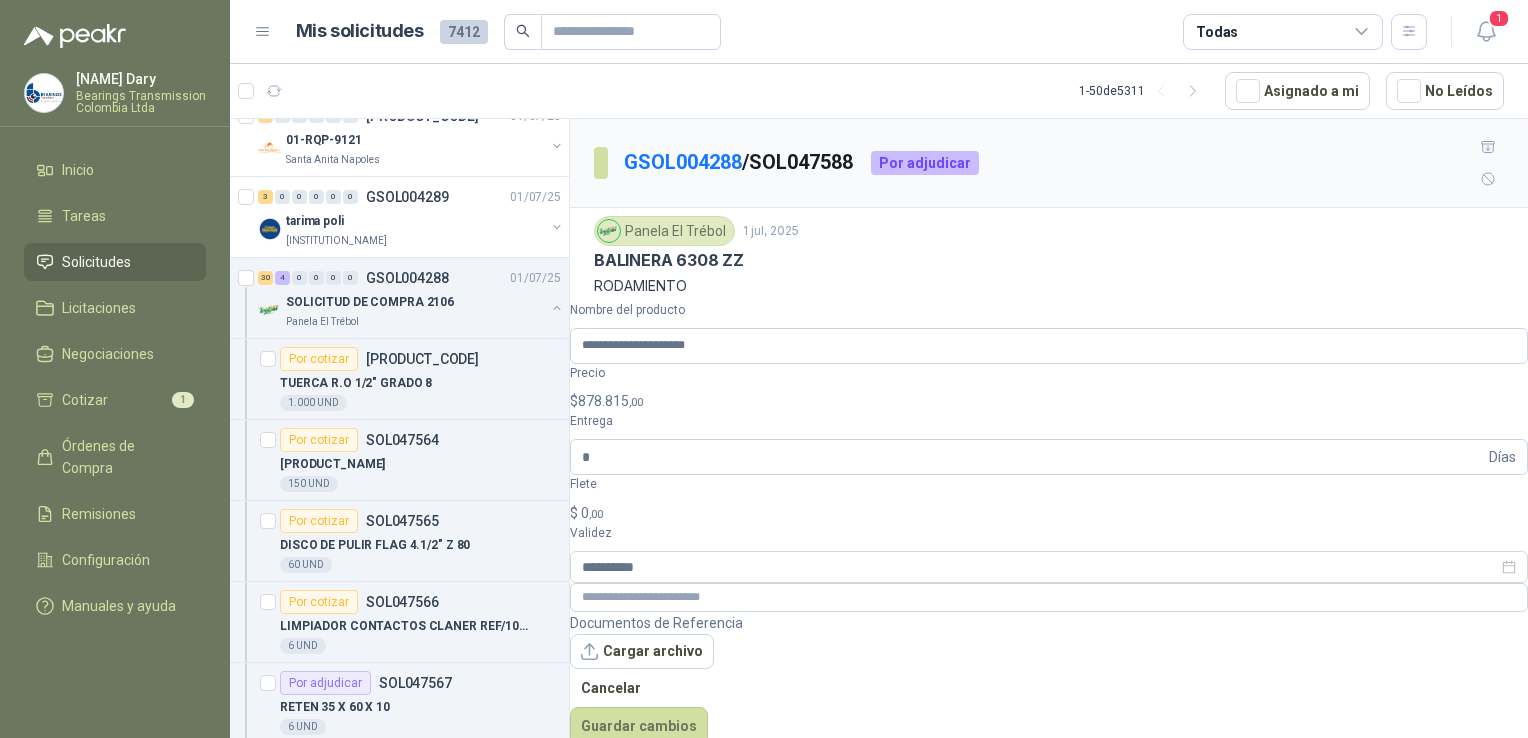 click on "Luz   Dary Bearings Transmission Colombia Ltda   Inicio   Tareas   Solicitudes   Licitaciones   Negociaciones   Cotizar 1   Órdenes de Compra   Remisiones   Configuración   Manuales y ayuda Mis solicitudes 7412 Todas 1 1 - 50  de  5311 Asignado a mi No Leídos 9   0   0   0   0   0   GSOL004314 01/07/25   SC # 593 Oleaginosas [STATE]   6   0   0   0   0   0   GSOL004313 01/07/25   SC # 592 Oleaginosas [STATE]   1   0   0   0   0   0   GSOL004312 01/07/25   SC # 589 Oleaginosas [STATE]   1   0   0   0   0   0   GSOL004311 01/07/25   SC # 586 Oleaginosas [STATE]   1   0   0   0   0   0   GSOL004309 01/07/25   SC # 585 Oleaginosas [STATE]   2   0   0   0   0   0   GSOL004308 01/07/25   SC # 584 Oleaginosas [STATE]   0   0   0   0   0   0   GSOL004306 01/07/25   THINNER Almatec   1   0   0   0   0   0   GSOL004310 01/07/25   Papeleria Fundación Clínica Shaio   9   0   0   0   0   0   GSOL004305 01/07/25   SOLICITUD HUMBERTO CHILITO MATERIAL OBRA EDIFICIO    1   0   0   0   0   0" at bounding box center (764, 369) 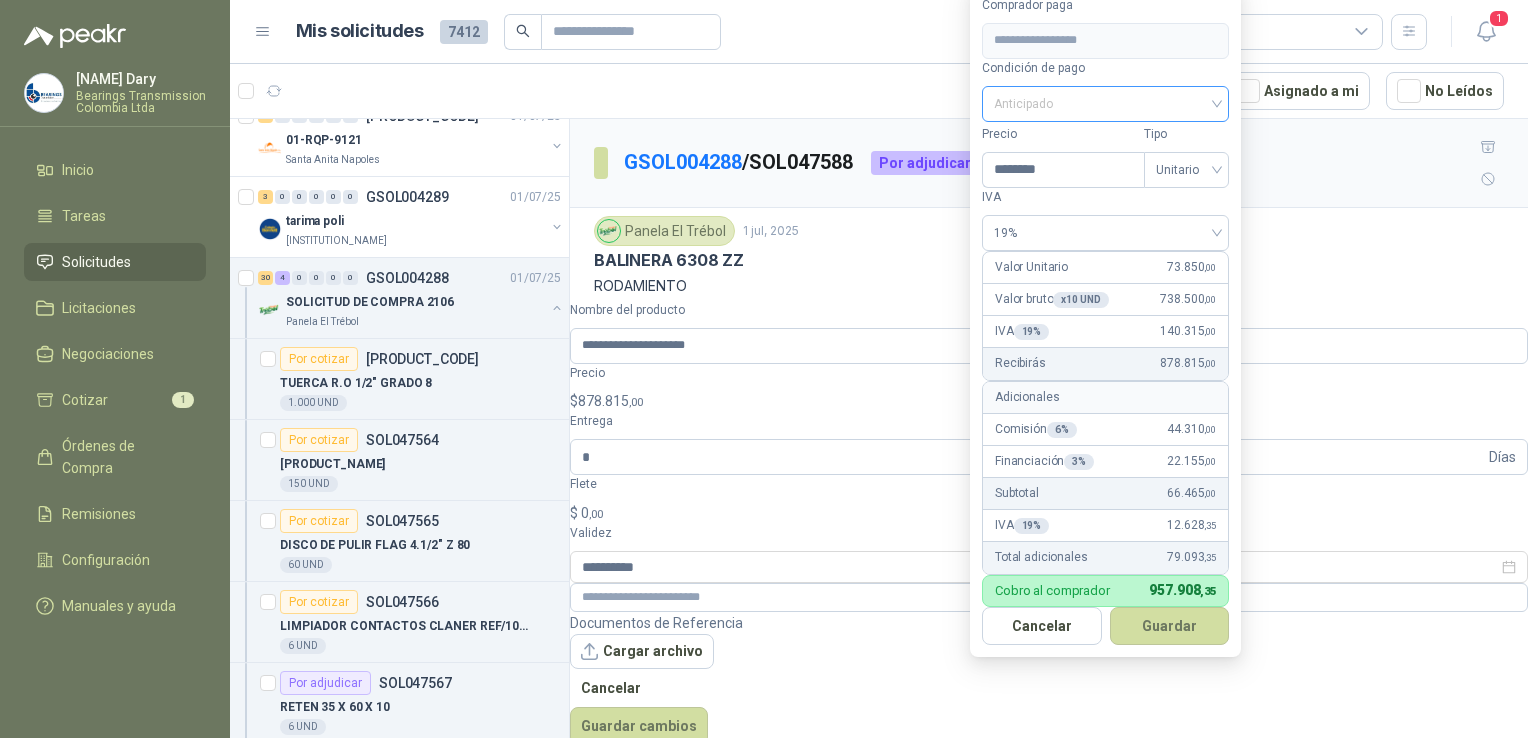 click on "Anticipado" at bounding box center (1105, 104) 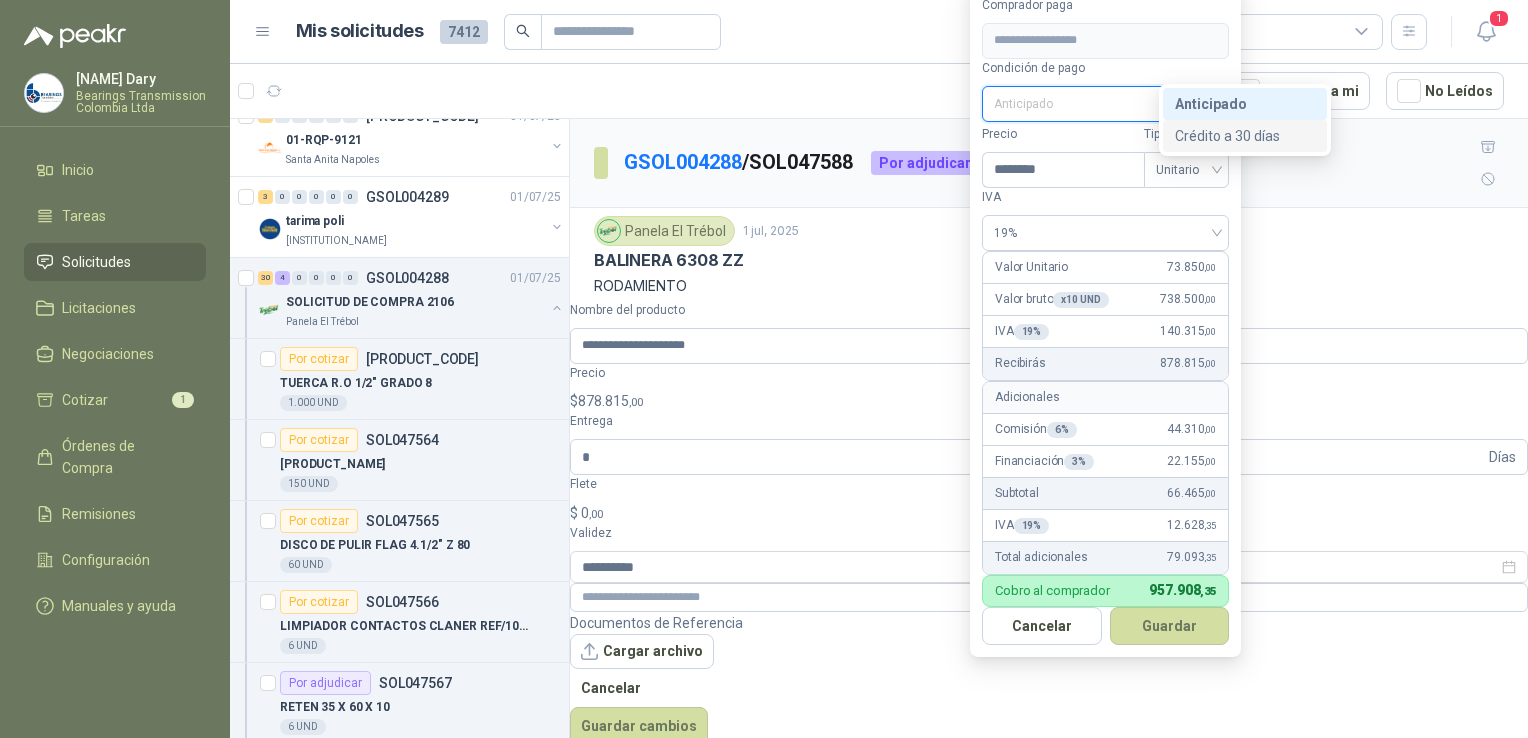 click on "Crédito a 30 días" at bounding box center (1245, 136) 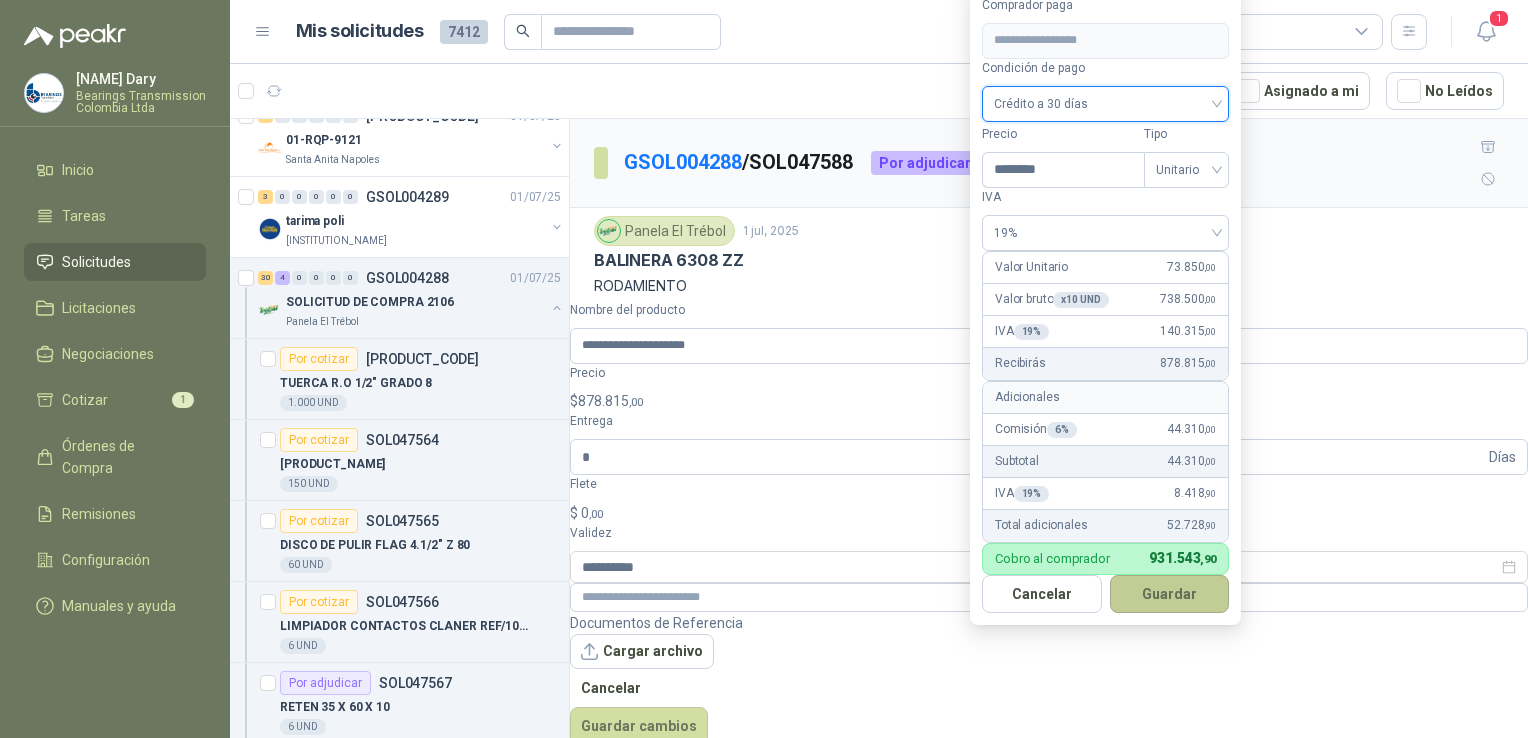 click on "Guardar" at bounding box center [1170, 594] 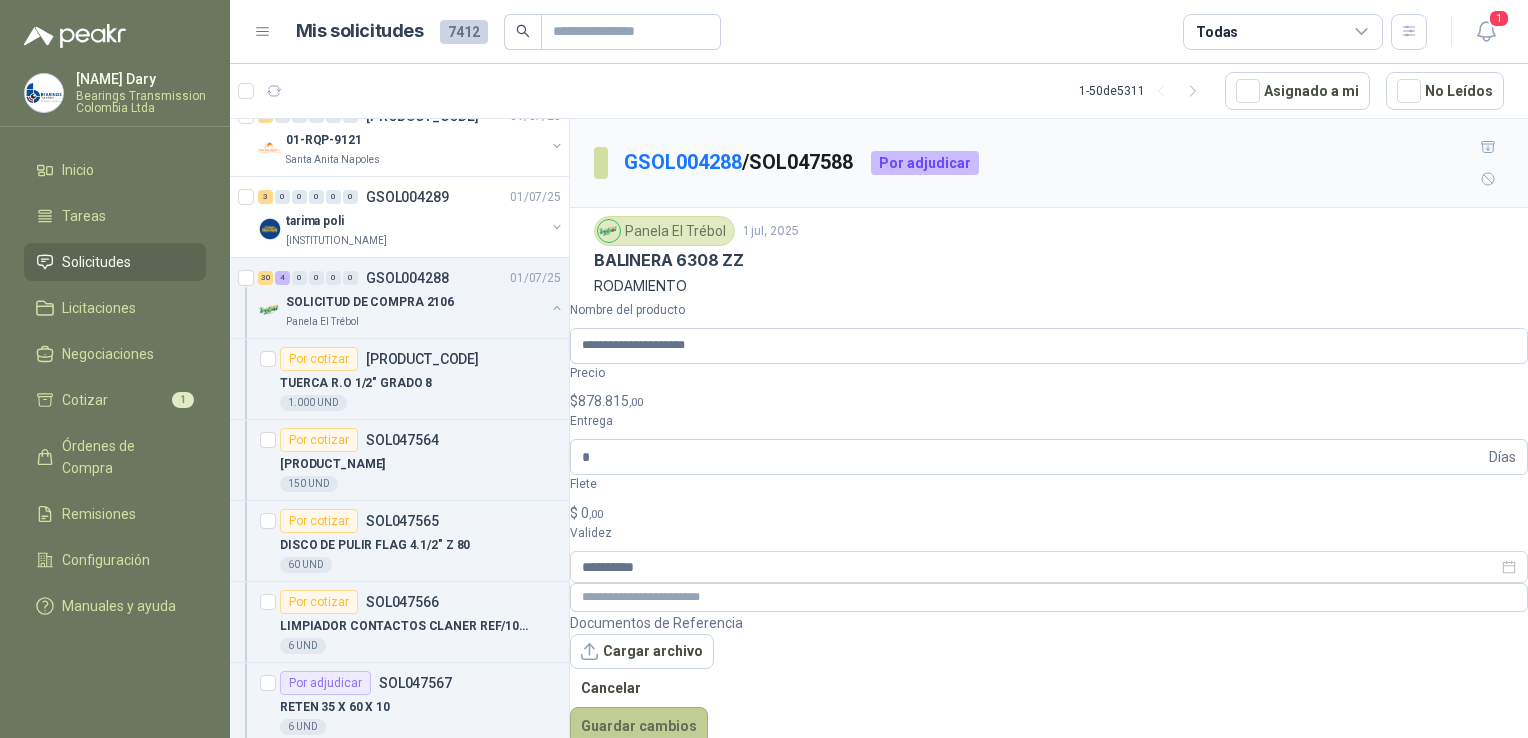 click on "Guardar cambios" at bounding box center (639, 726) 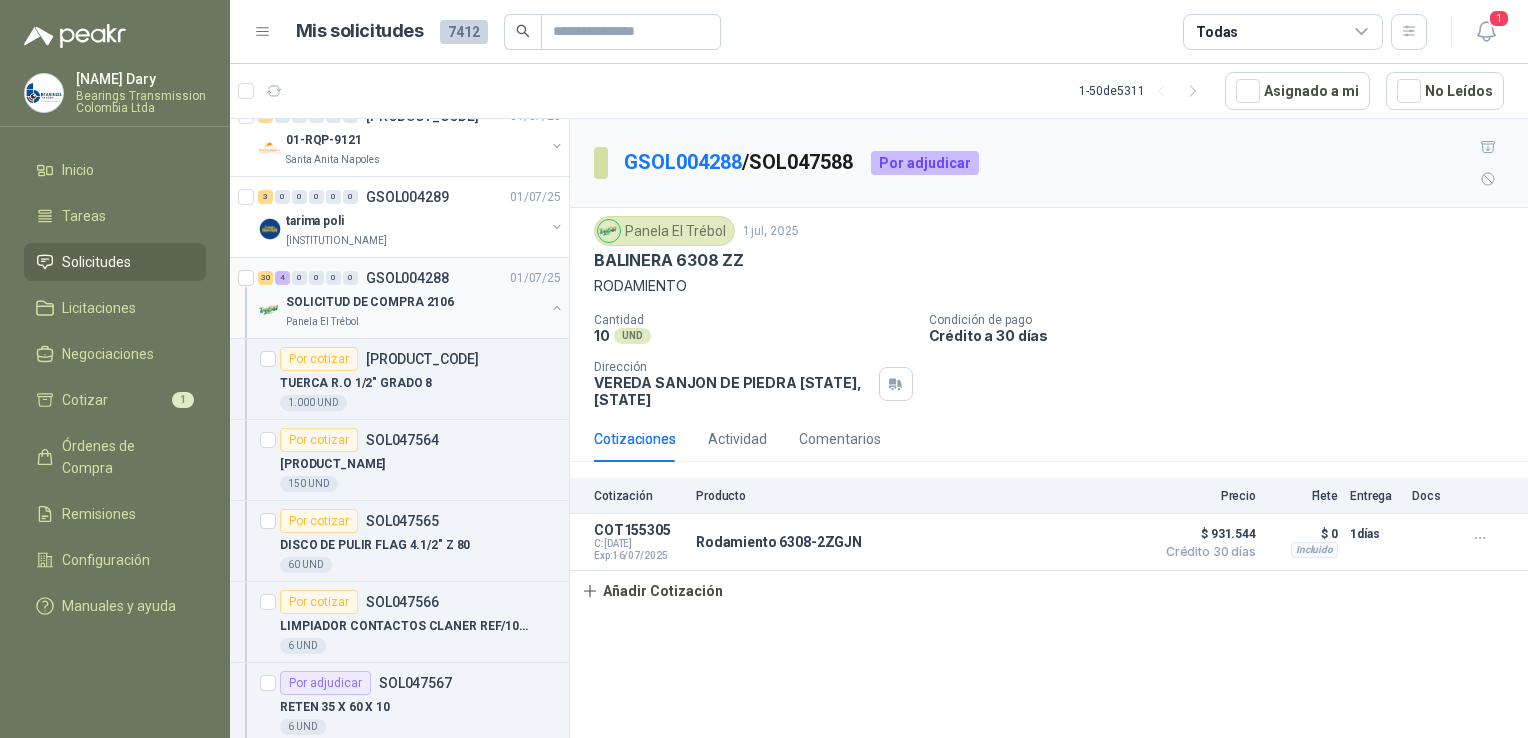 click on "GSOL004288" at bounding box center (407, 278) 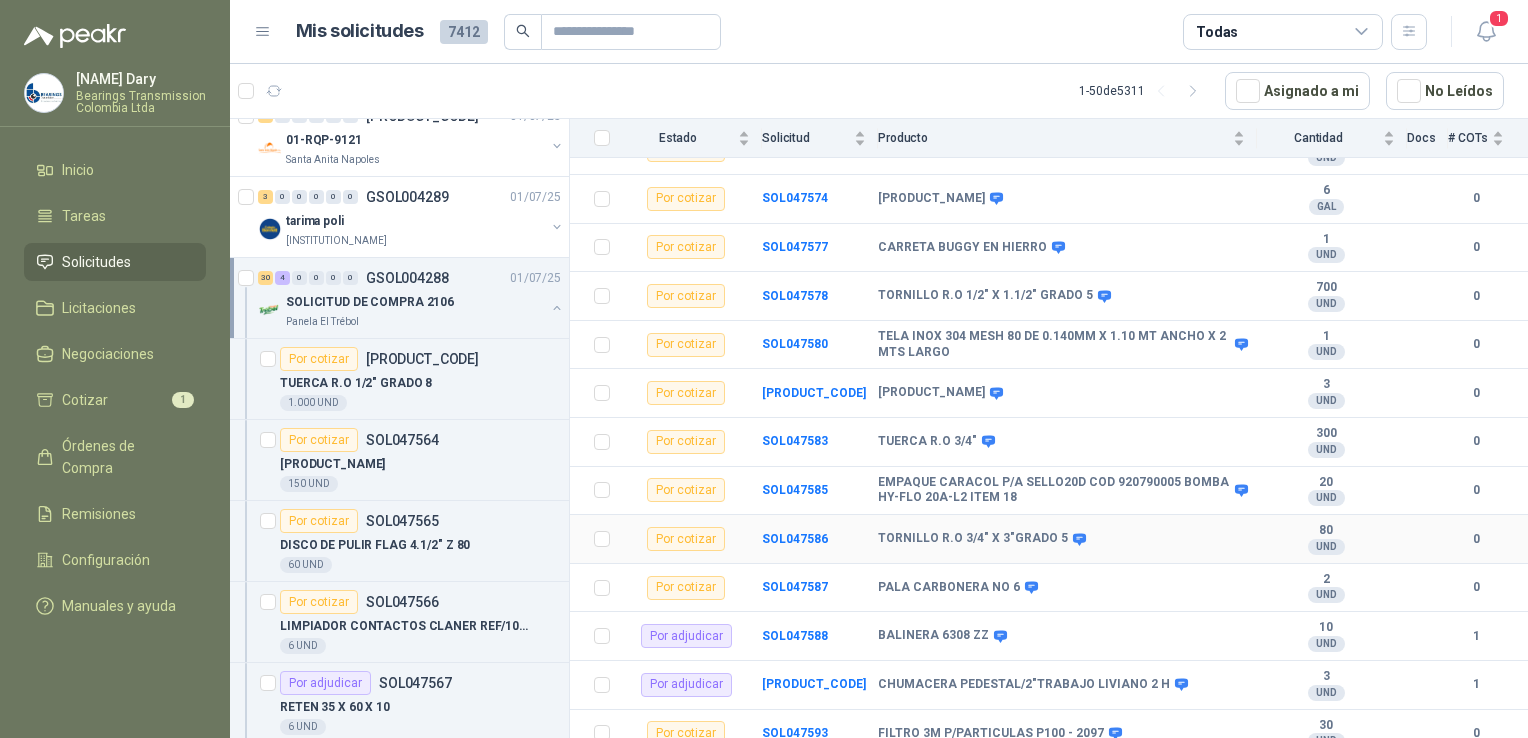 scroll, scrollTop: 700, scrollLeft: 0, axis: vertical 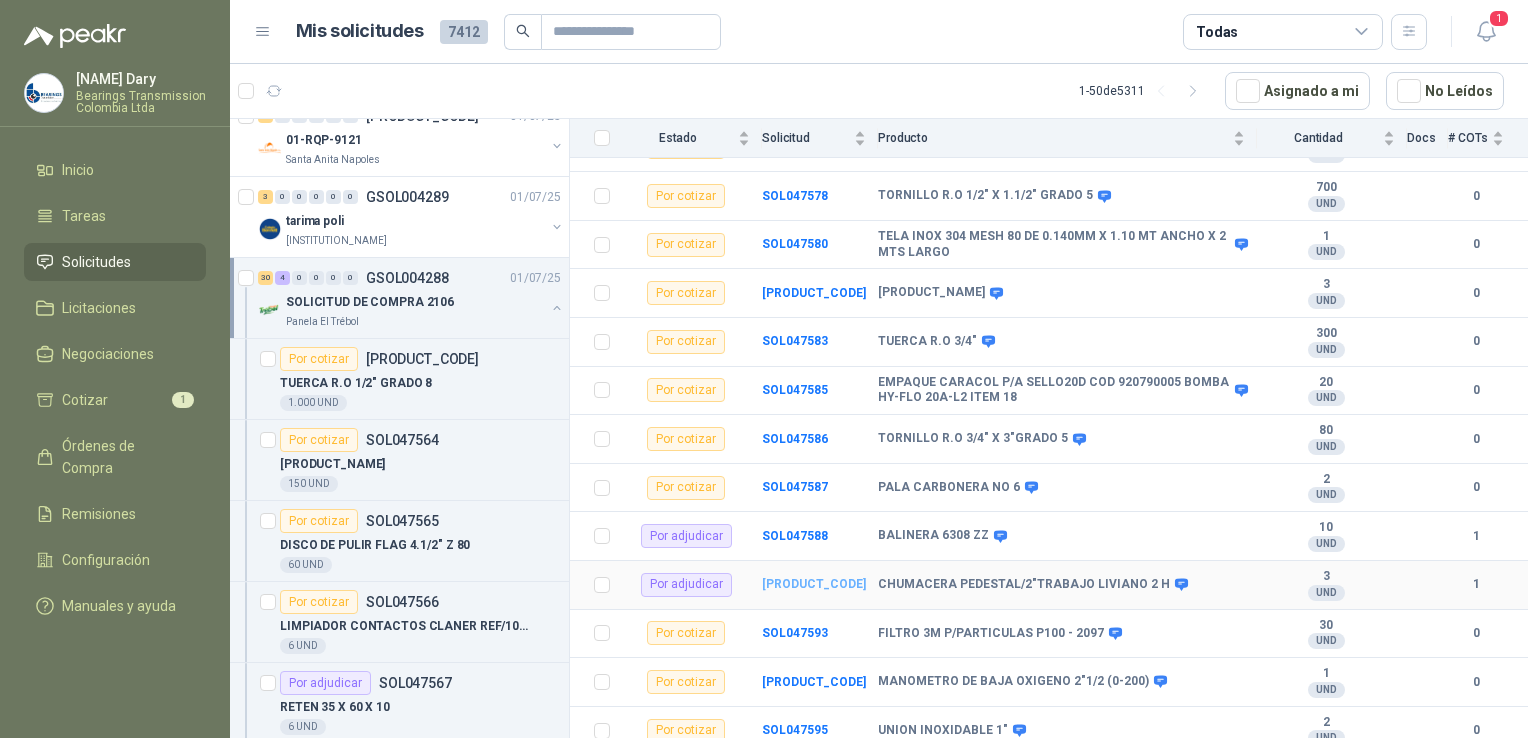 click on "[PRODUCT_CODE]" at bounding box center [814, 584] 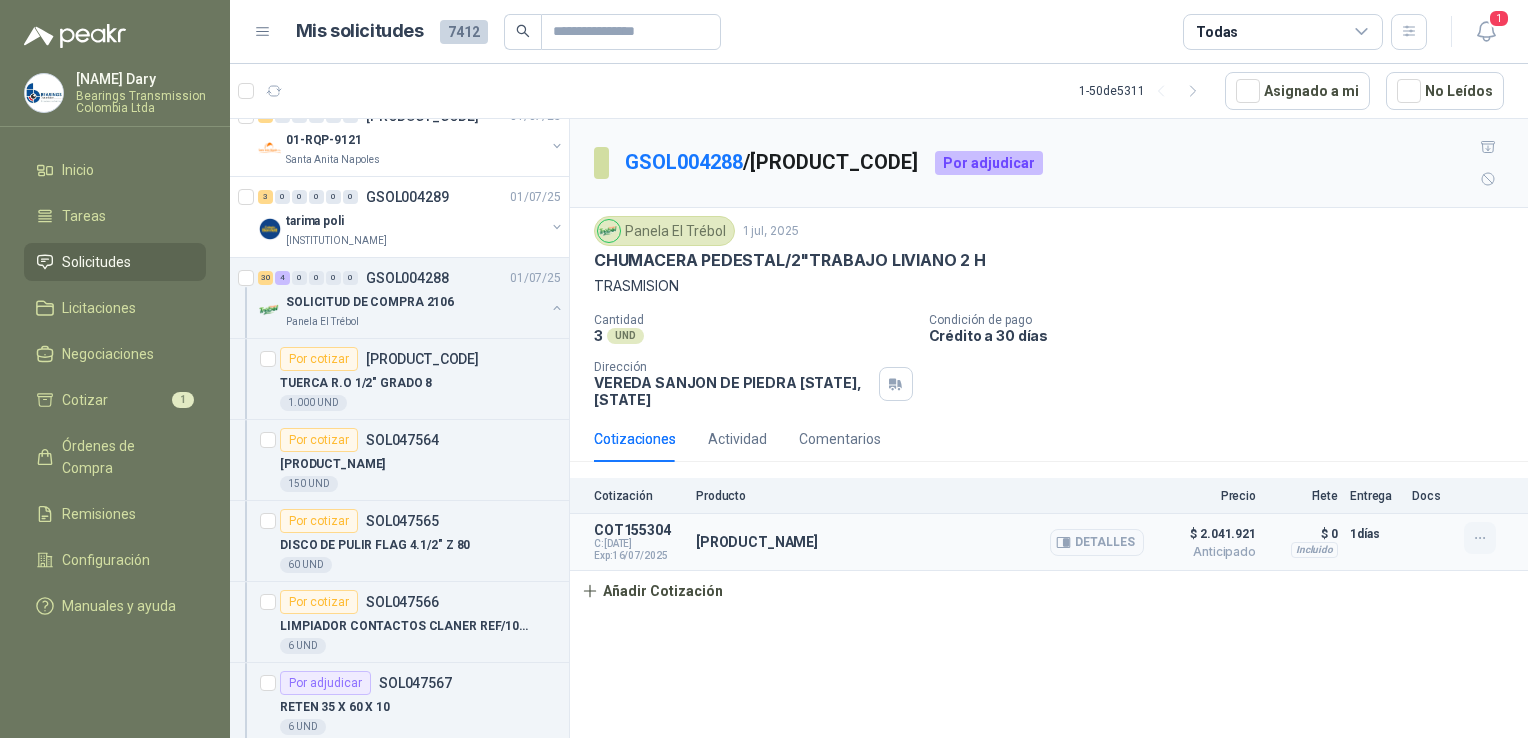 click at bounding box center [1479, 538] 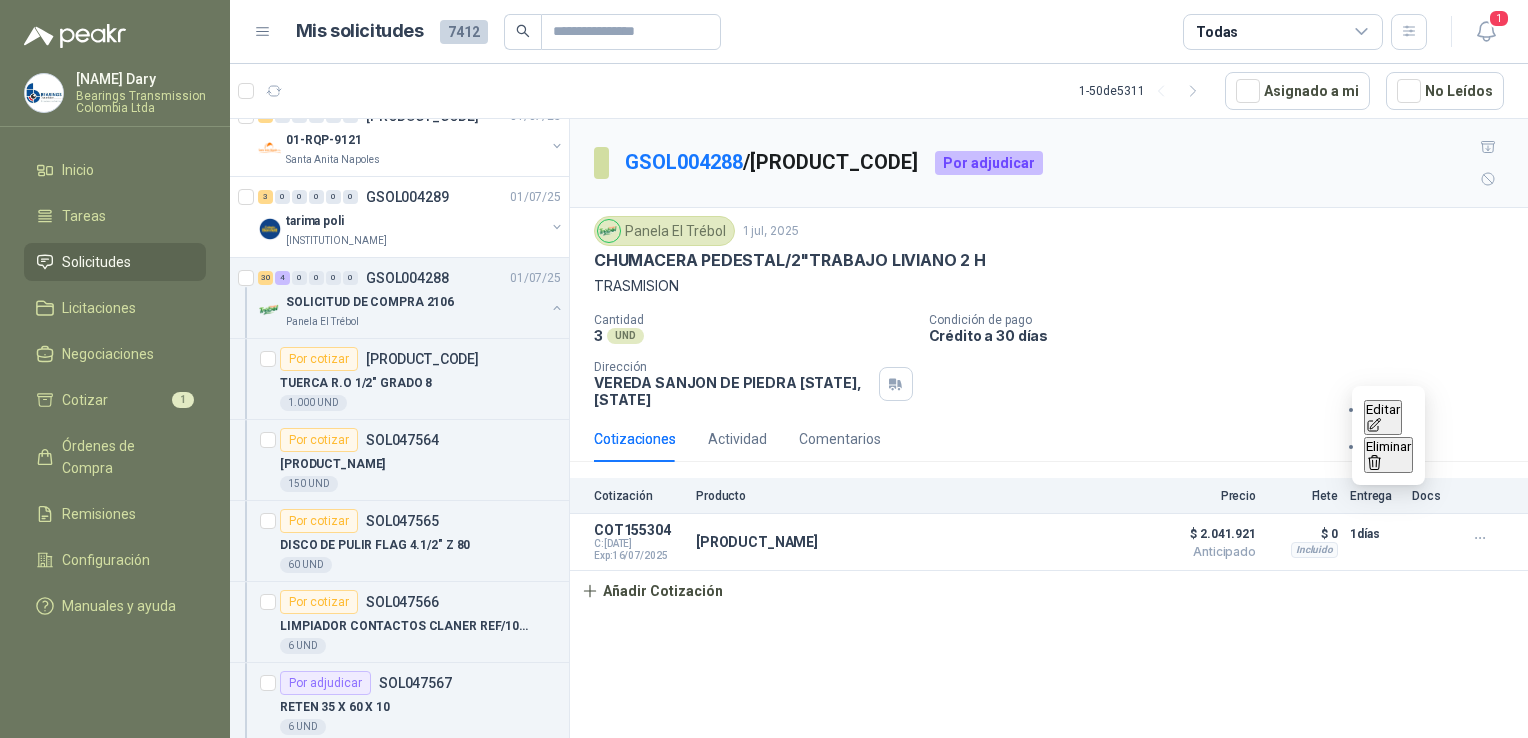 click on "Editar" at bounding box center [1383, 418] 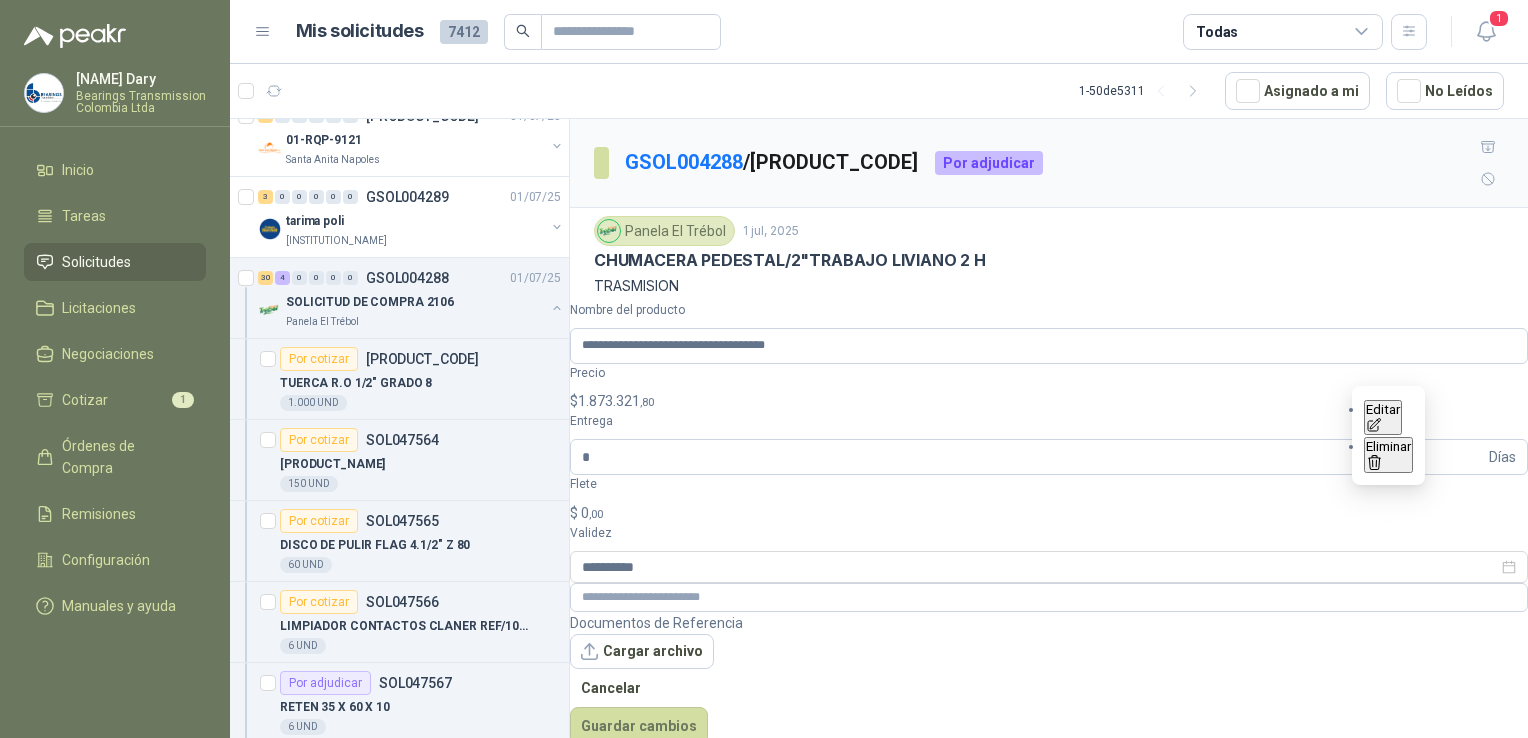click on "1.873.321 ,80" at bounding box center (616, 401) 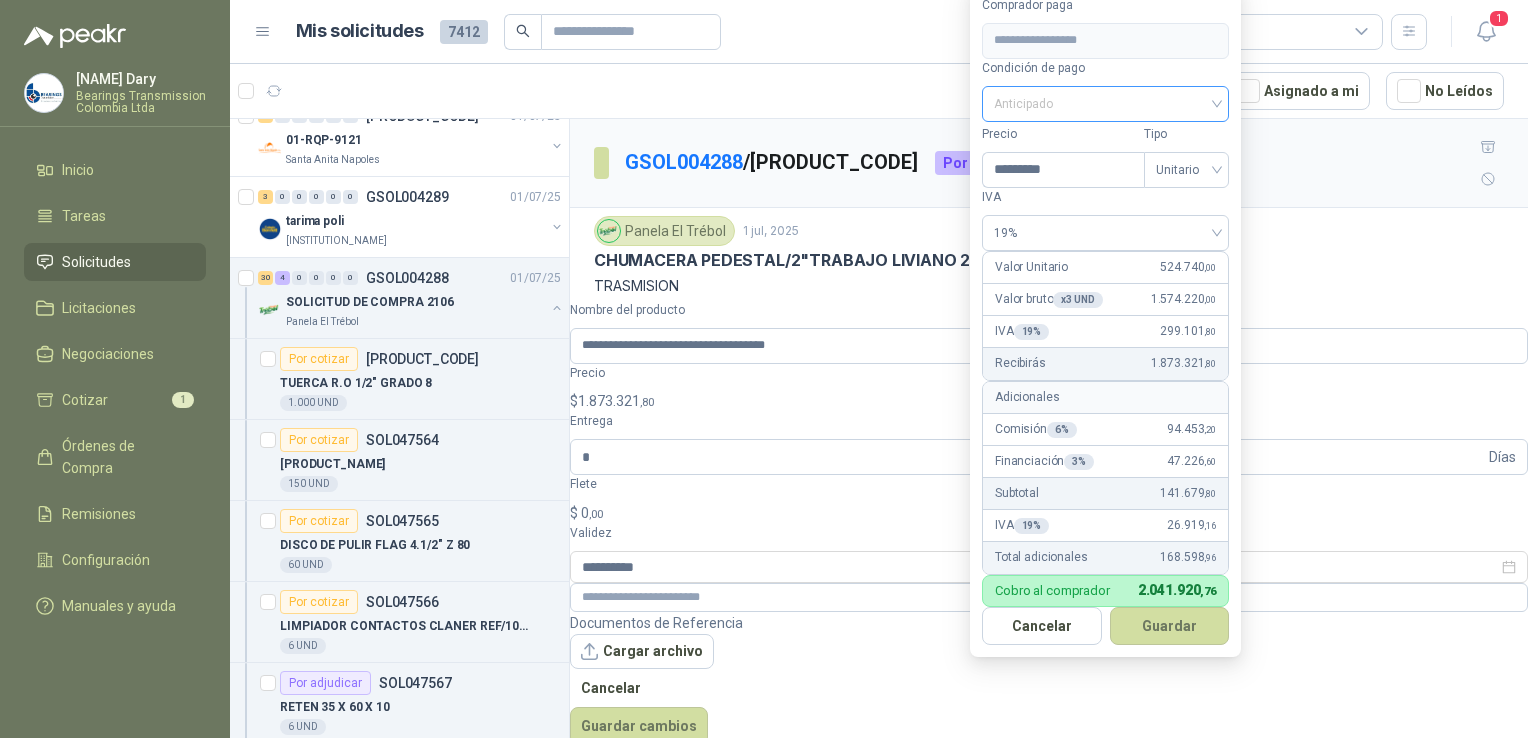 click on "Anticipado" at bounding box center (1105, 104) 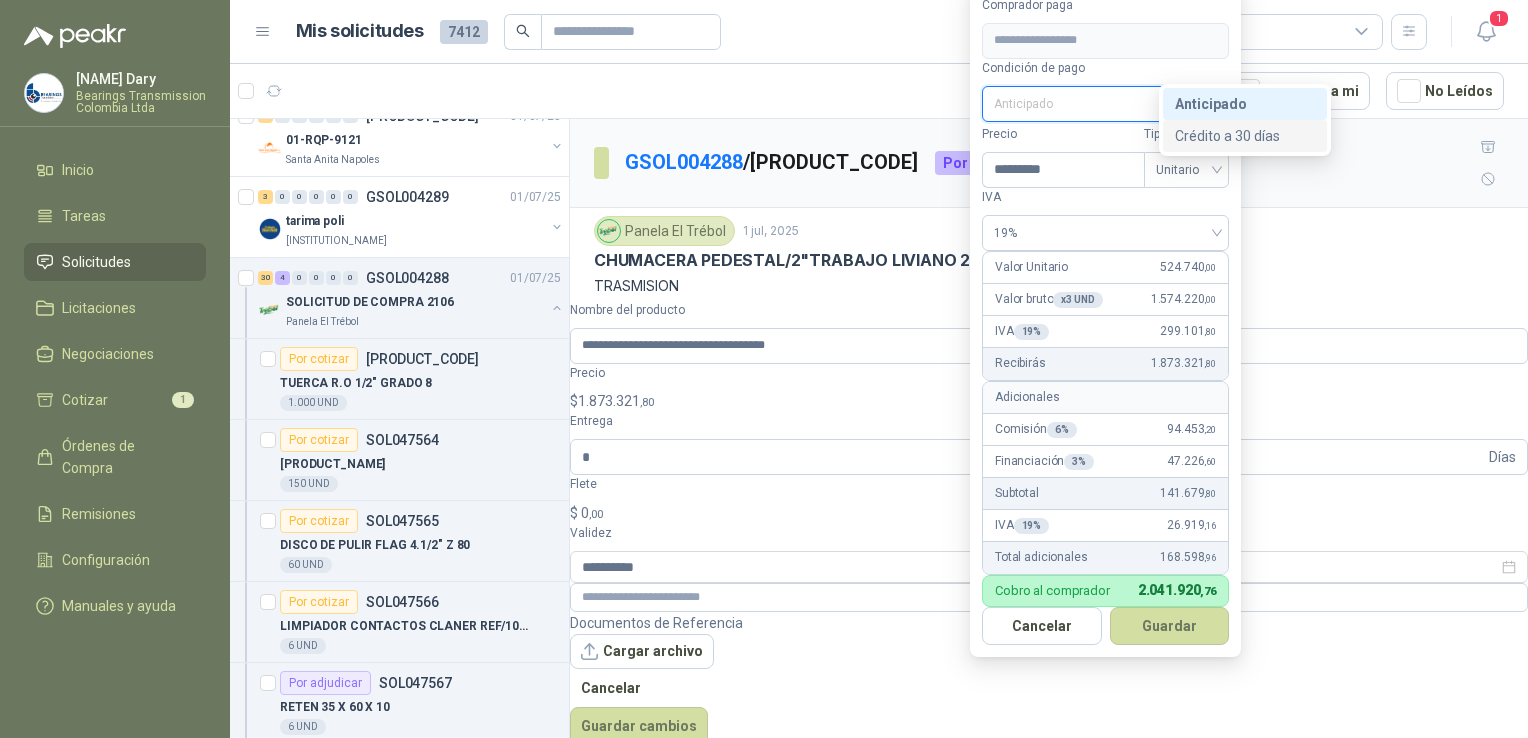 click on "Crédito a 30 días" at bounding box center [1245, 136] 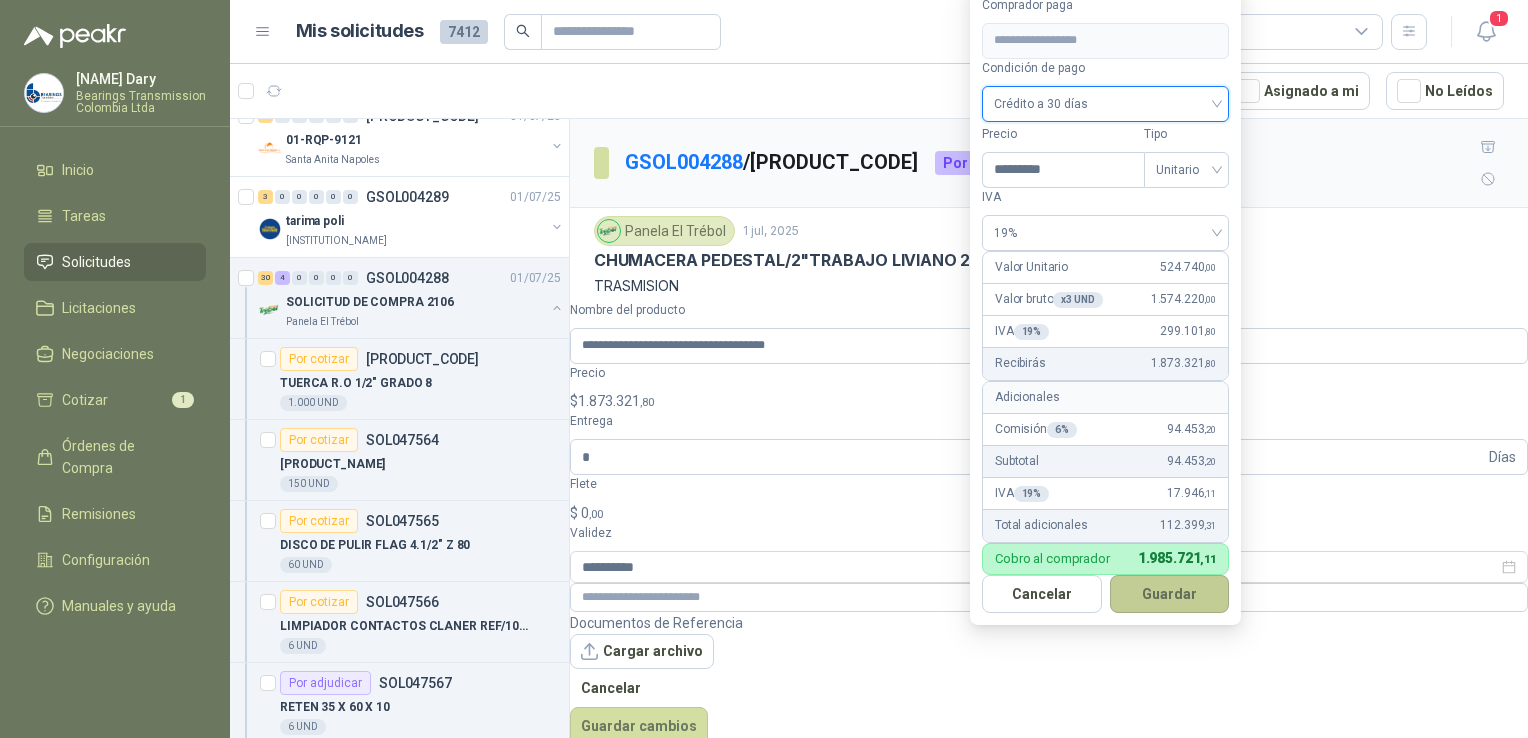 click on "Guardar" at bounding box center (1170, 594) 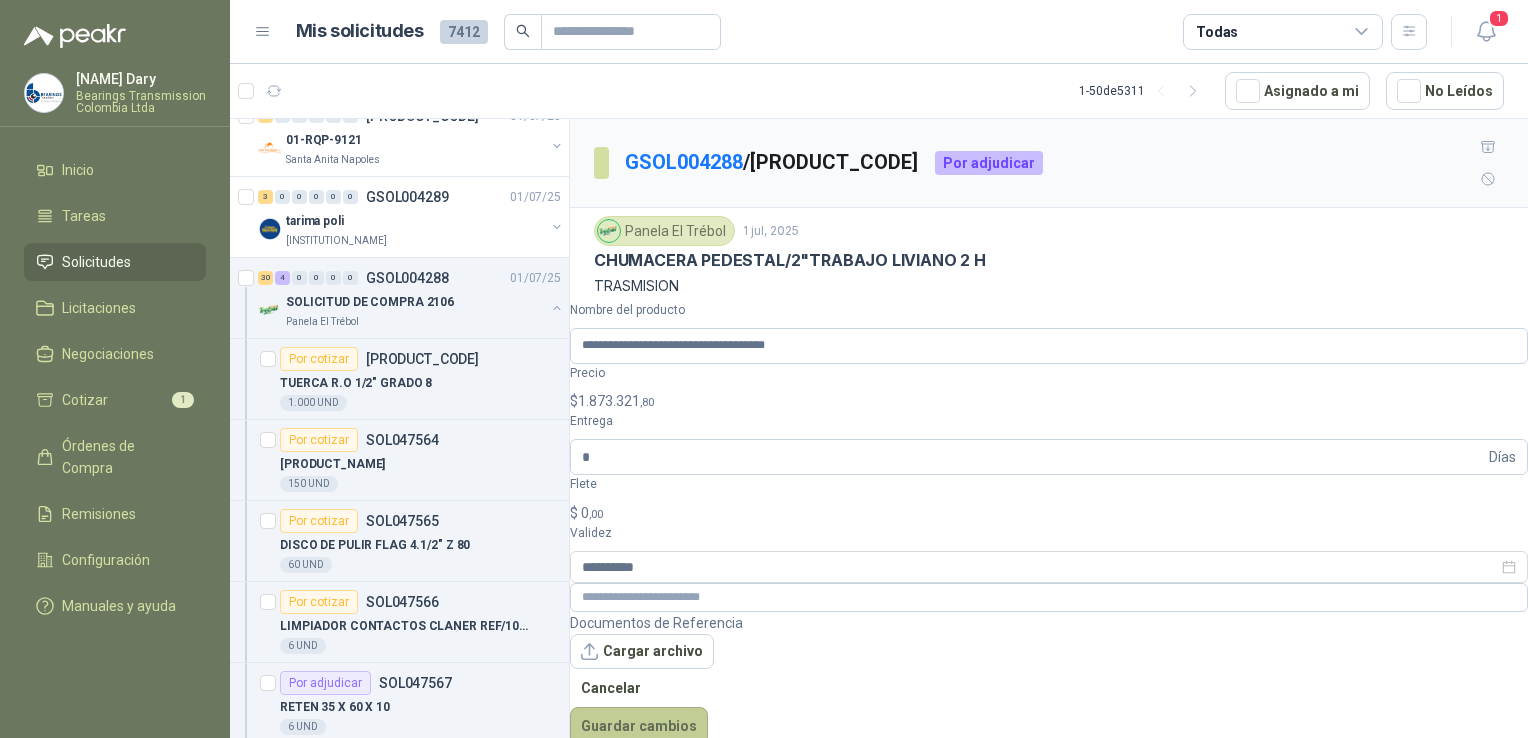 click on "Guardar cambios" at bounding box center (639, 726) 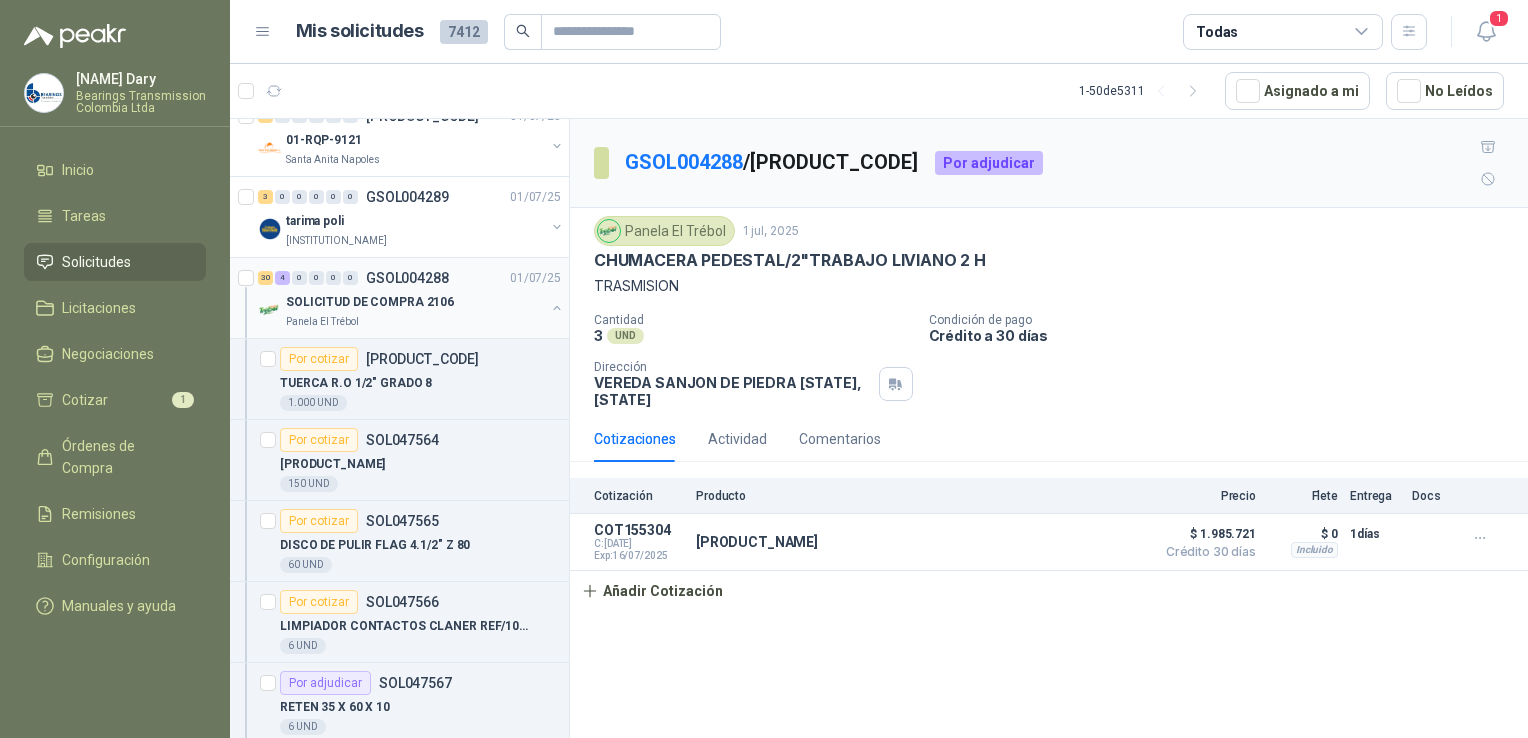 click on "SOLICITUD DE COMPRA 2106" at bounding box center (370, 302) 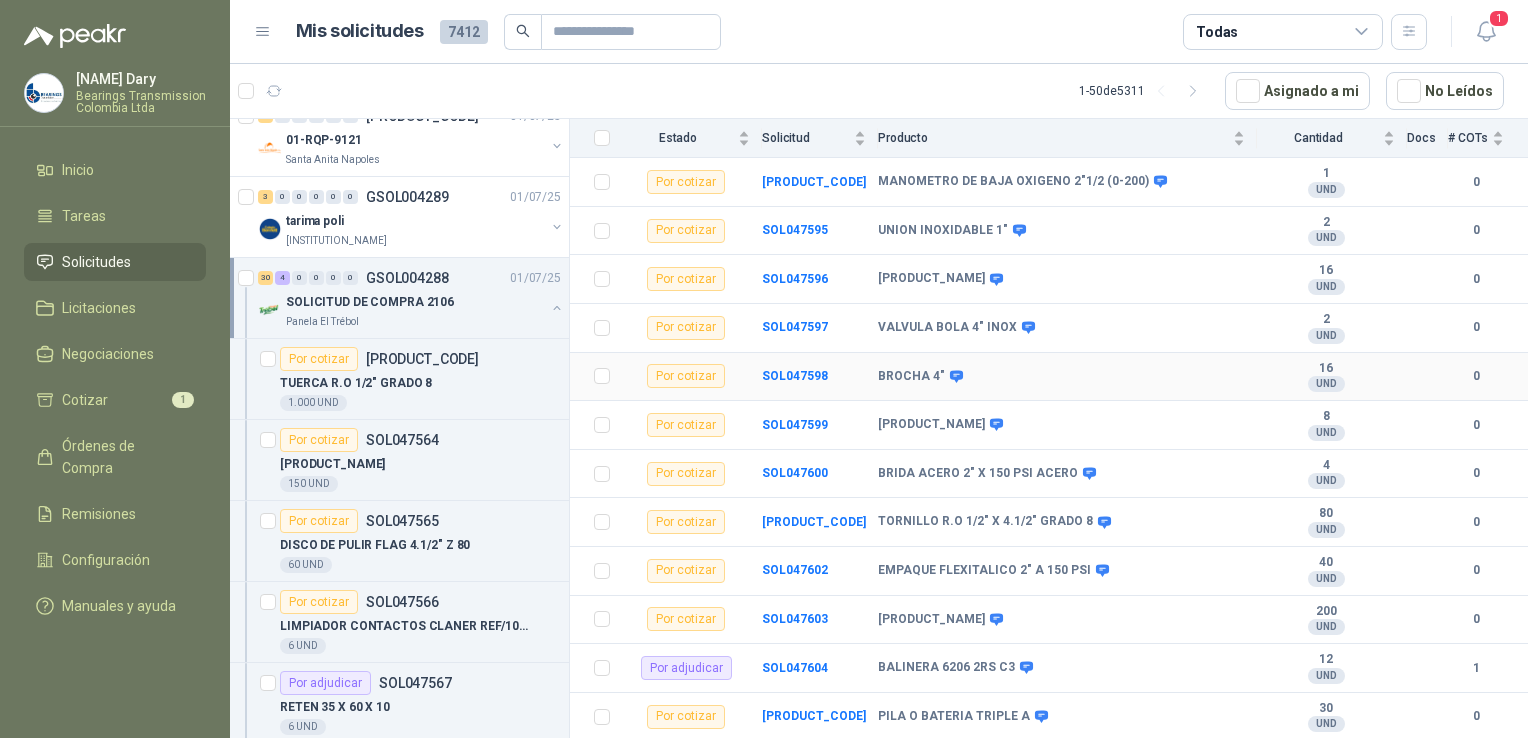scroll, scrollTop: 1292, scrollLeft: 0, axis: vertical 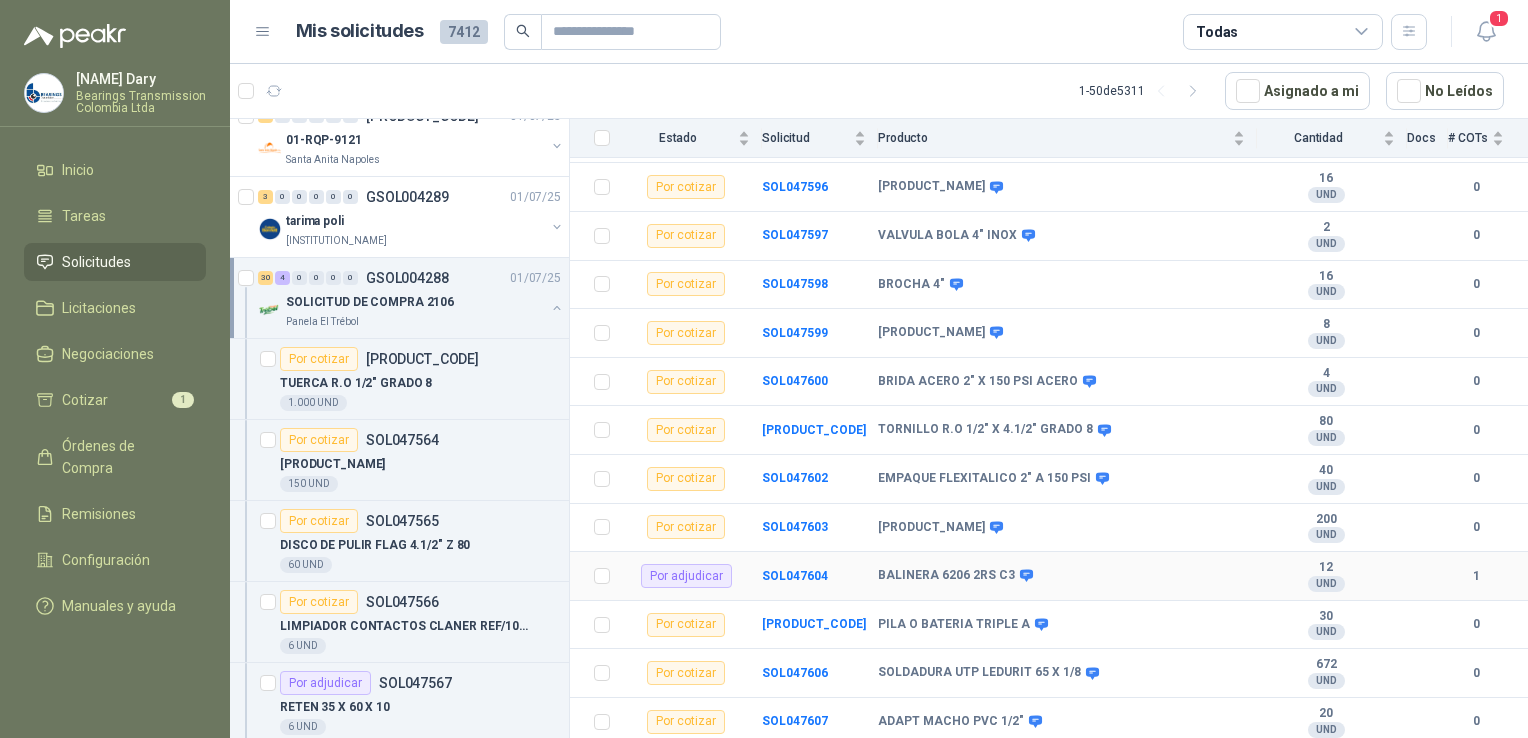 click on "Por adjudicar" at bounding box center [686, 576] 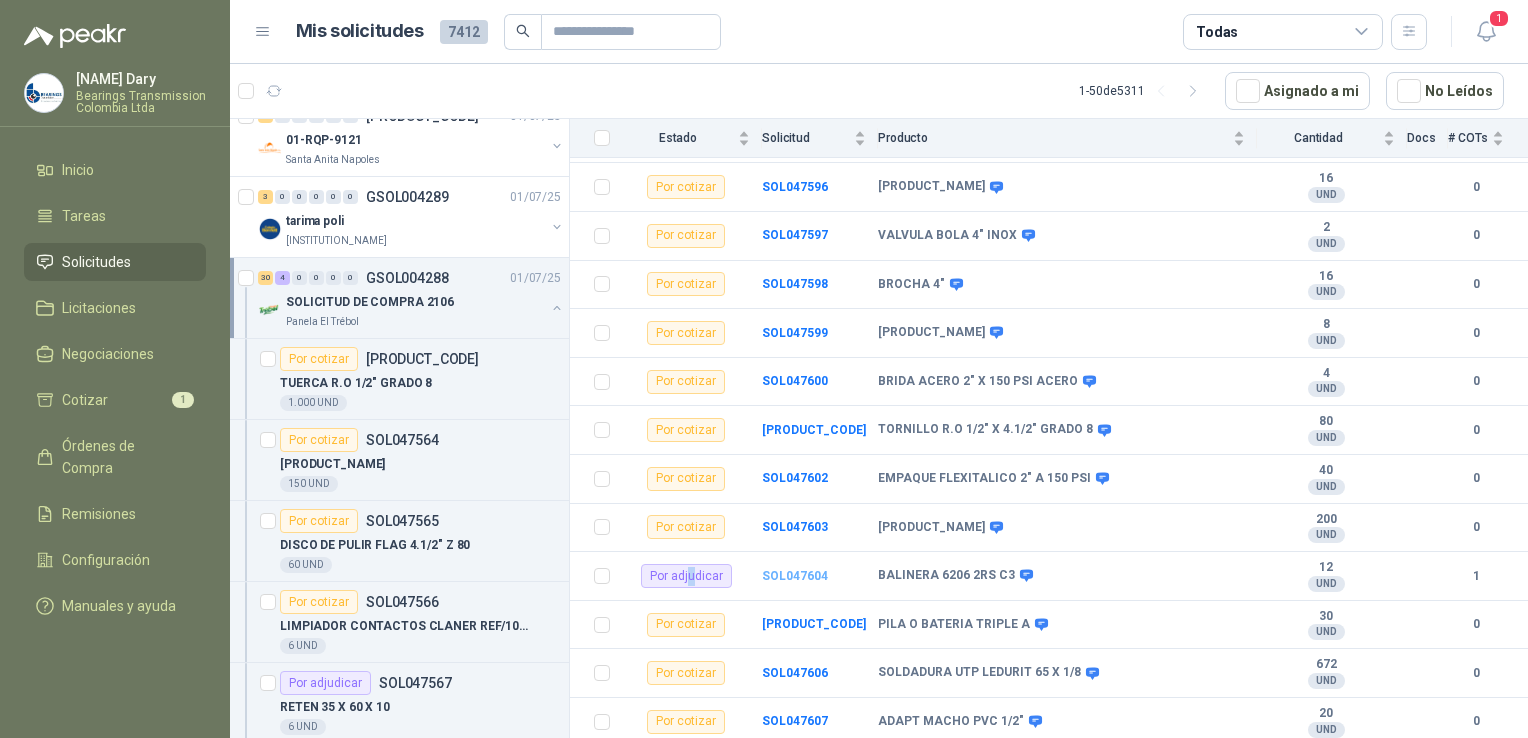 drag, startPoint x: 690, startPoint y: 573, endPoint x: 816, endPoint y: 570, distance: 126.035706 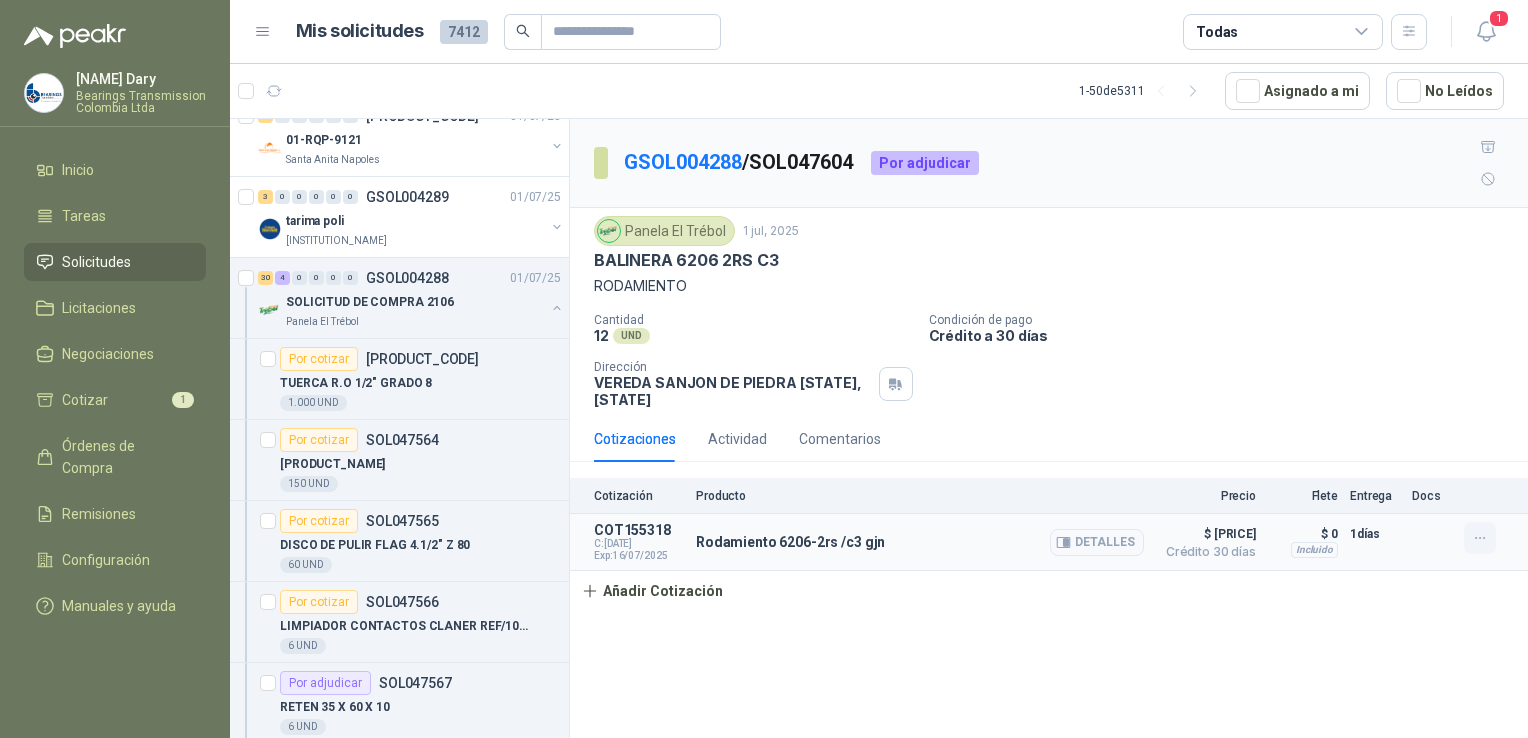 click at bounding box center [1480, 538] 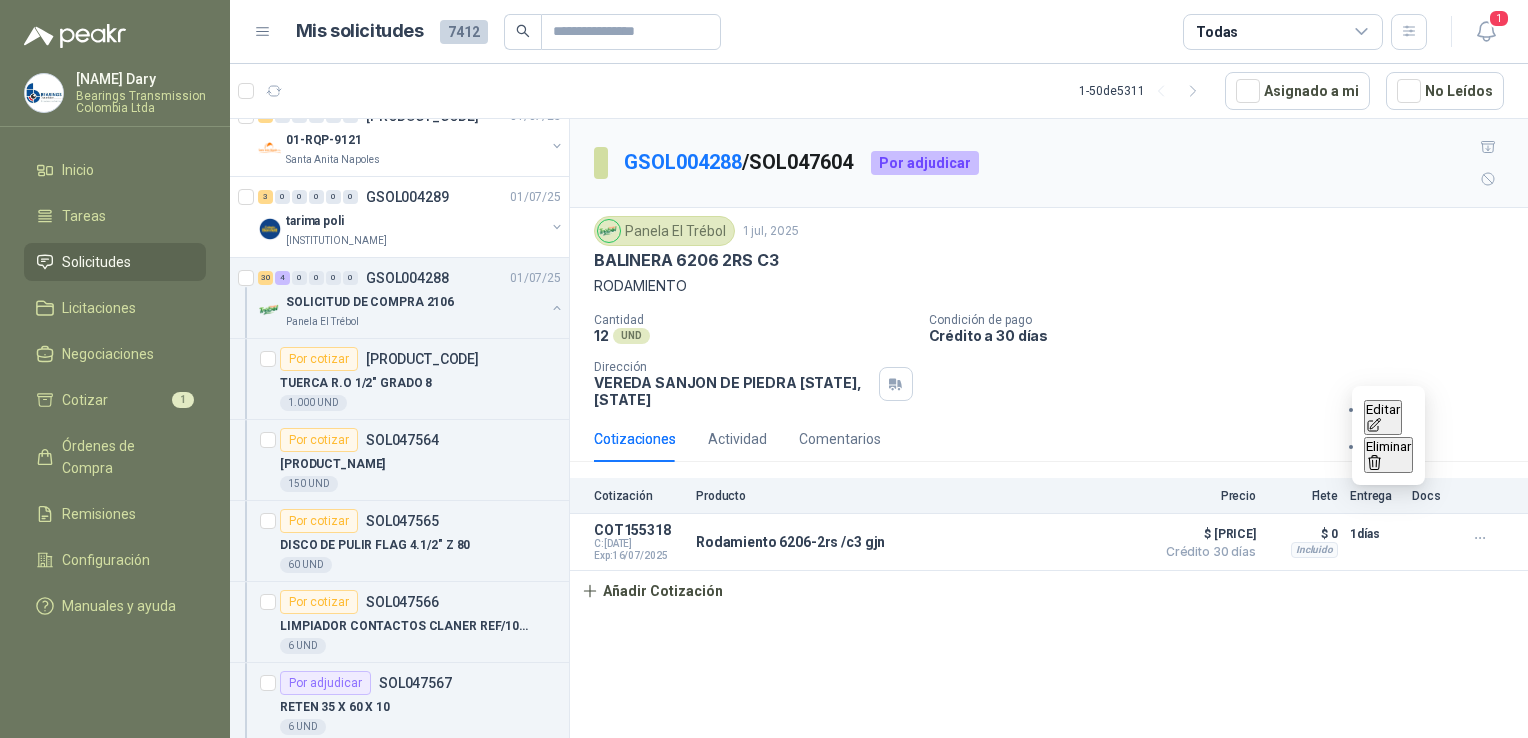 click on "Editar" at bounding box center [1383, 418] 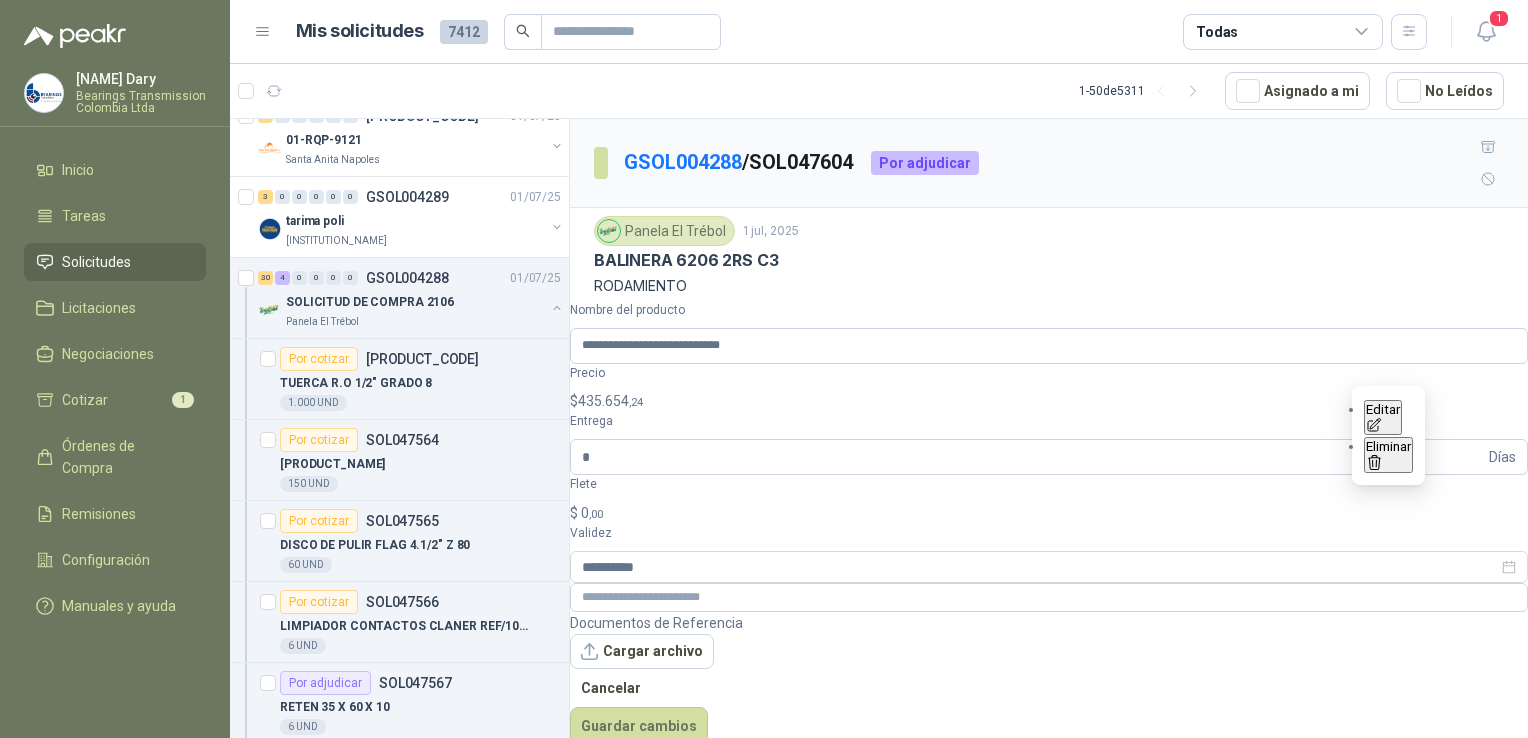click on "Luz   Dary Bearings Transmission Colombia Ltda   Inicio   Tareas   Solicitudes   Licitaciones   Negociaciones   Cotizar 1   Órdenes de Compra   Remisiones   Configuración   Manuales y ayuda Mis solicitudes 7412 Todas 1 1 - 50  de  5311 Asignado a mi No Leídos 9   0   0   0   0   0   GSOL004314 01/07/25   SC # 593 Oleaginosas [STATE]   6   0   0   0   0   0   GSOL004313 01/07/25   SC # 592 Oleaginosas [STATE]   1   0   0   0   0   0   GSOL004312 01/07/25   SC # 589 Oleaginosas [STATE]   1   0   0   0   0   0   GSOL004311 01/07/25   SC # 586 Oleaginosas [STATE]   1   0   0   0   0   0   GSOL004309 01/07/25   SC # 585 Oleaginosas [STATE]   2   0   0   0   0   0   GSOL004308 01/07/25   SC # 584 Oleaginosas [STATE]   0   0   0   0   0   0   GSOL004306 01/07/25   THINNER Almatec   1   0   0   0   0   0   GSOL004310 01/07/25   Papeleria Fundación Clínica Shaio   9   0   0   0   0   0   GSOL004305 01/07/25   SOLICITUD HUMBERTO CHILITO MATERIAL OBRA EDIFICIO    1   0   0   0   0   0" at bounding box center (764, 369) 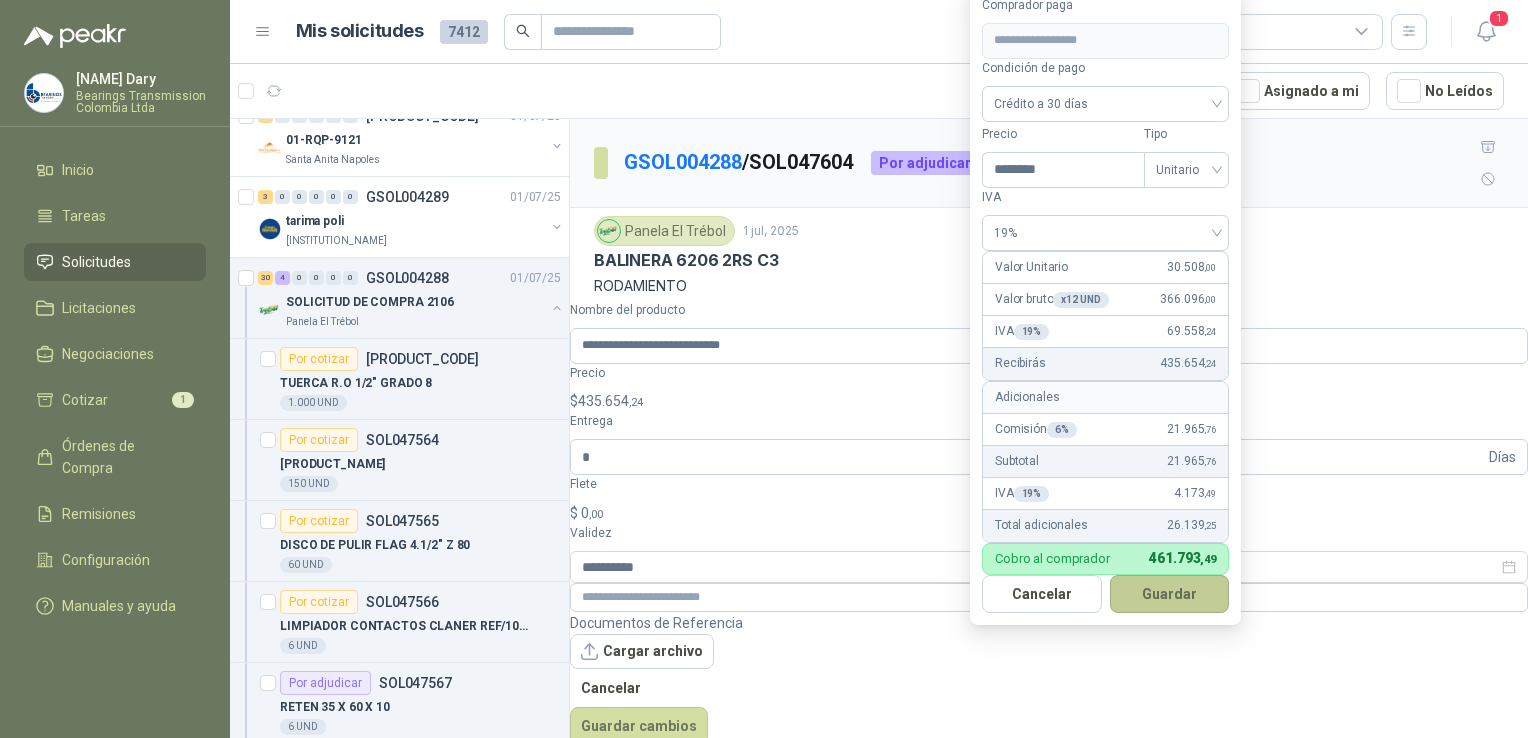 click on "Guardar" at bounding box center [1170, 594] 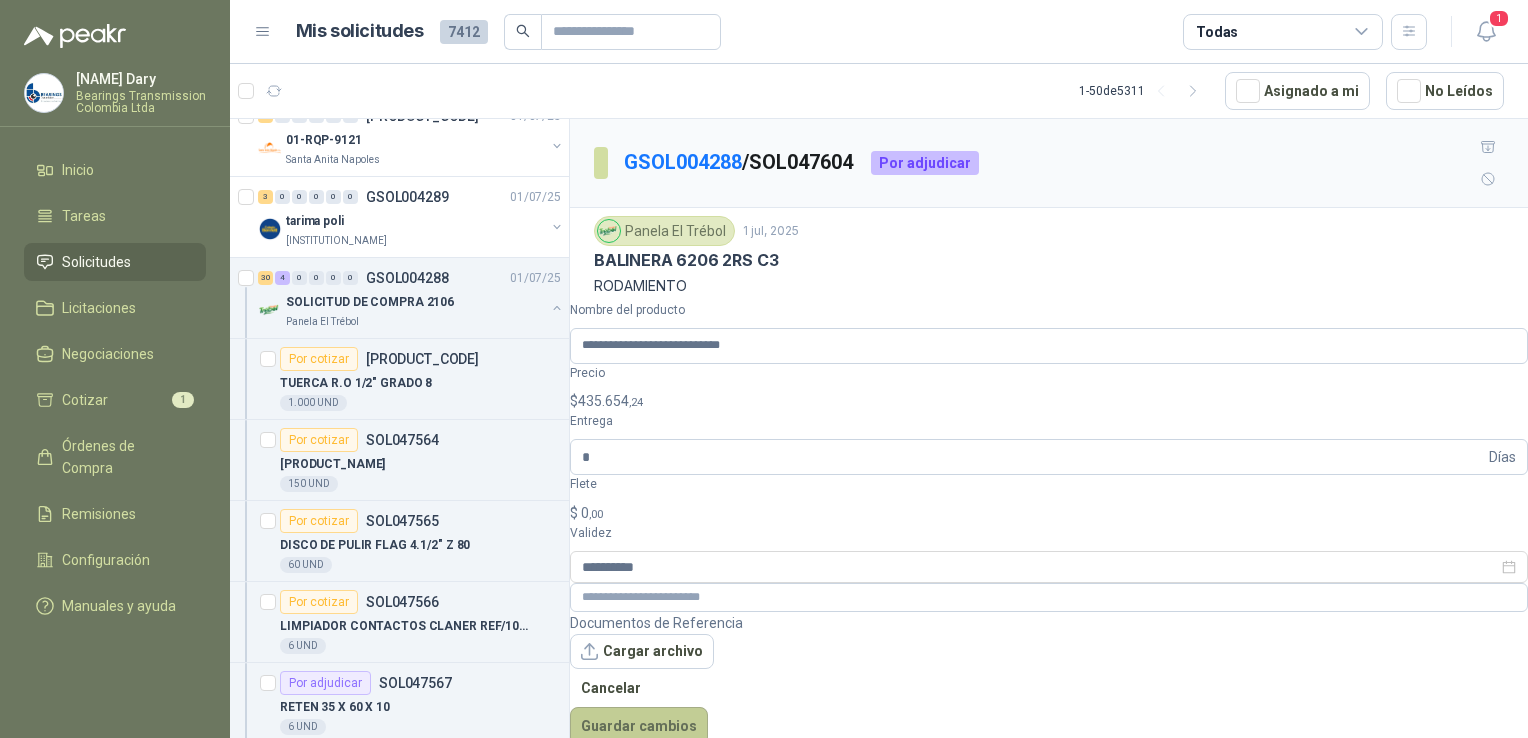 click on "Guardar cambios" at bounding box center [639, 726] 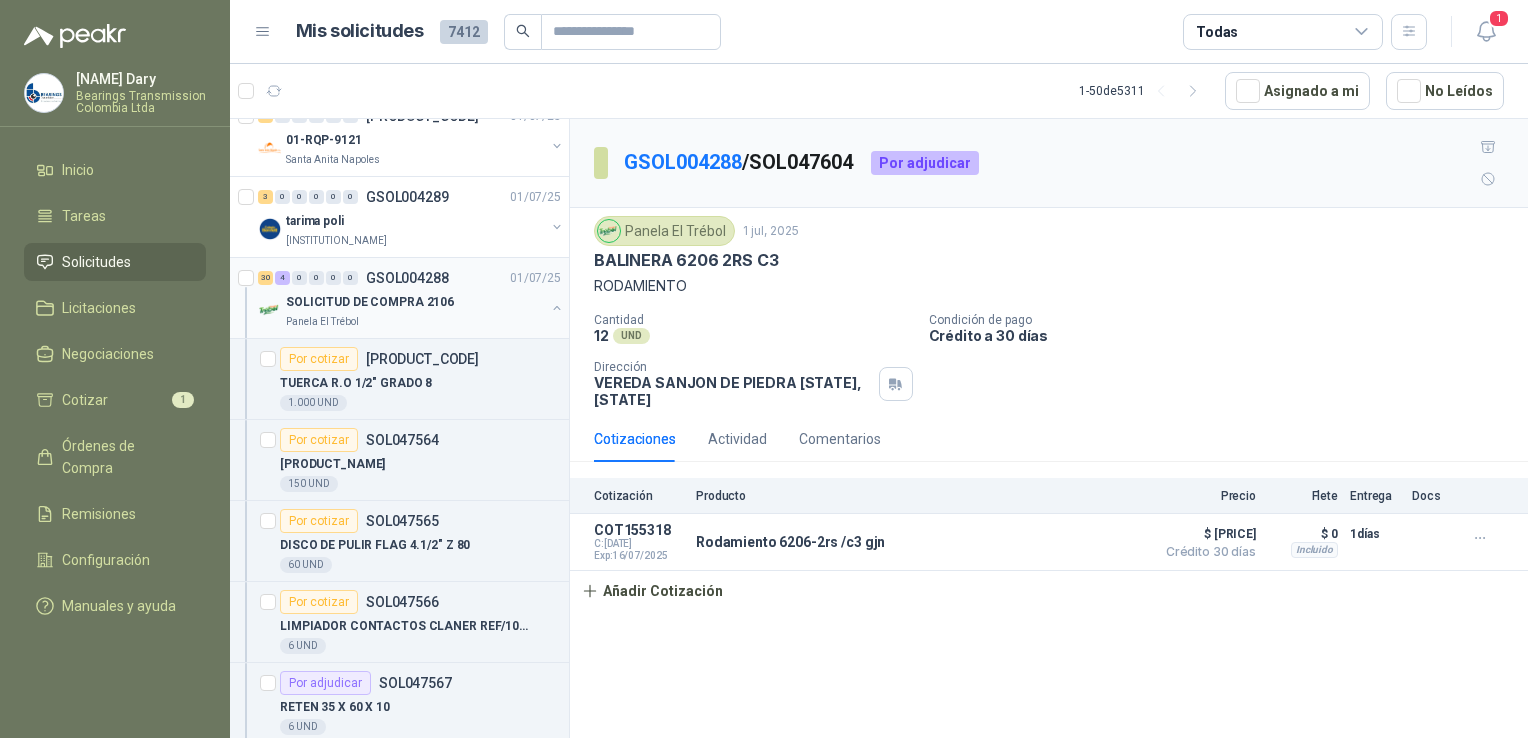 click on "SOLICITUD DE COMPRA 2106" at bounding box center [415, 302] 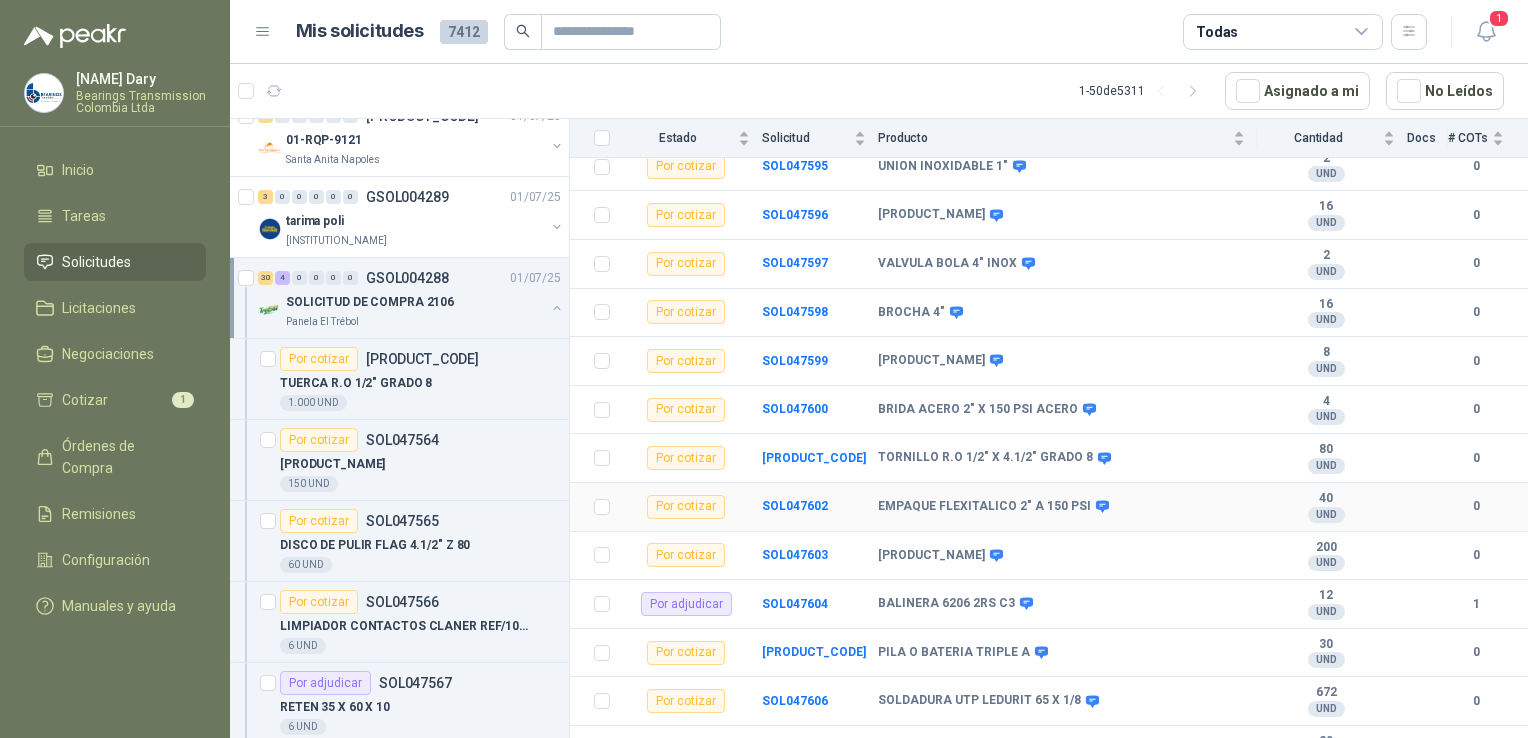 scroll, scrollTop: 1292, scrollLeft: 0, axis: vertical 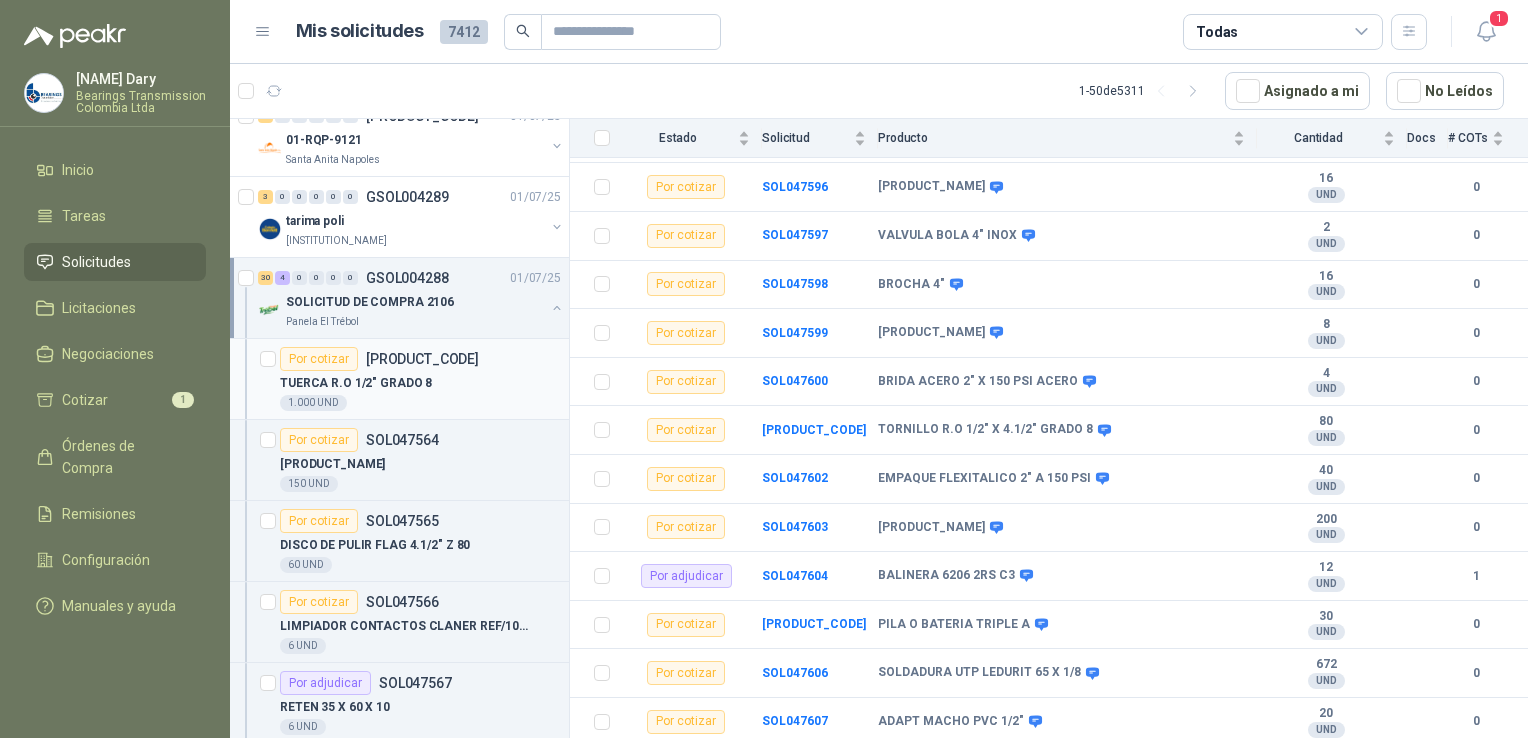 click on "TUERCA R.O 1/2" GRADO 8" at bounding box center [356, 383] 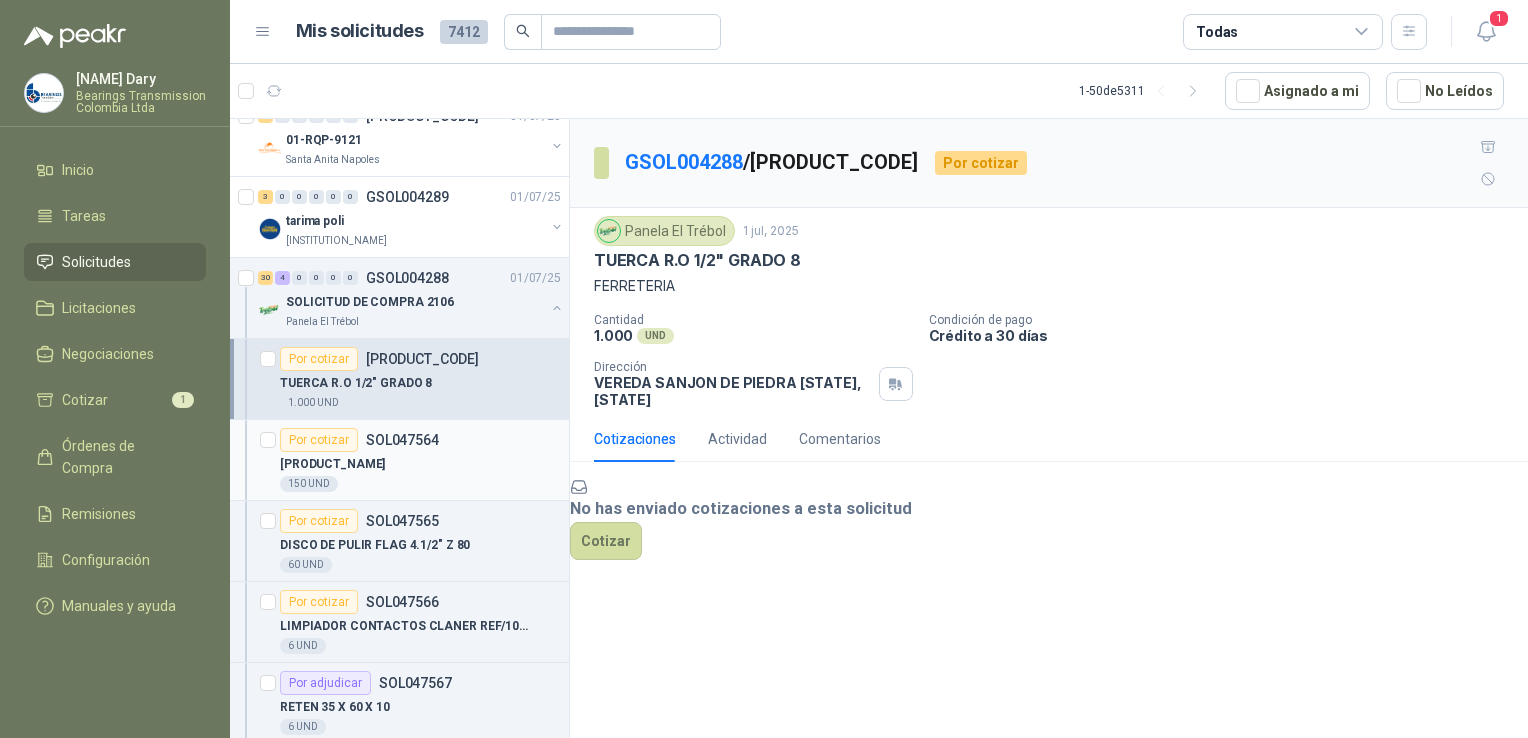 click on "[PRODUCT_NAME]" at bounding box center [332, 464] 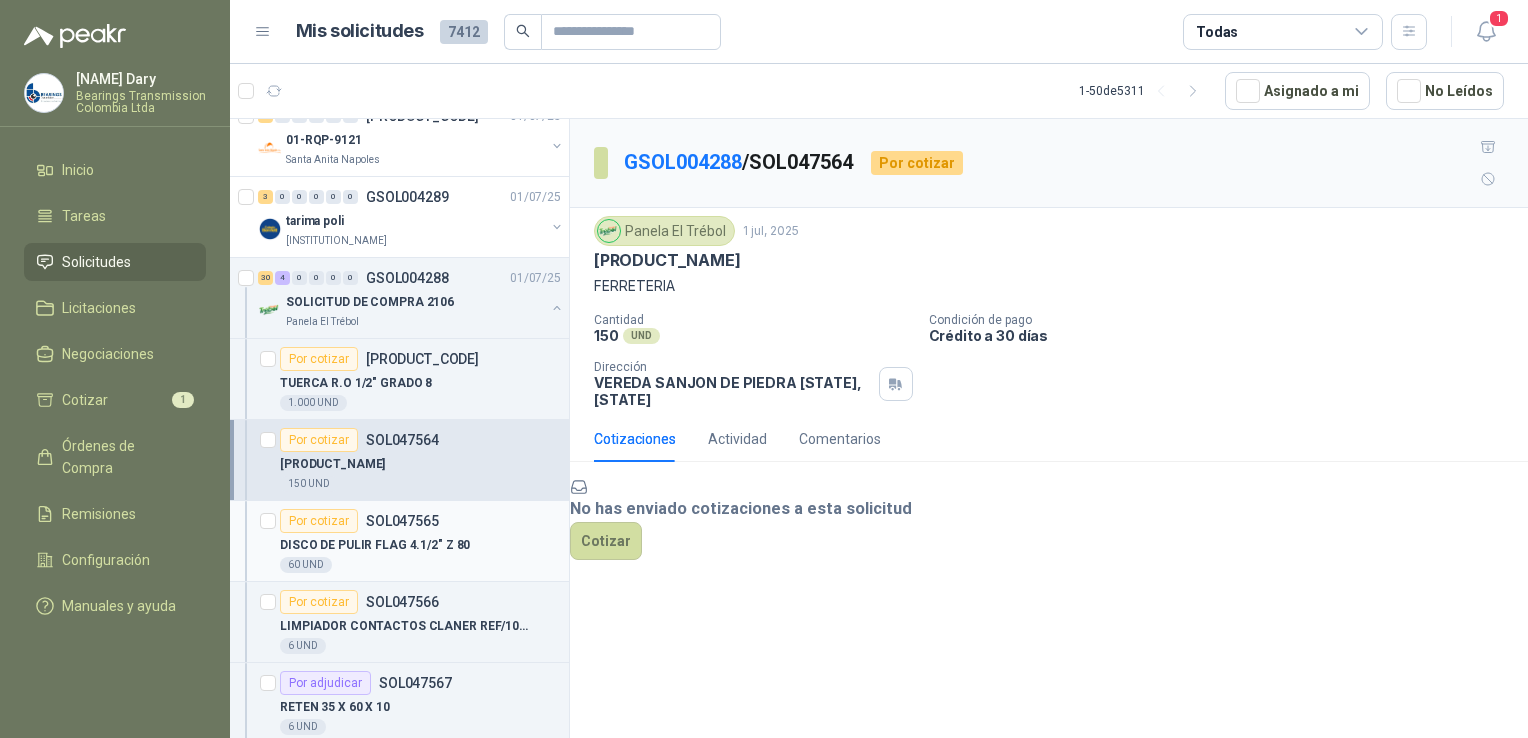 click on "SOL047565" at bounding box center (402, 521) 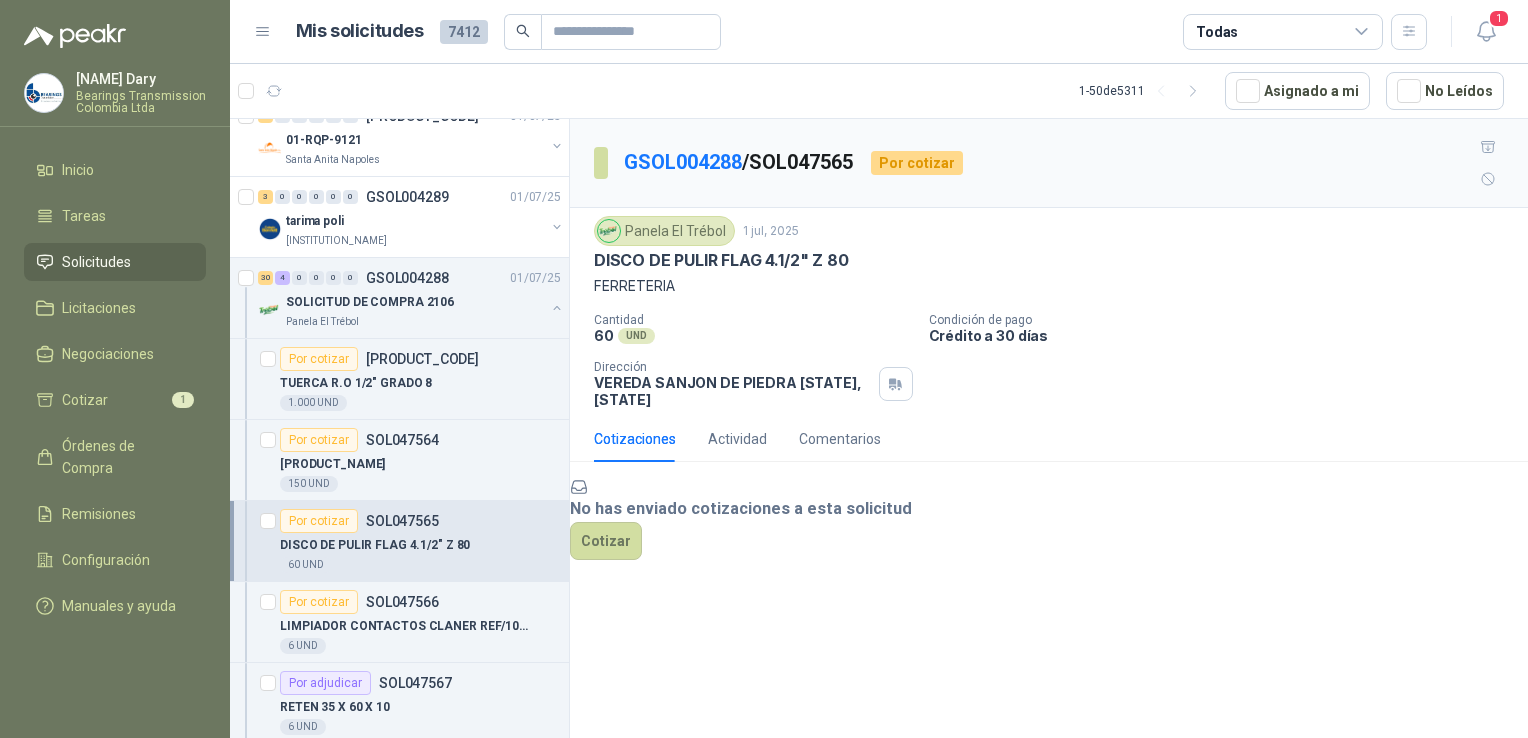 scroll, scrollTop: 1800, scrollLeft: 0, axis: vertical 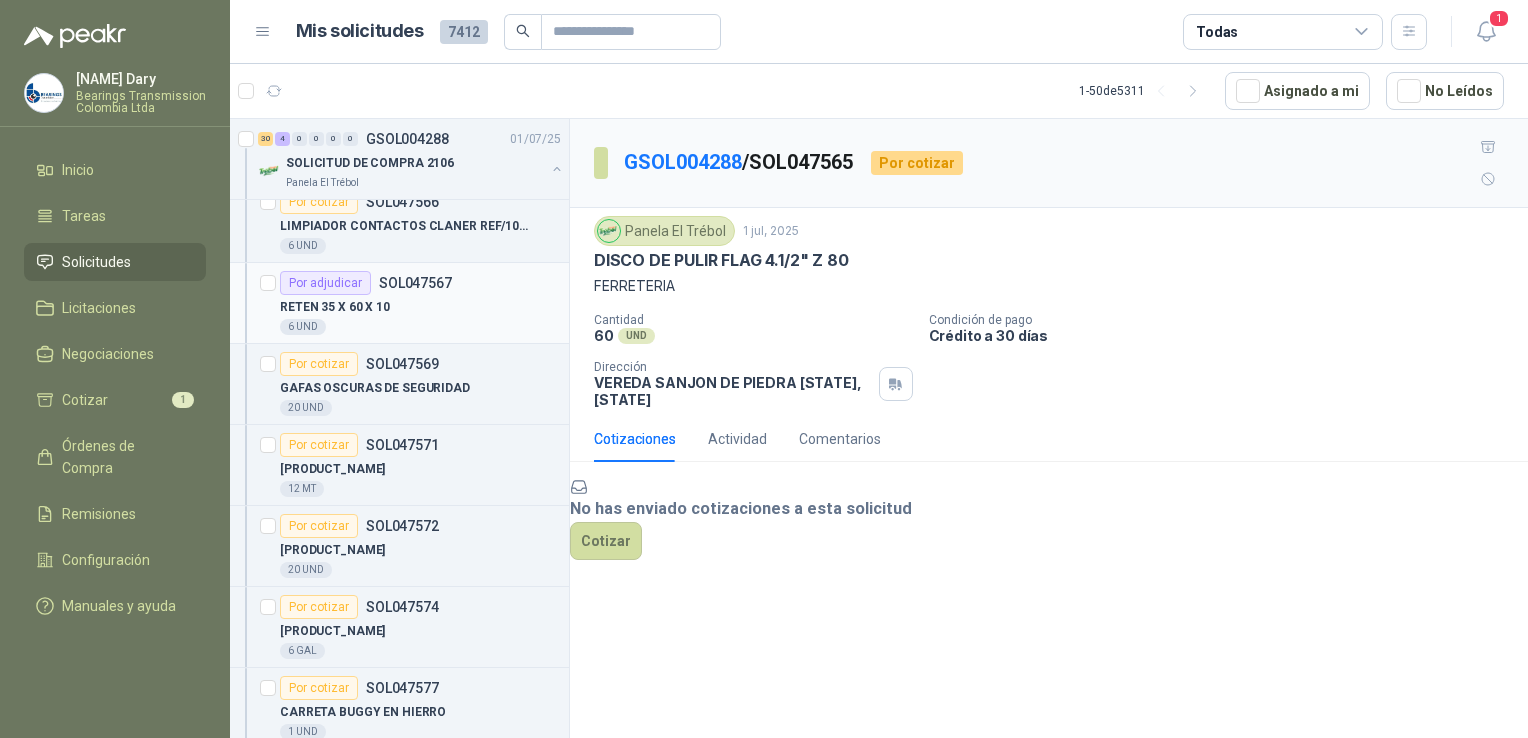 click on "SOL047567" at bounding box center [415, 283] 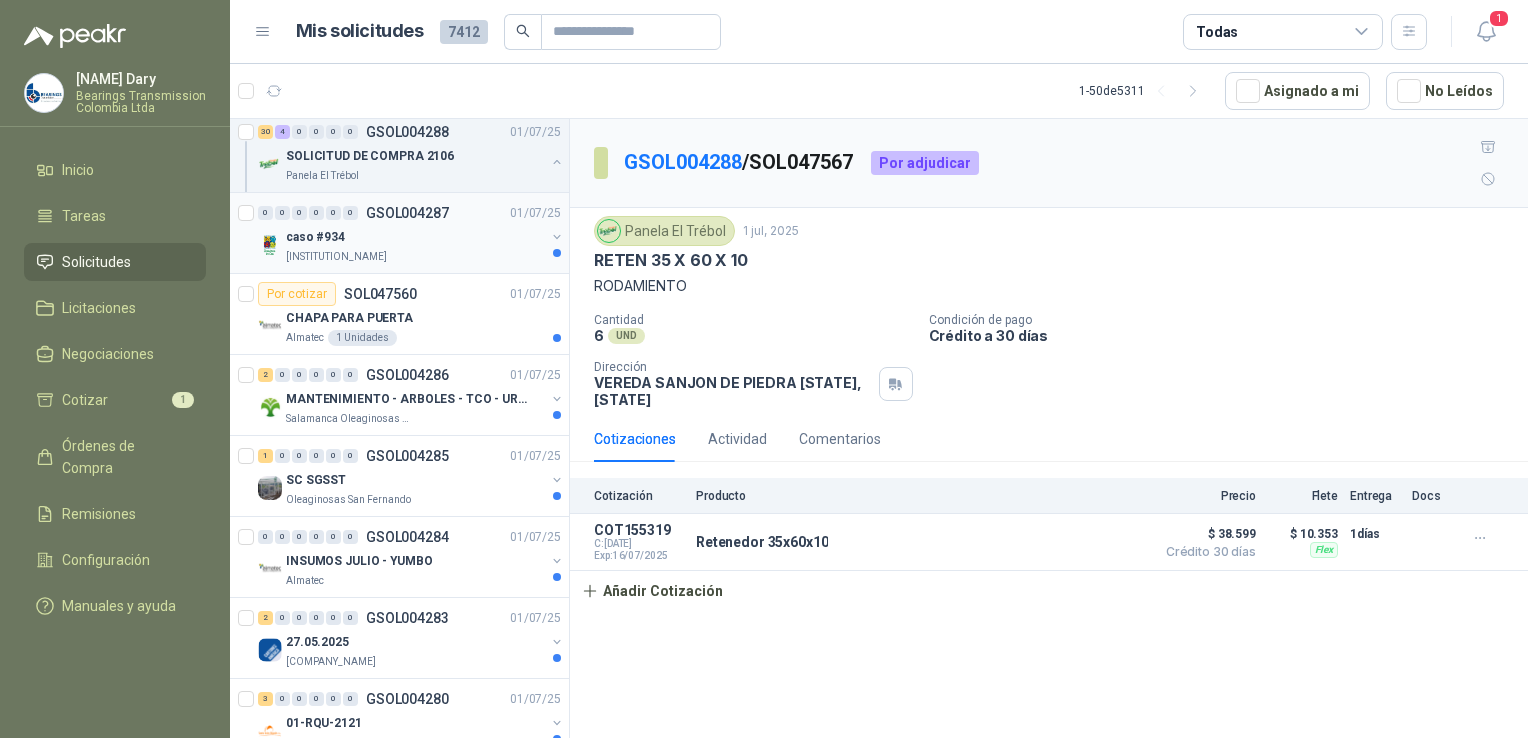 scroll, scrollTop: 4400, scrollLeft: 0, axis: vertical 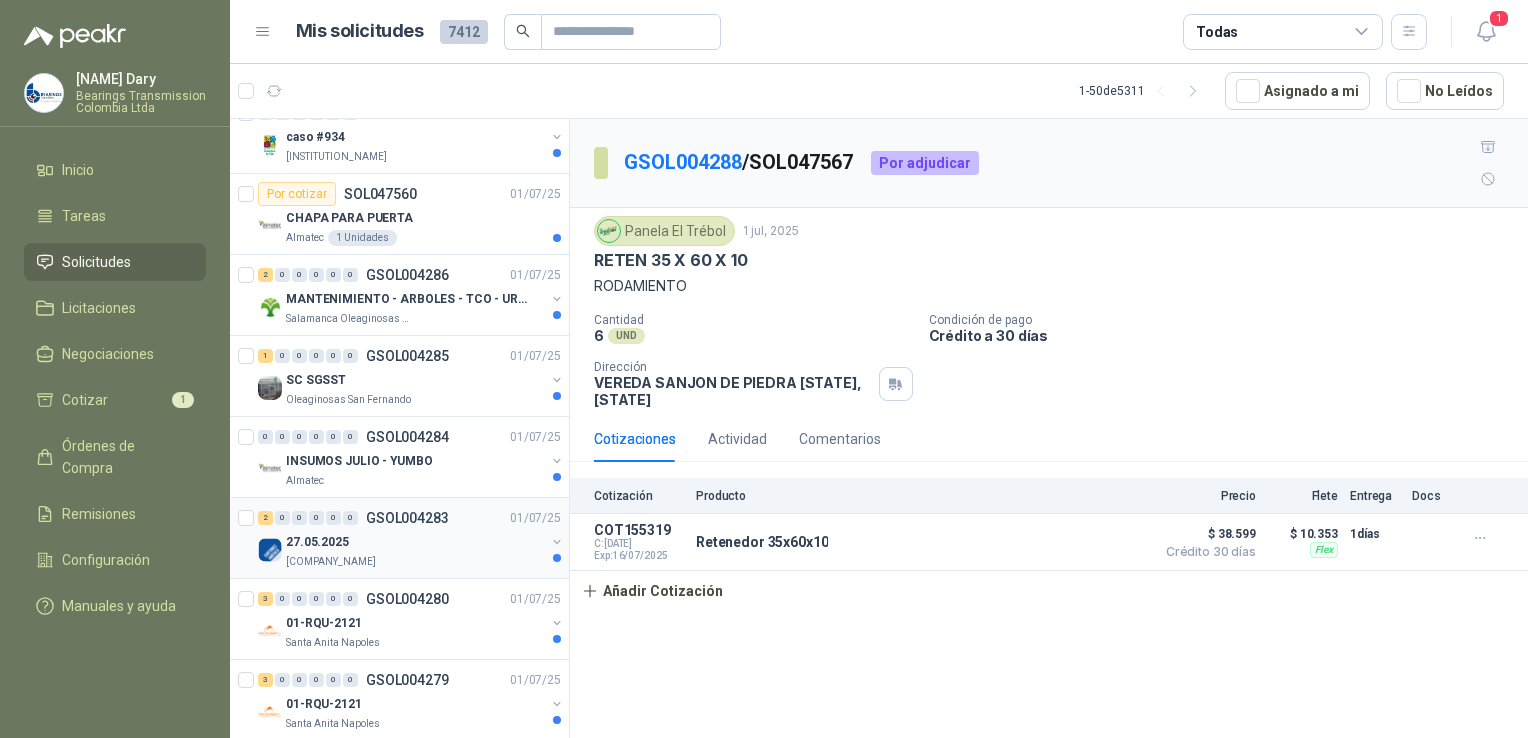 click on "27.05.2025" at bounding box center [415, 542] 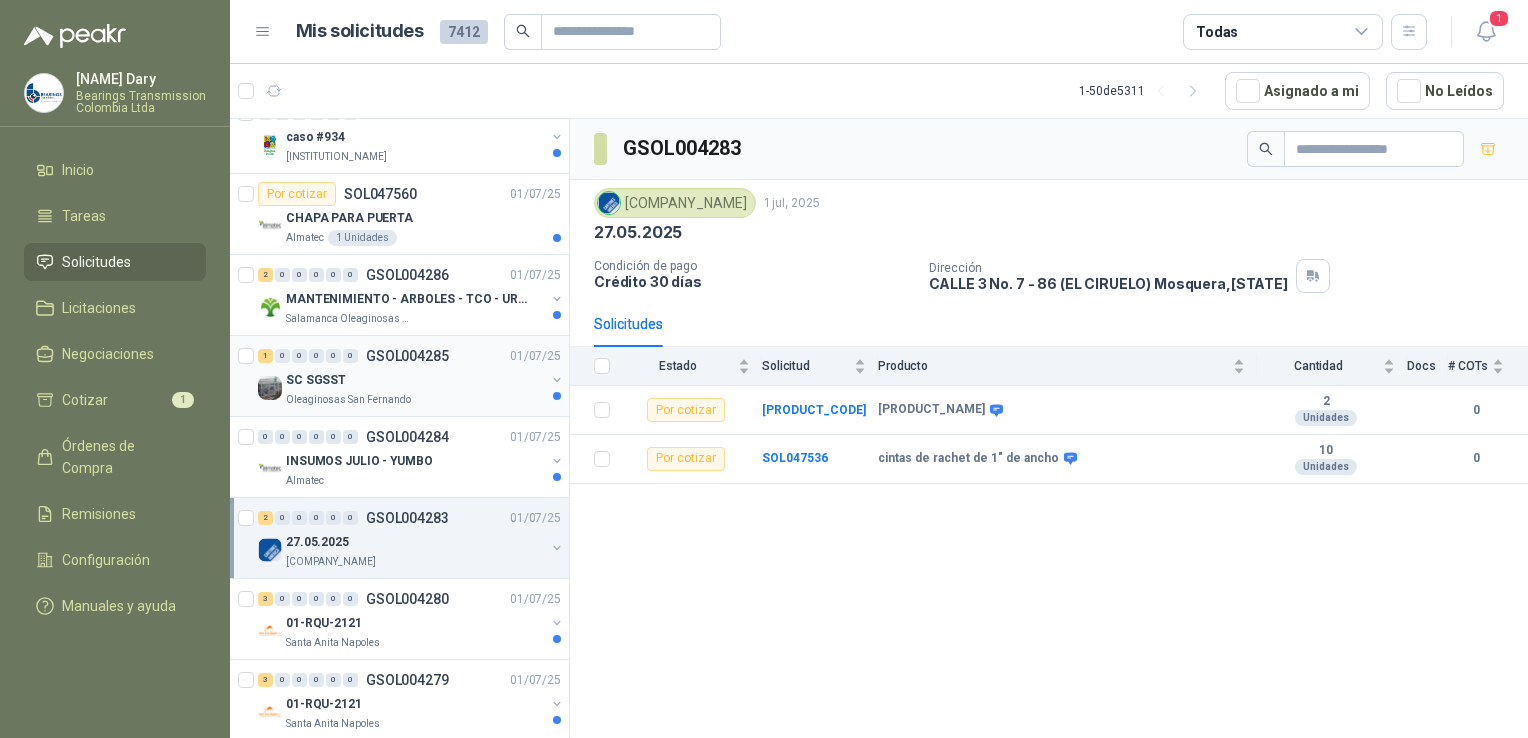 click on "SC SGSST" at bounding box center [415, 380] 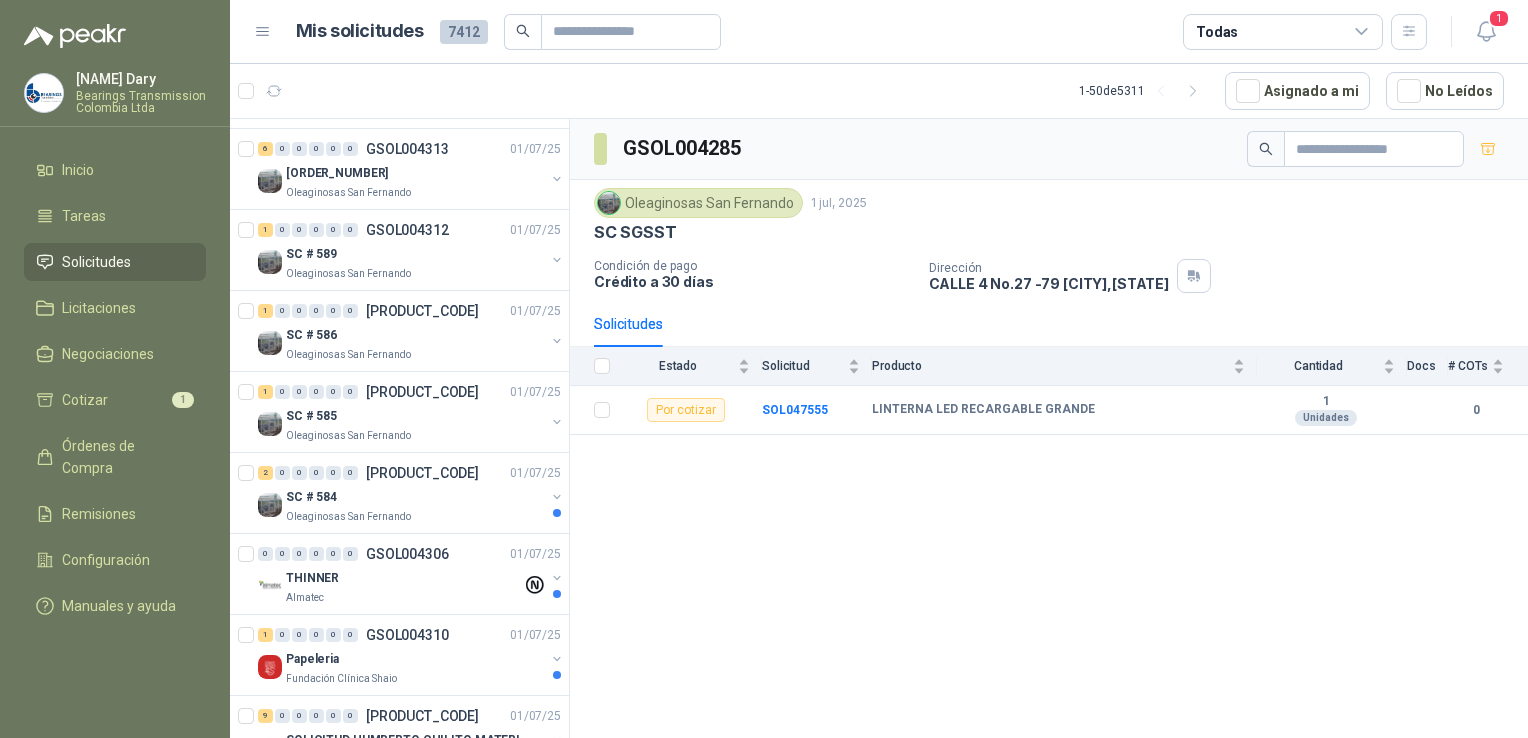 scroll, scrollTop: 0, scrollLeft: 0, axis: both 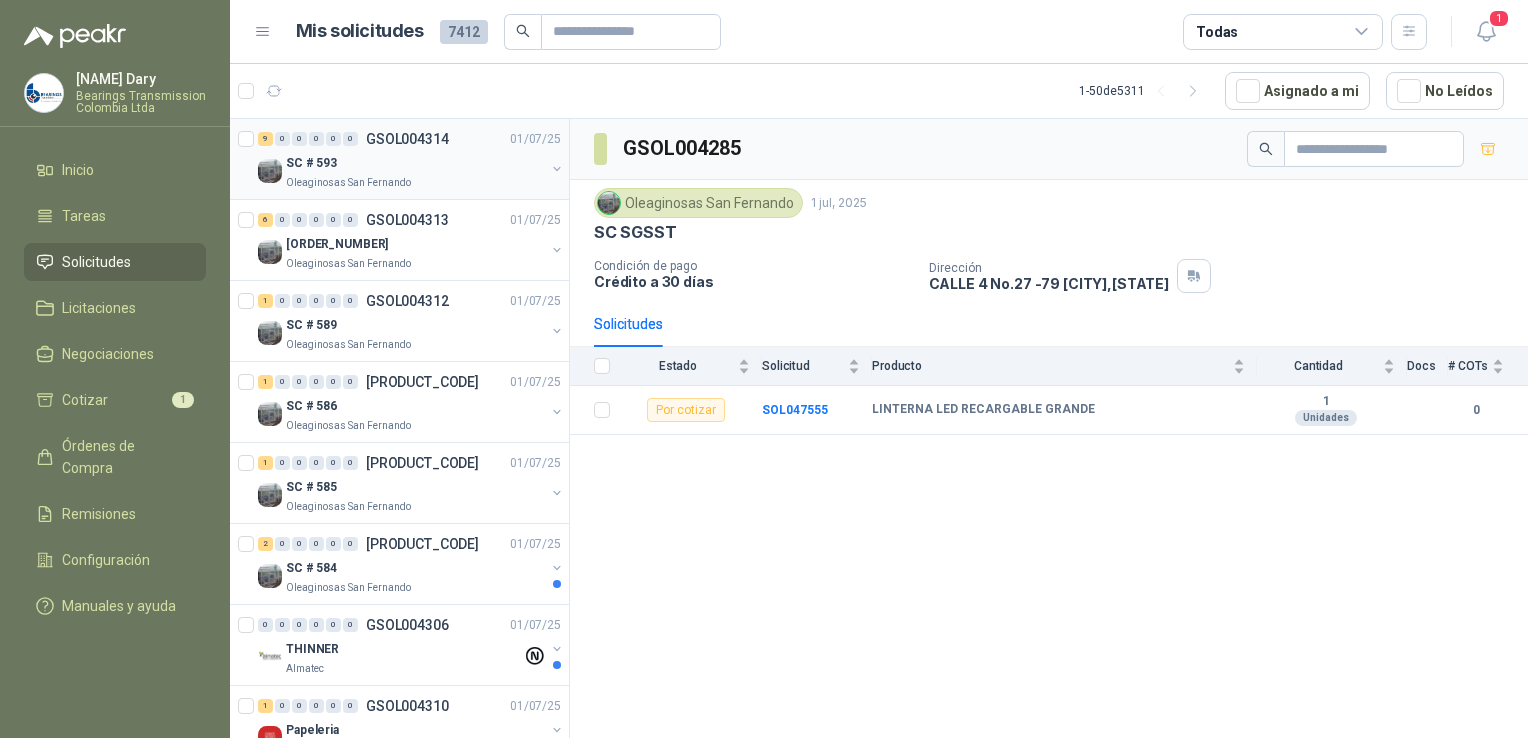 click on "SC # 593" at bounding box center [311, 163] 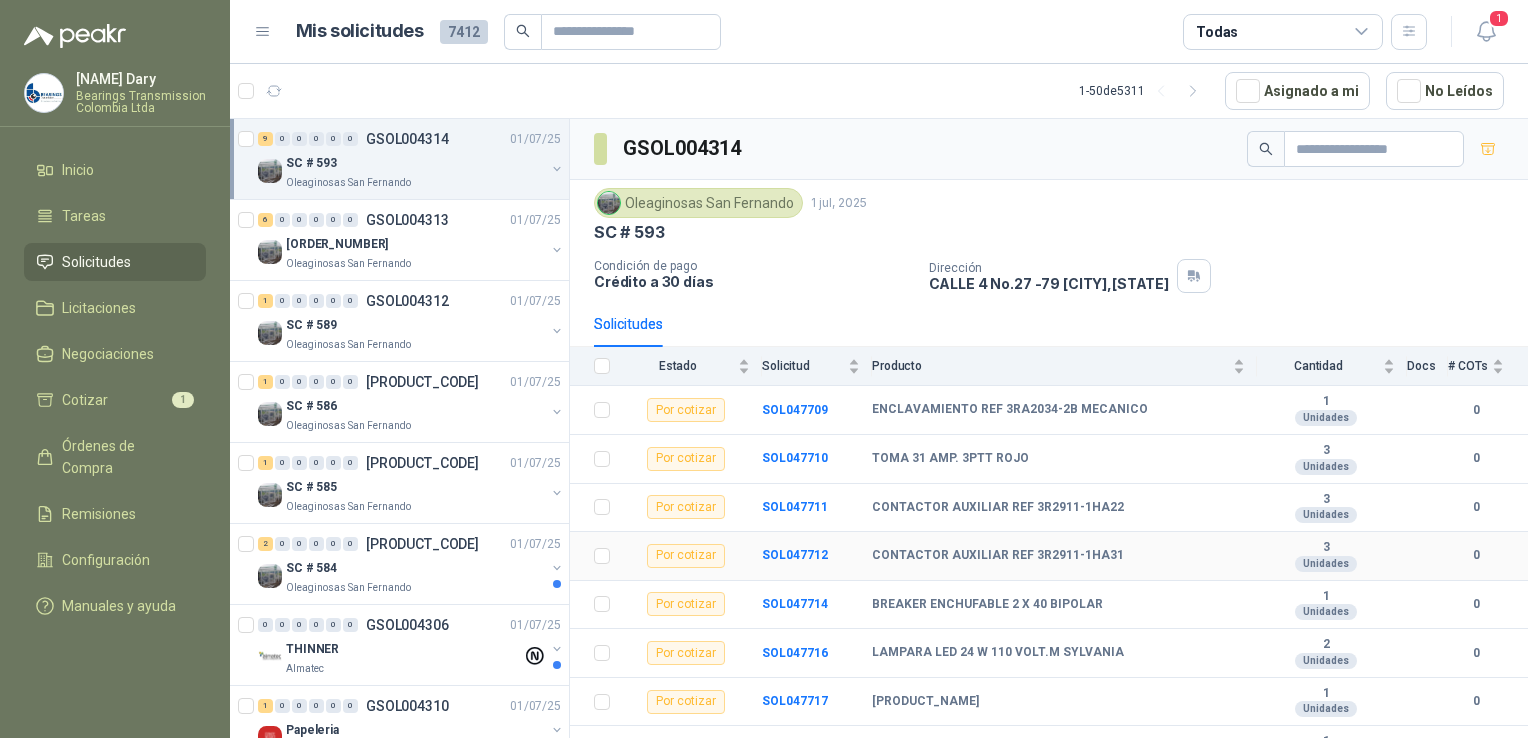 scroll, scrollTop: 76, scrollLeft: 0, axis: vertical 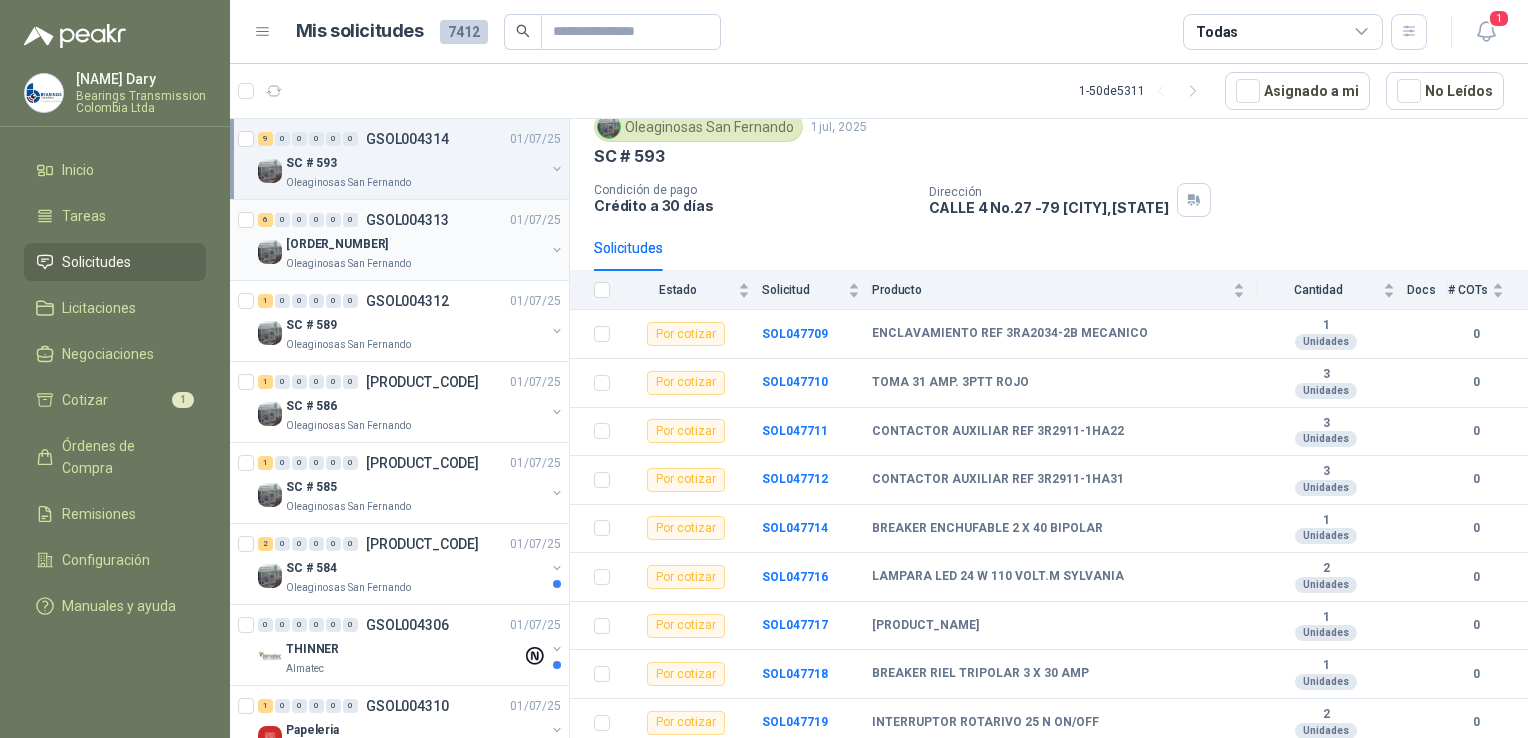 click on "Oleaginosas San Fernando" at bounding box center [348, 264] 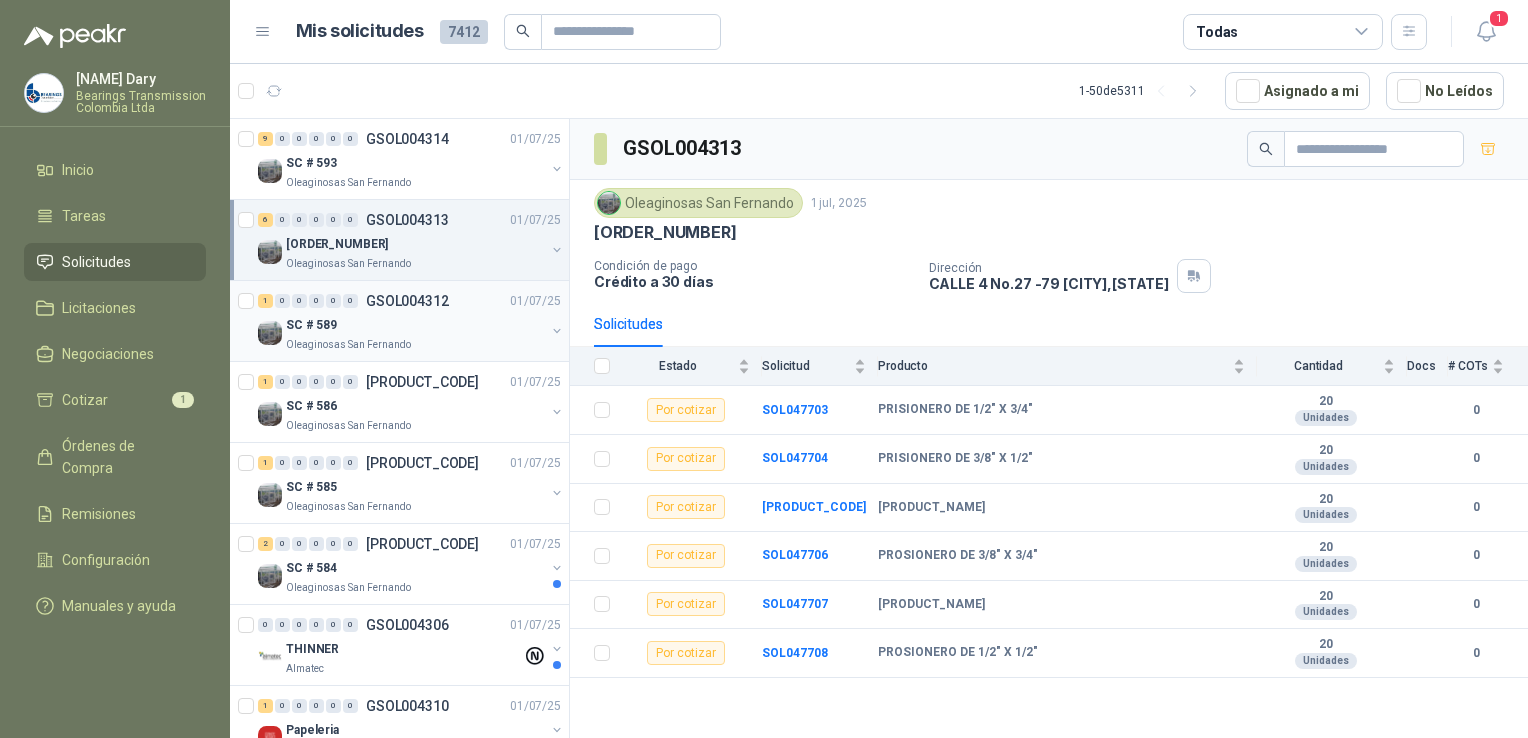 click on "SC # 589" at bounding box center [311, 325] 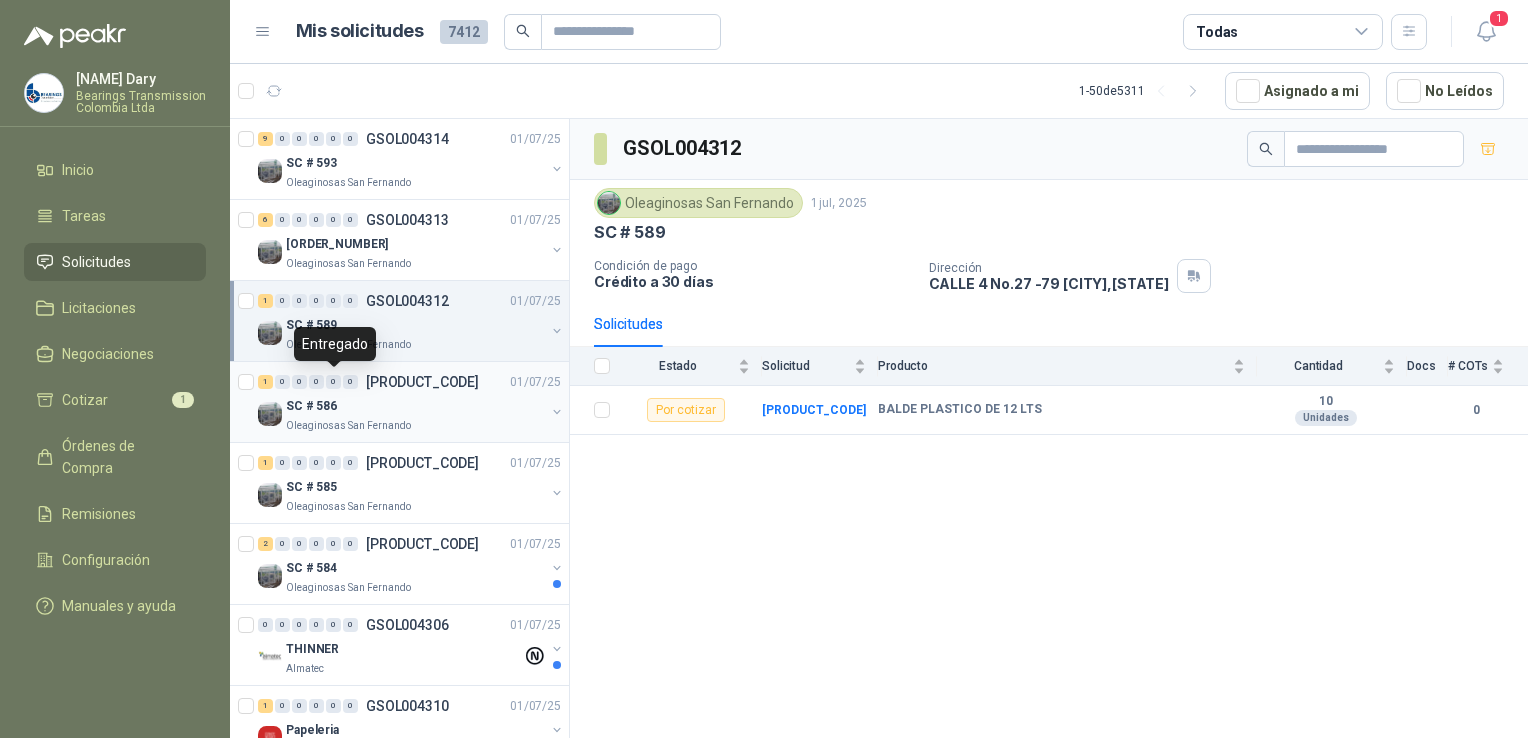 click on "0" at bounding box center [333, 382] 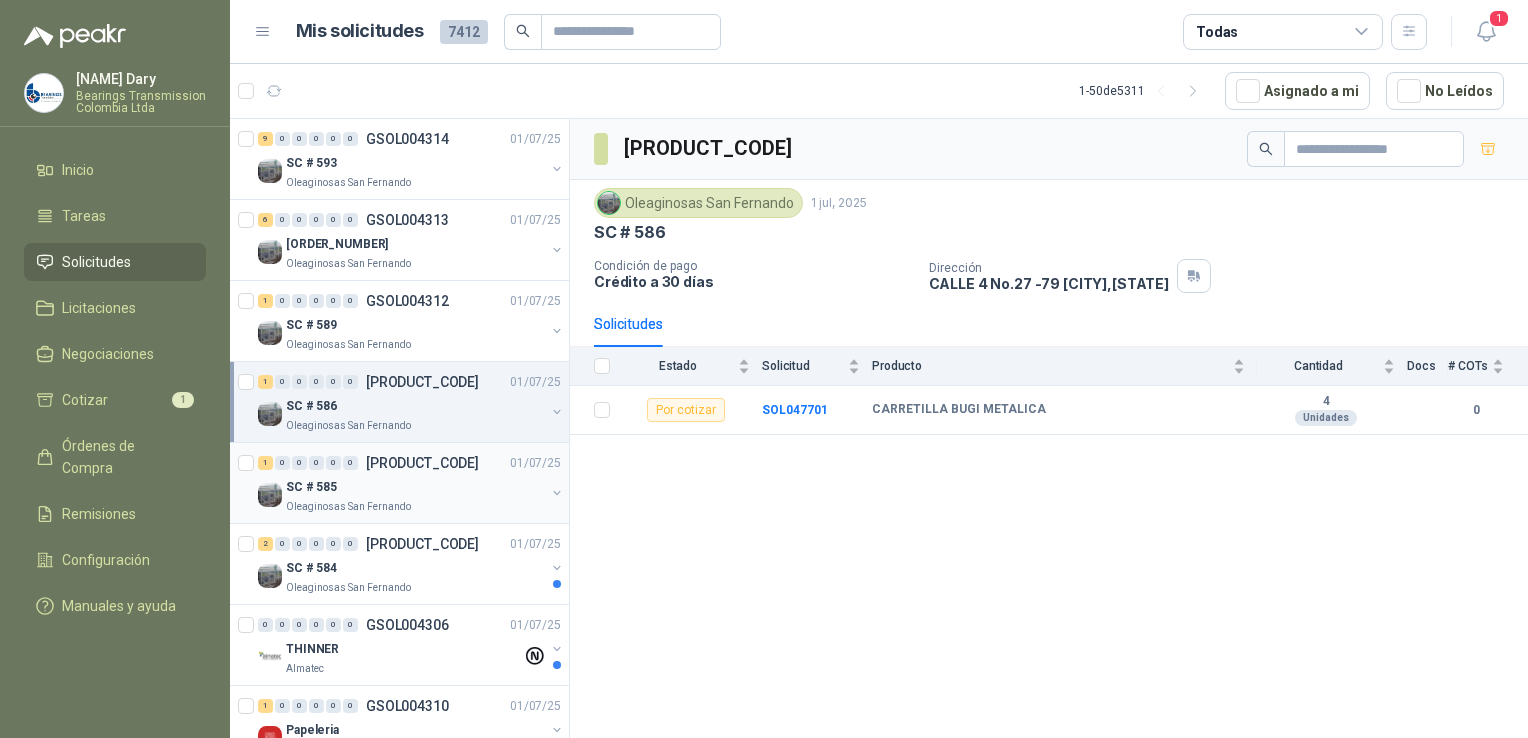 click on "Oleaginosas San Fernando" at bounding box center [348, 507] 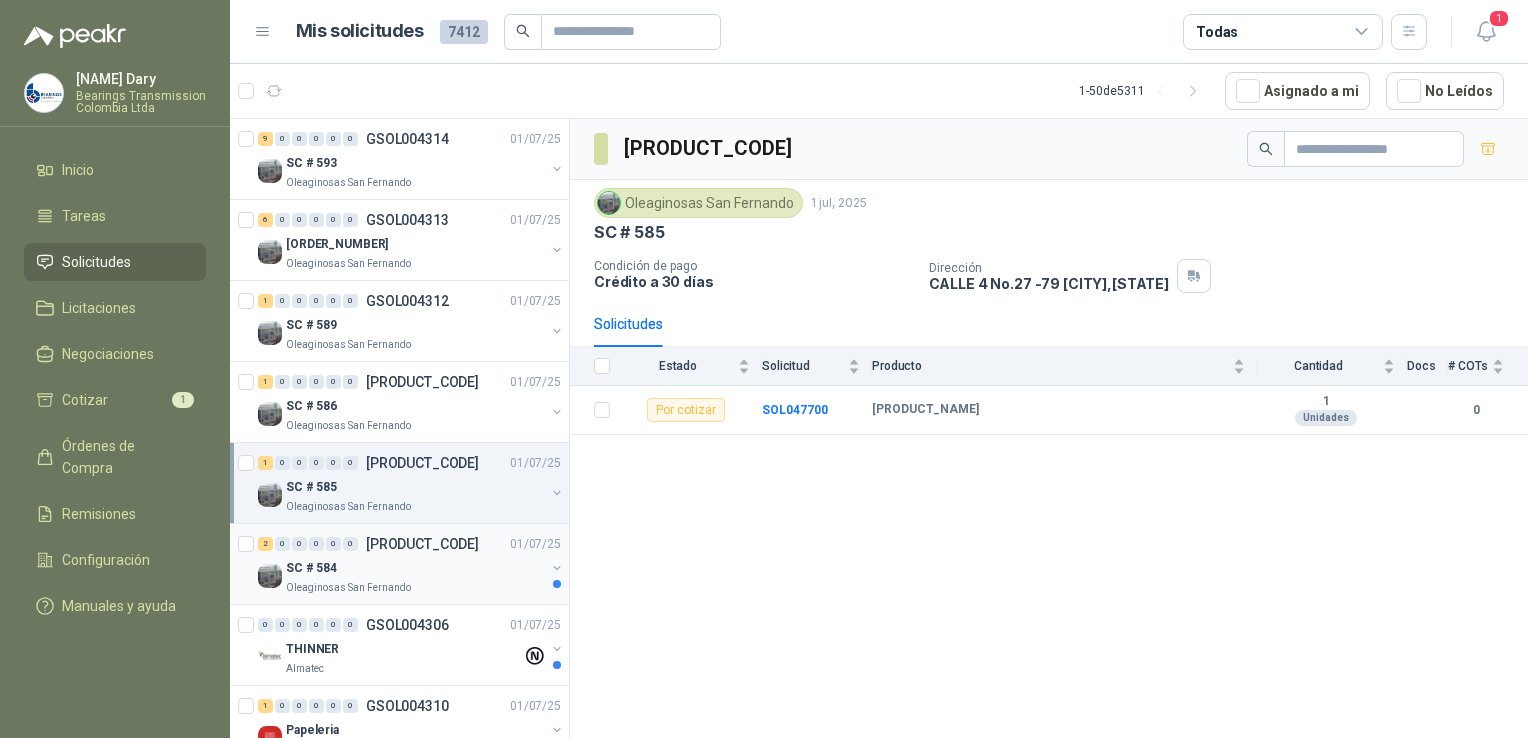 click on "[PRODUCT_CODE]" at bounding box center (422, 544) 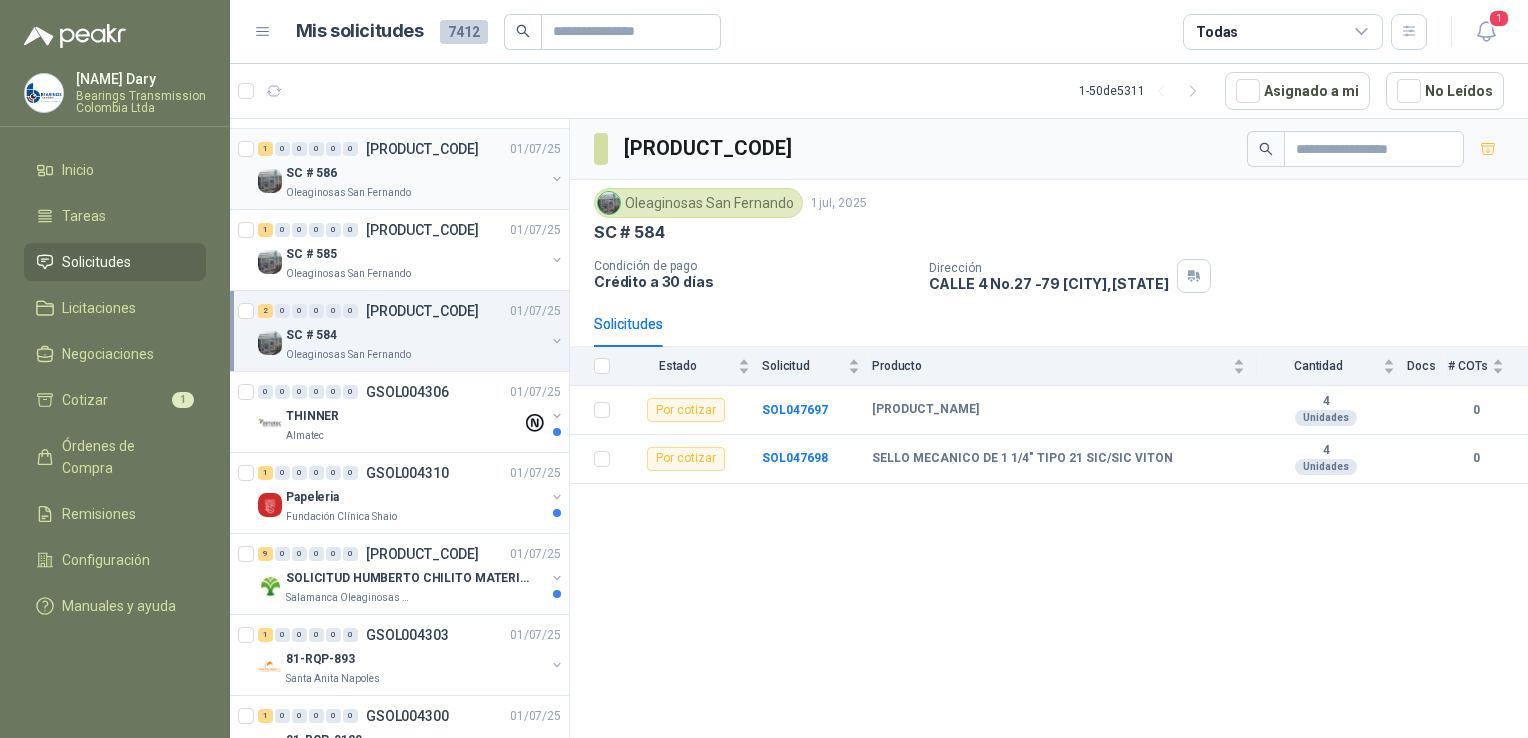 scroll, scrollTop: 200, scrollLeft: 0, axis: vertical 